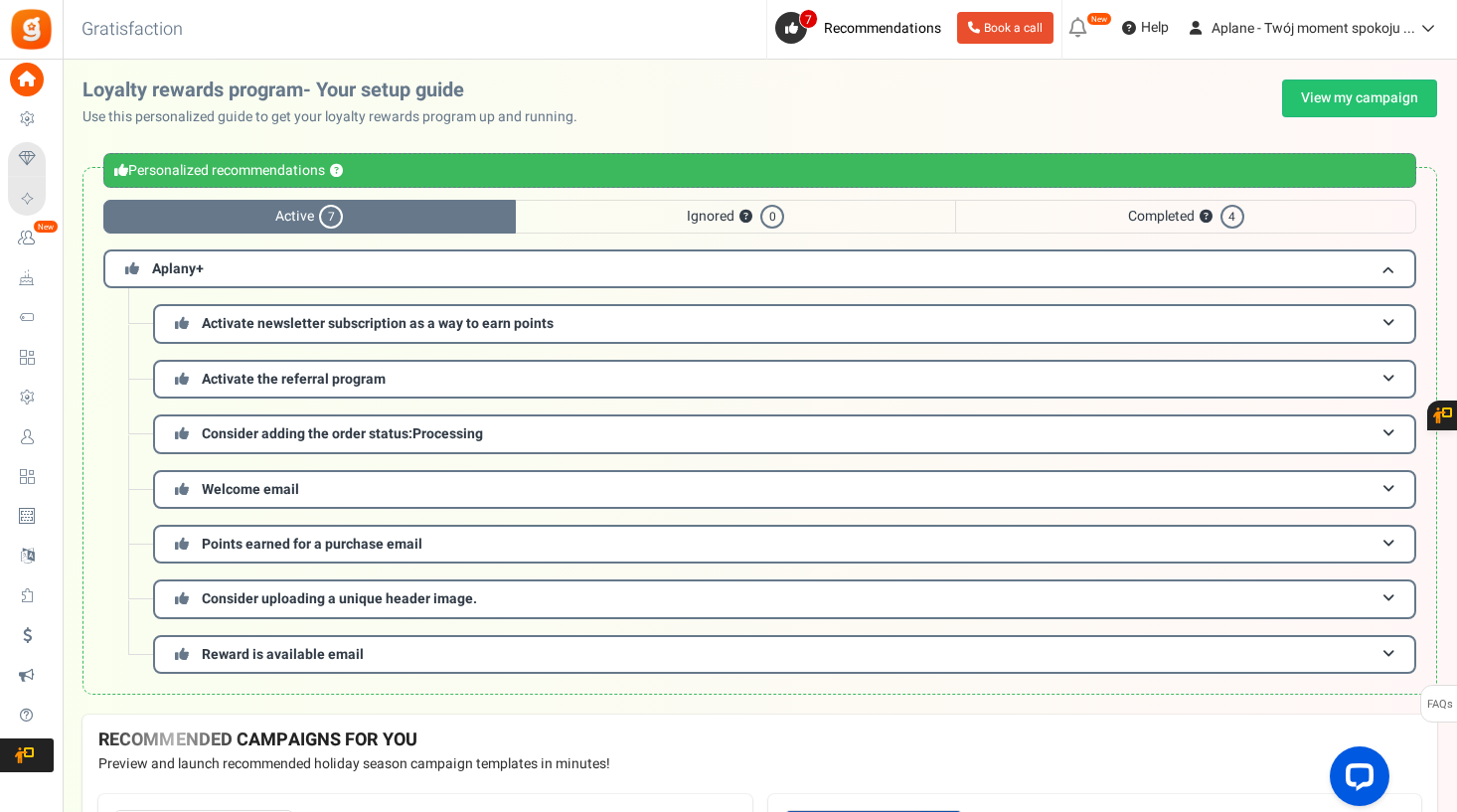 scroll, scrollTop: 0, scrollLeft: 0, axis: both 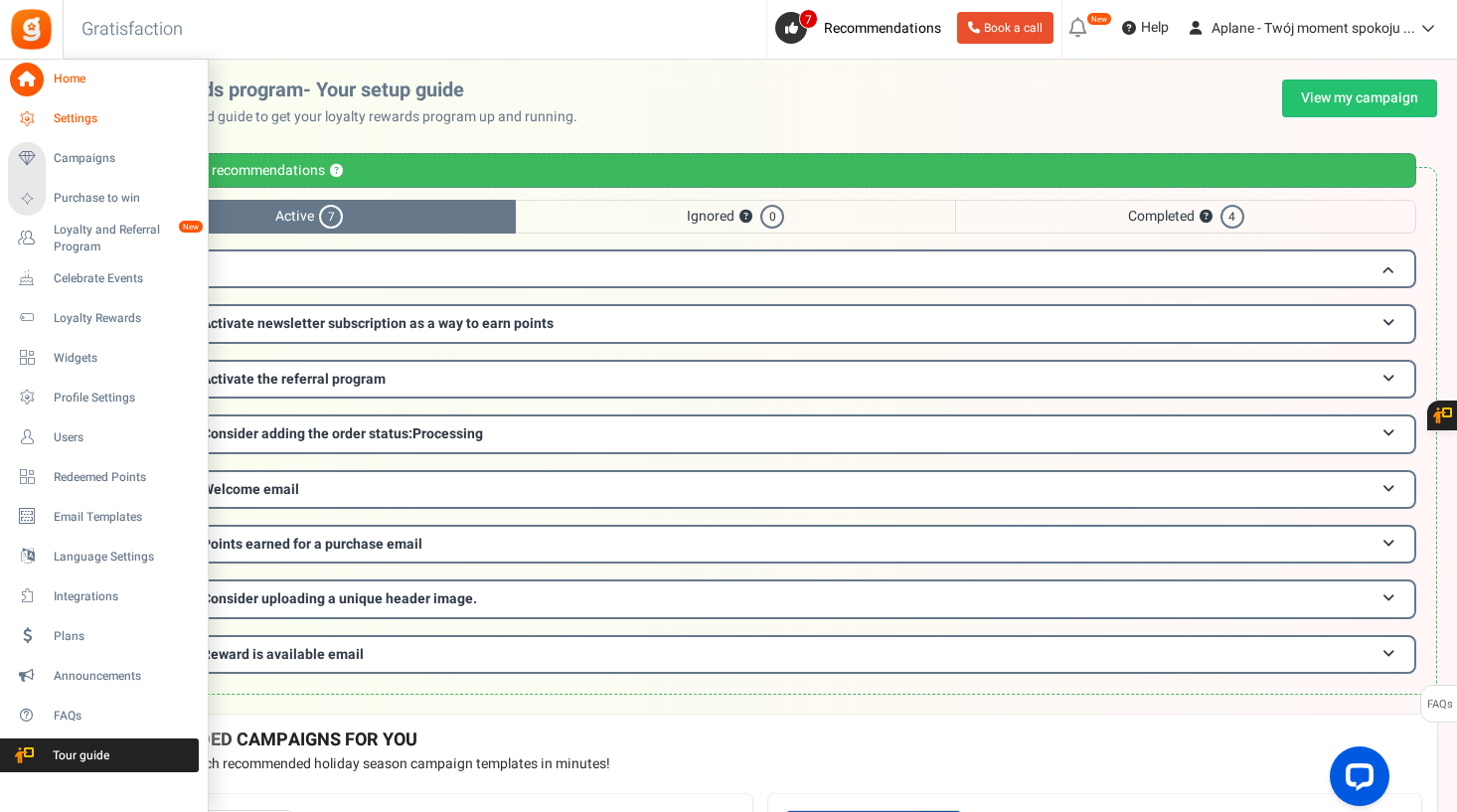 click on "Settings" at bounding box center [123, 118] 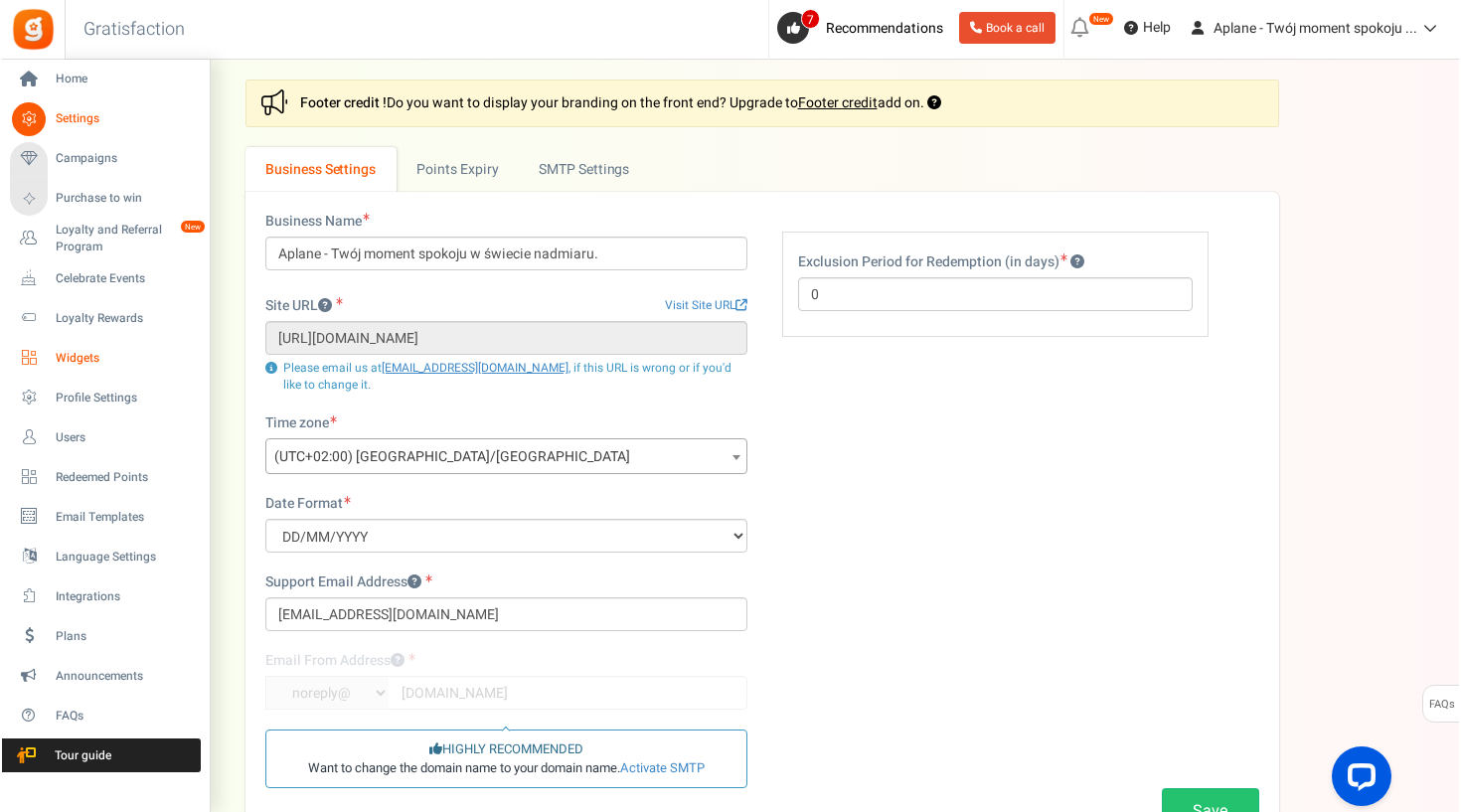 scroll, scrollTop: 0, scrollLeft: 0, axis: both 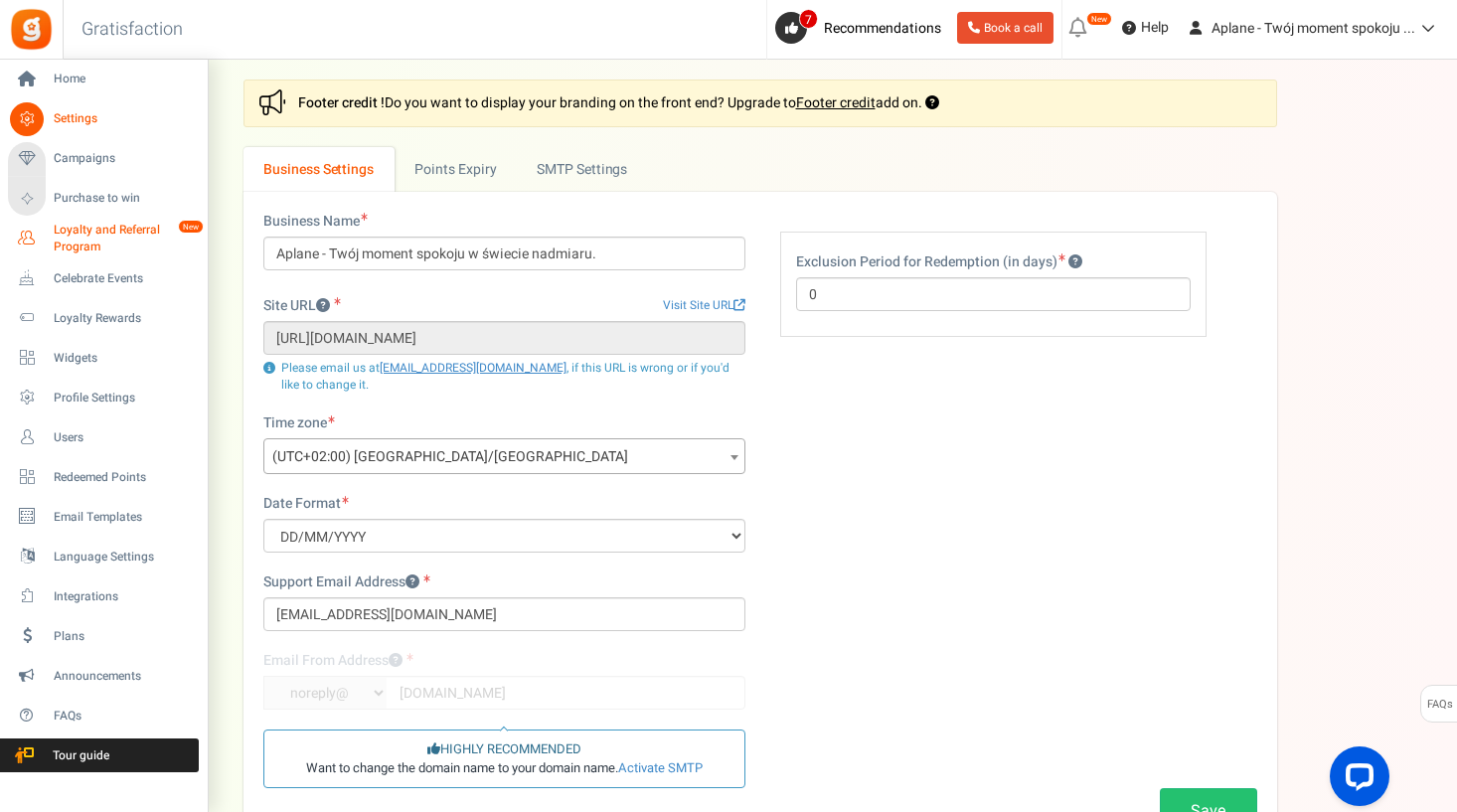 click on "Loyalty and Referral Program" at bounding box center [126, 239] 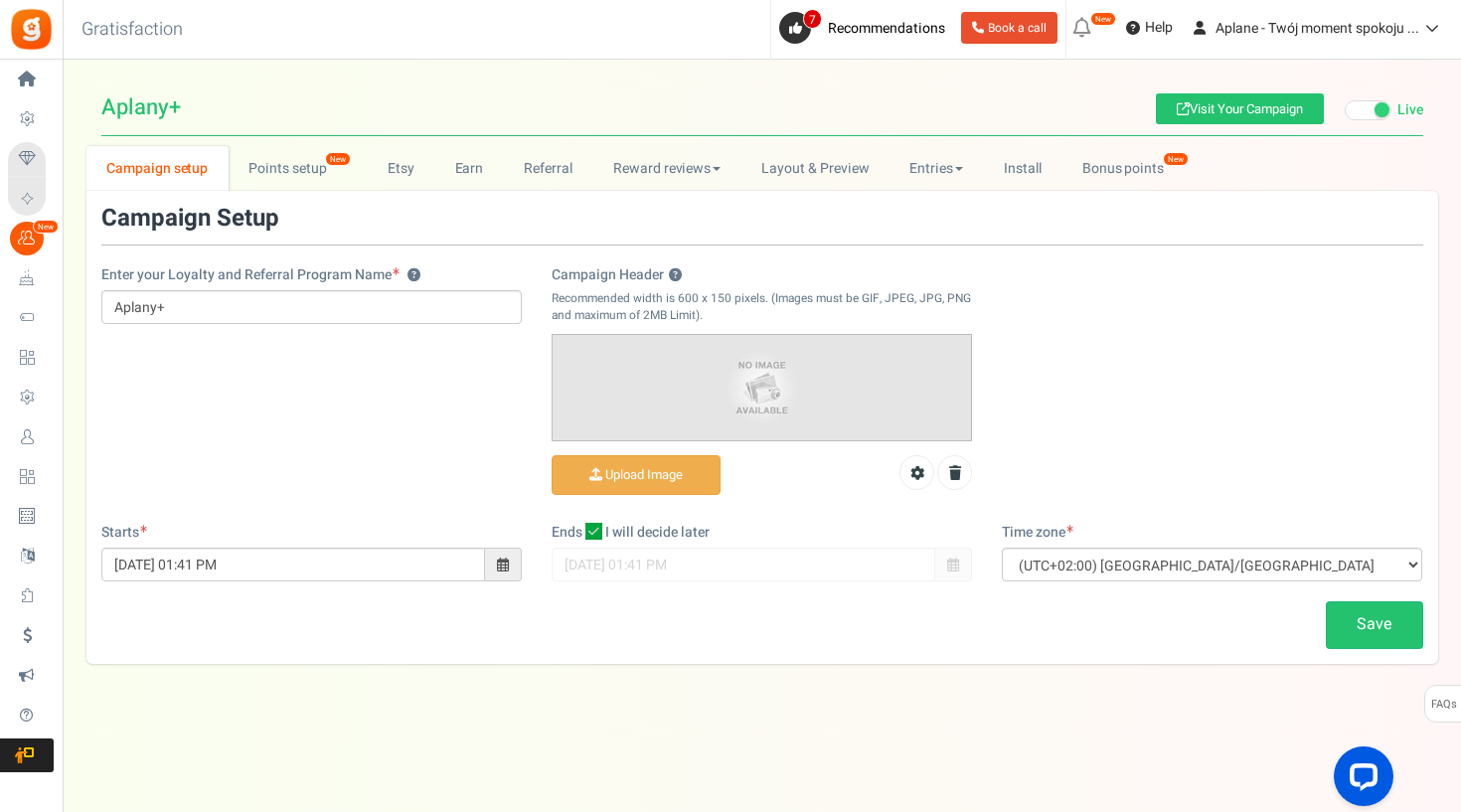 scroll, scrollTop: 0, scrollLeft: 0, axis: both 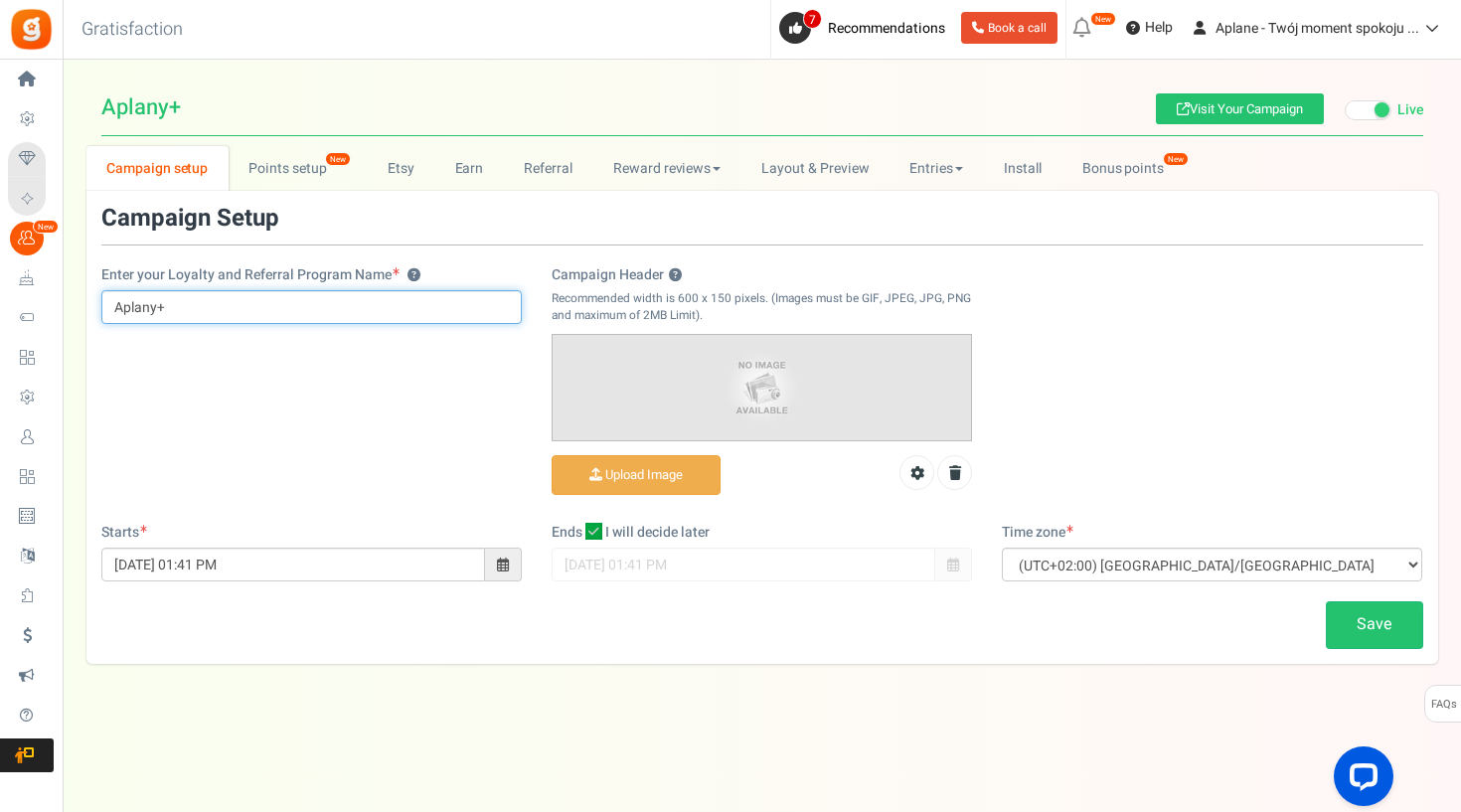 drag, startPoint x: 199, startPoint y: 319, endPoint x: 85, endPoint y: 292, distance: 117.15375 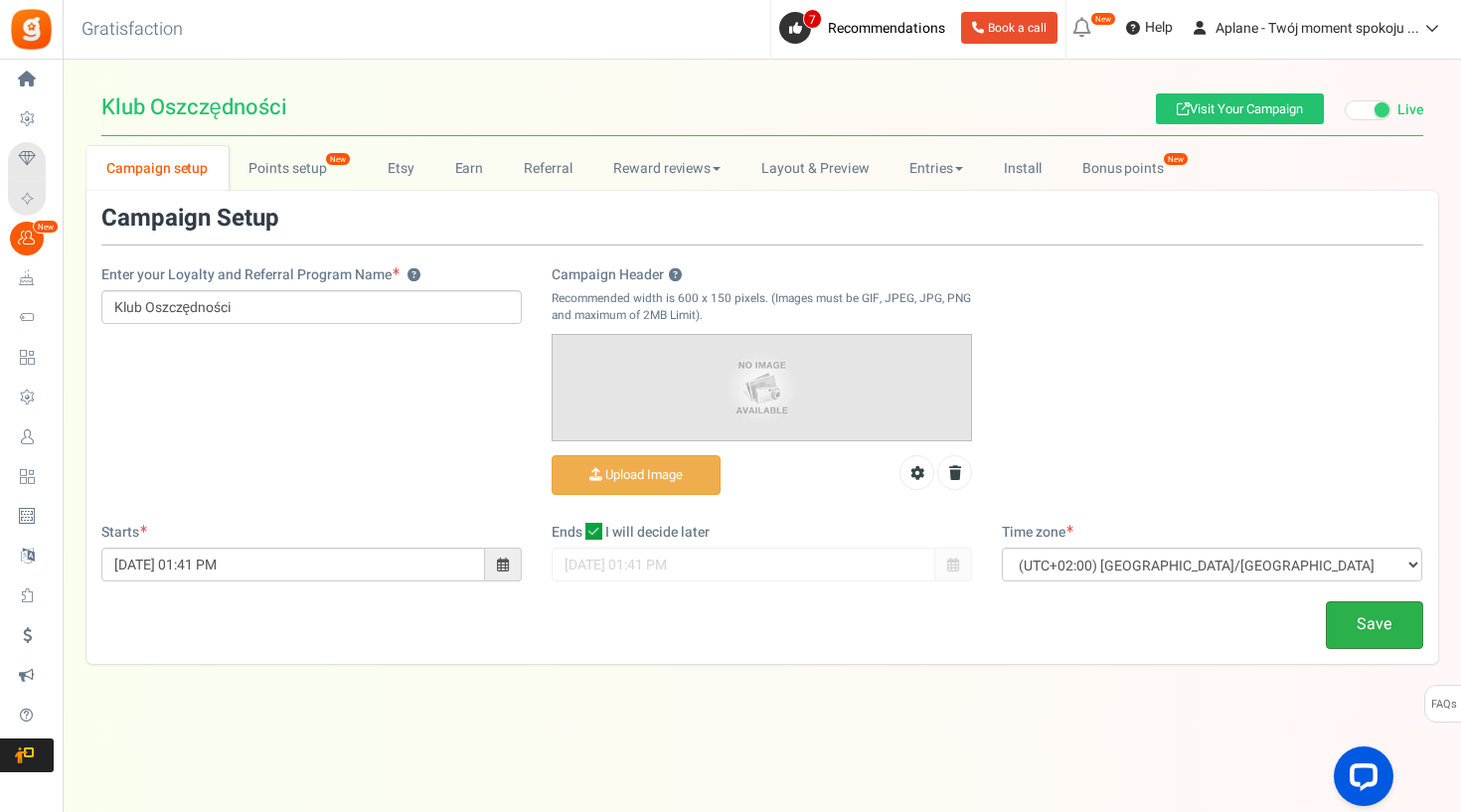 click on "Save" at bounding box center (1375, 624) 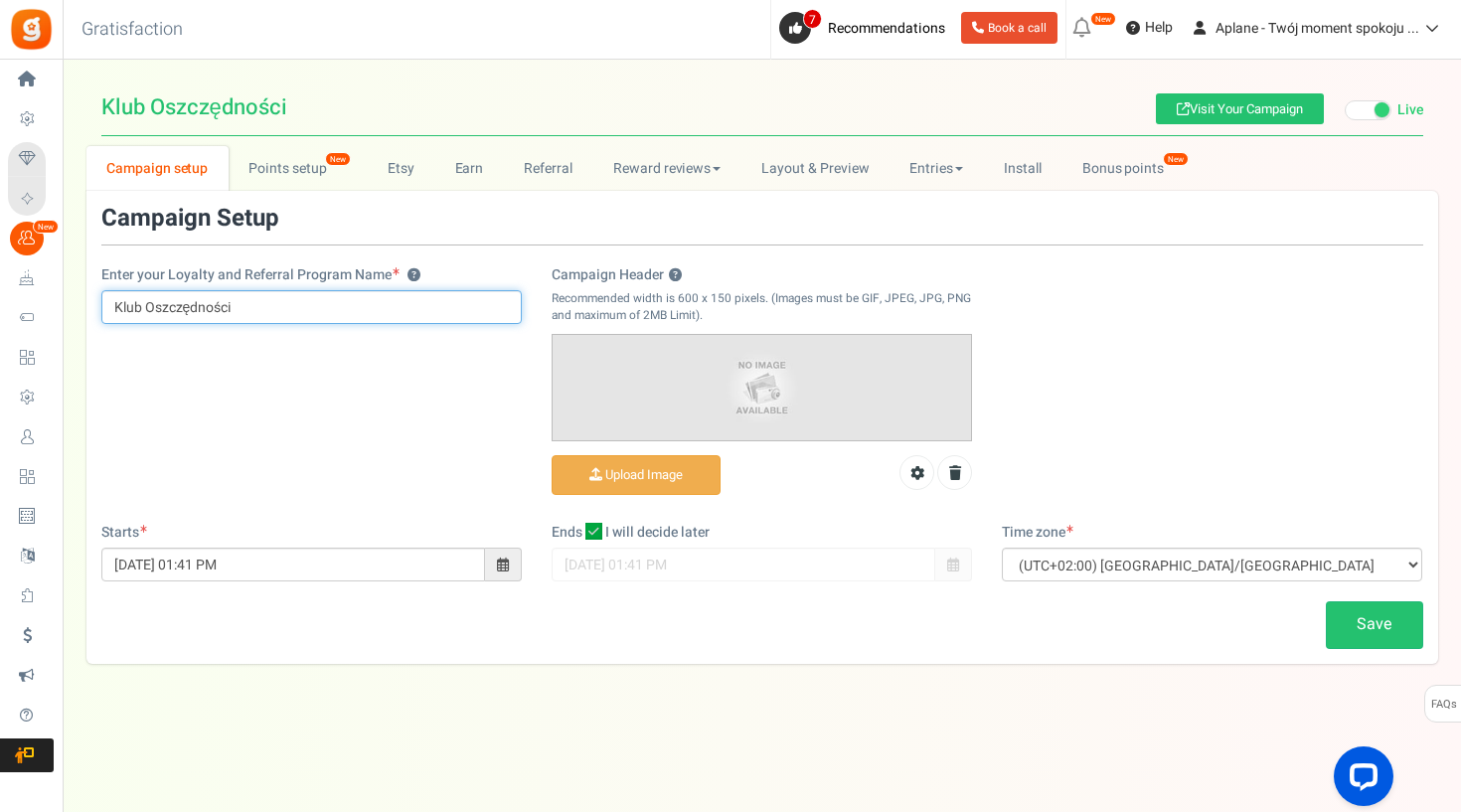 click on "Klub Oszczędności" at bounding box center (311, 307) 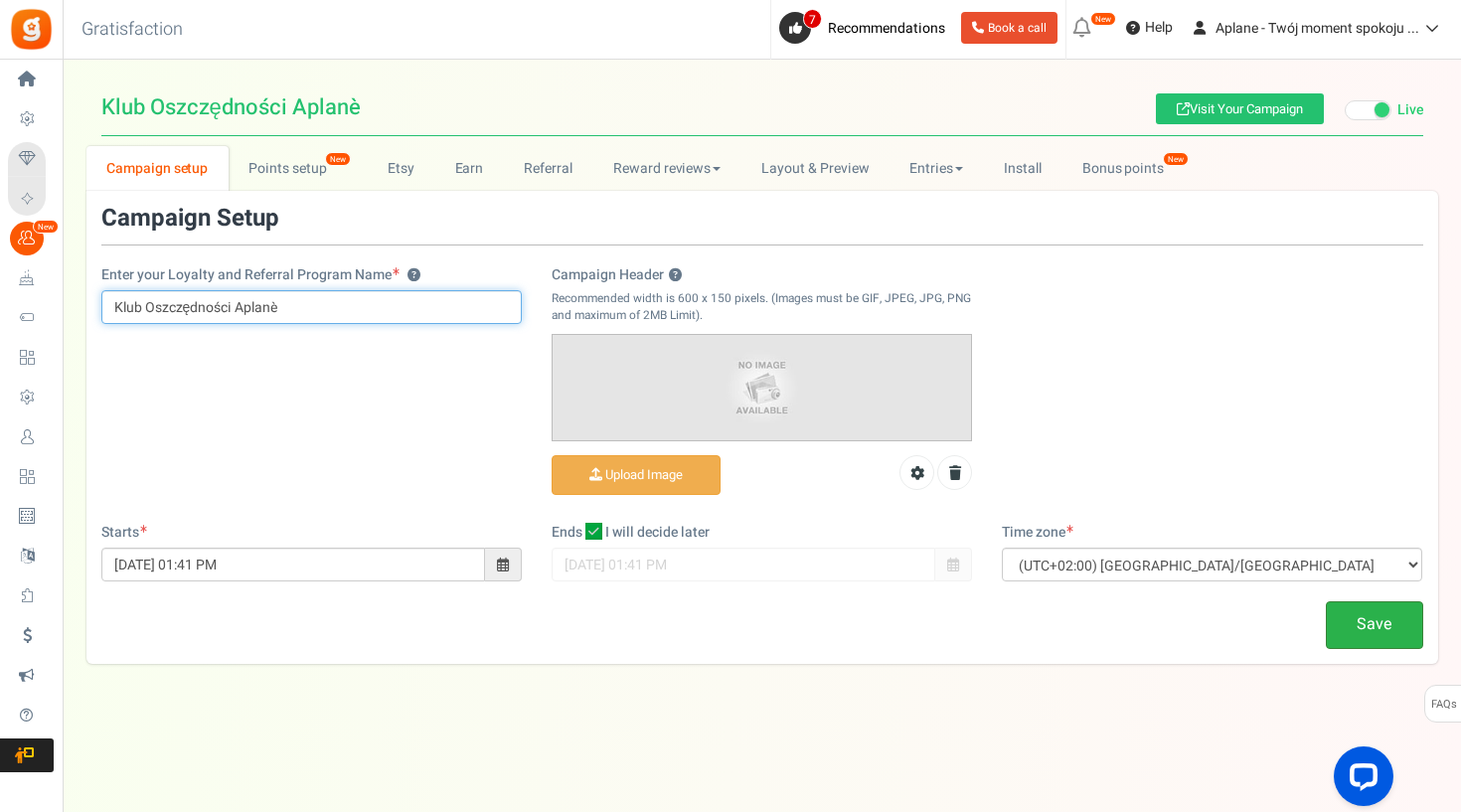 type on "Klub Oszczędności Aplanè" 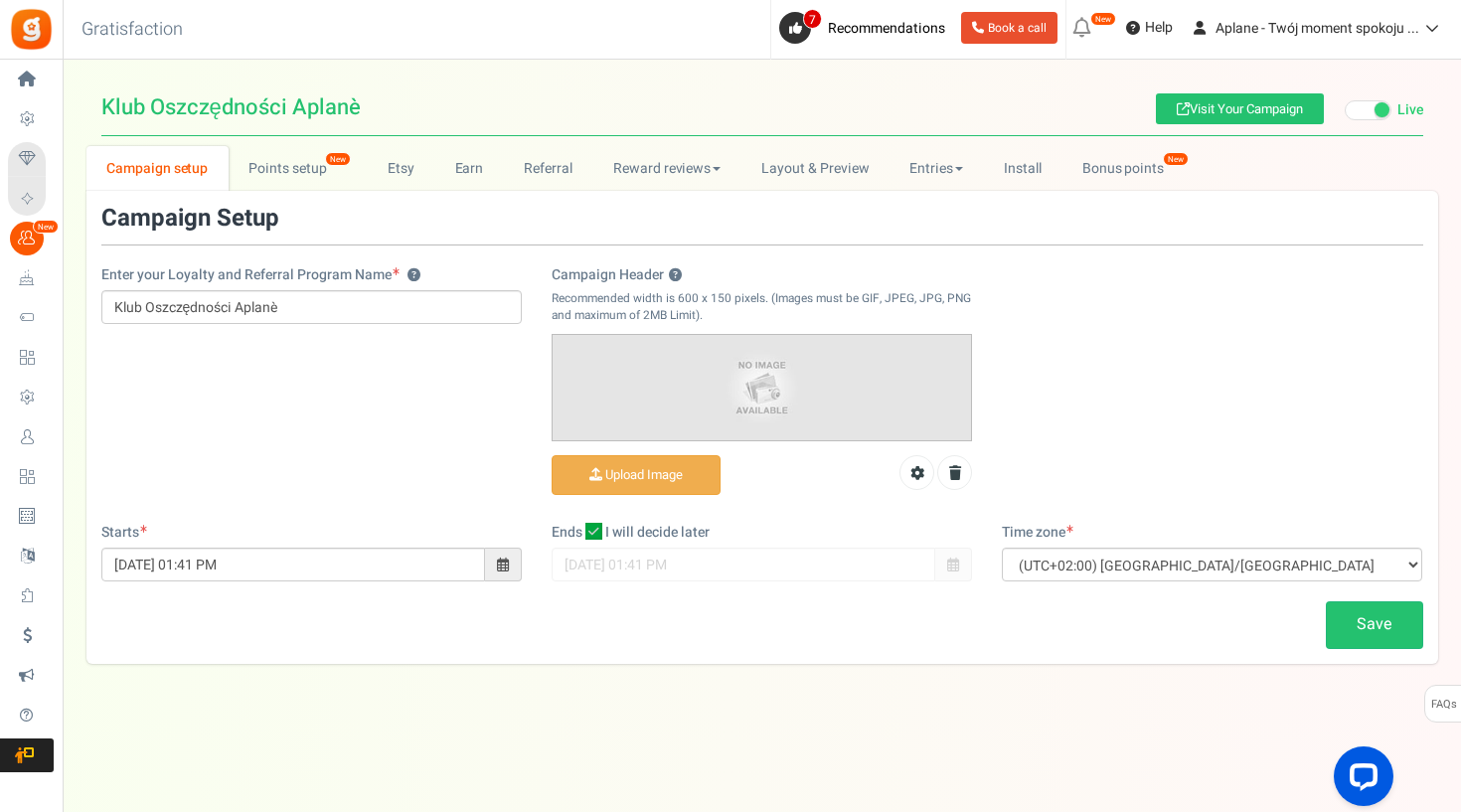 click on "Save" at bounding box center [1375, 624] 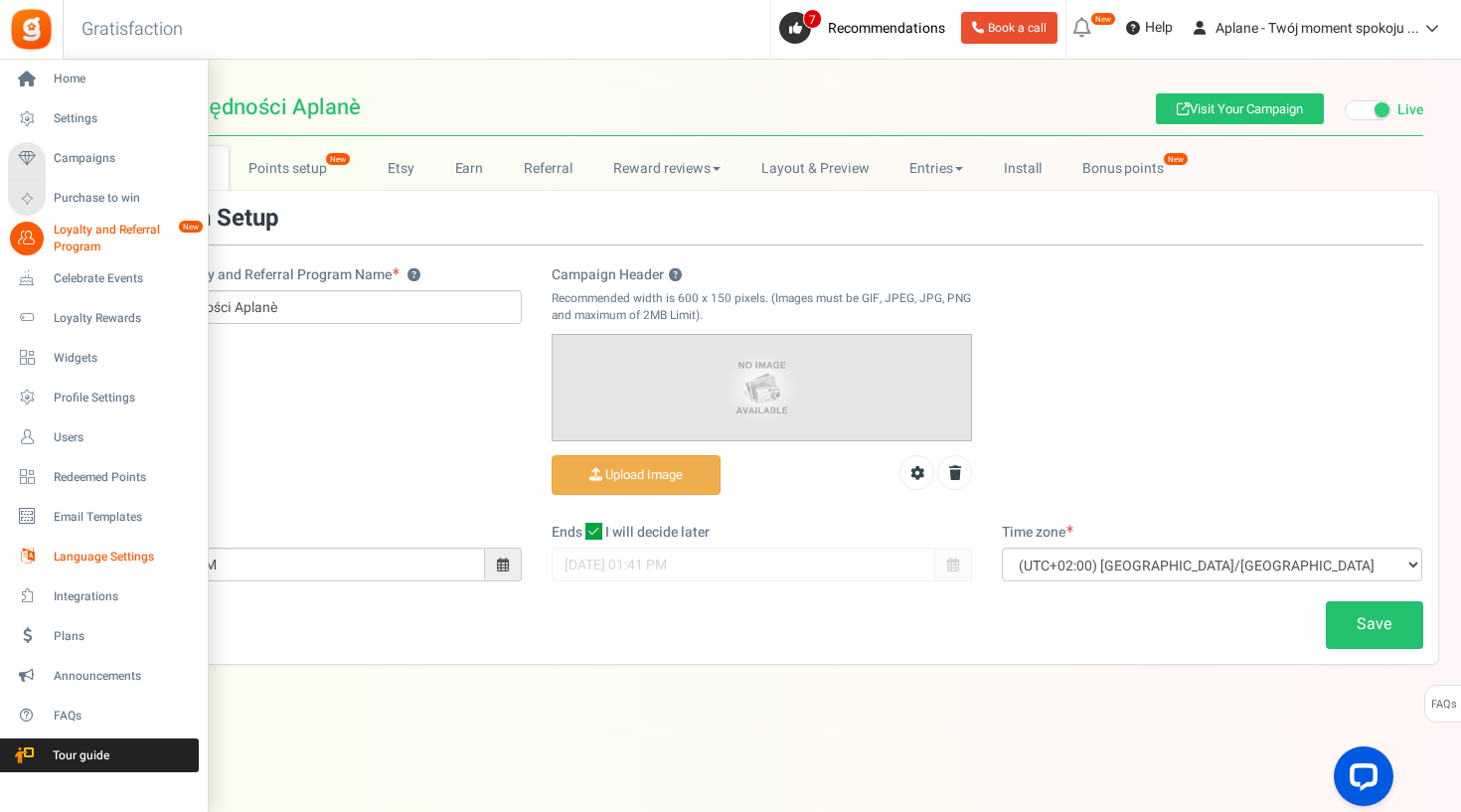 click on "Language Settings" at bounding box center (123, 557) 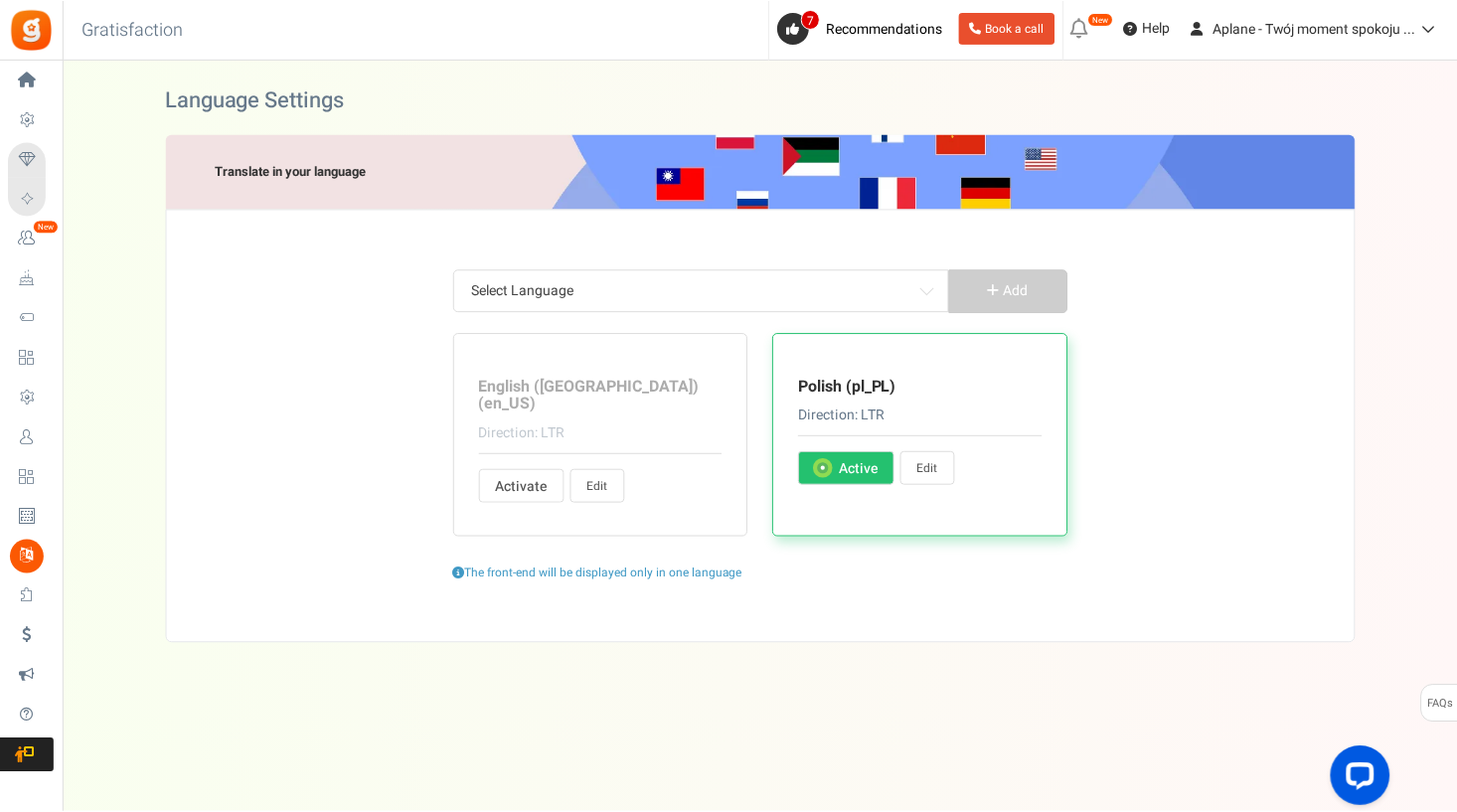 scroll, scrollTop: 0, scrollLeft: 0, axis: both 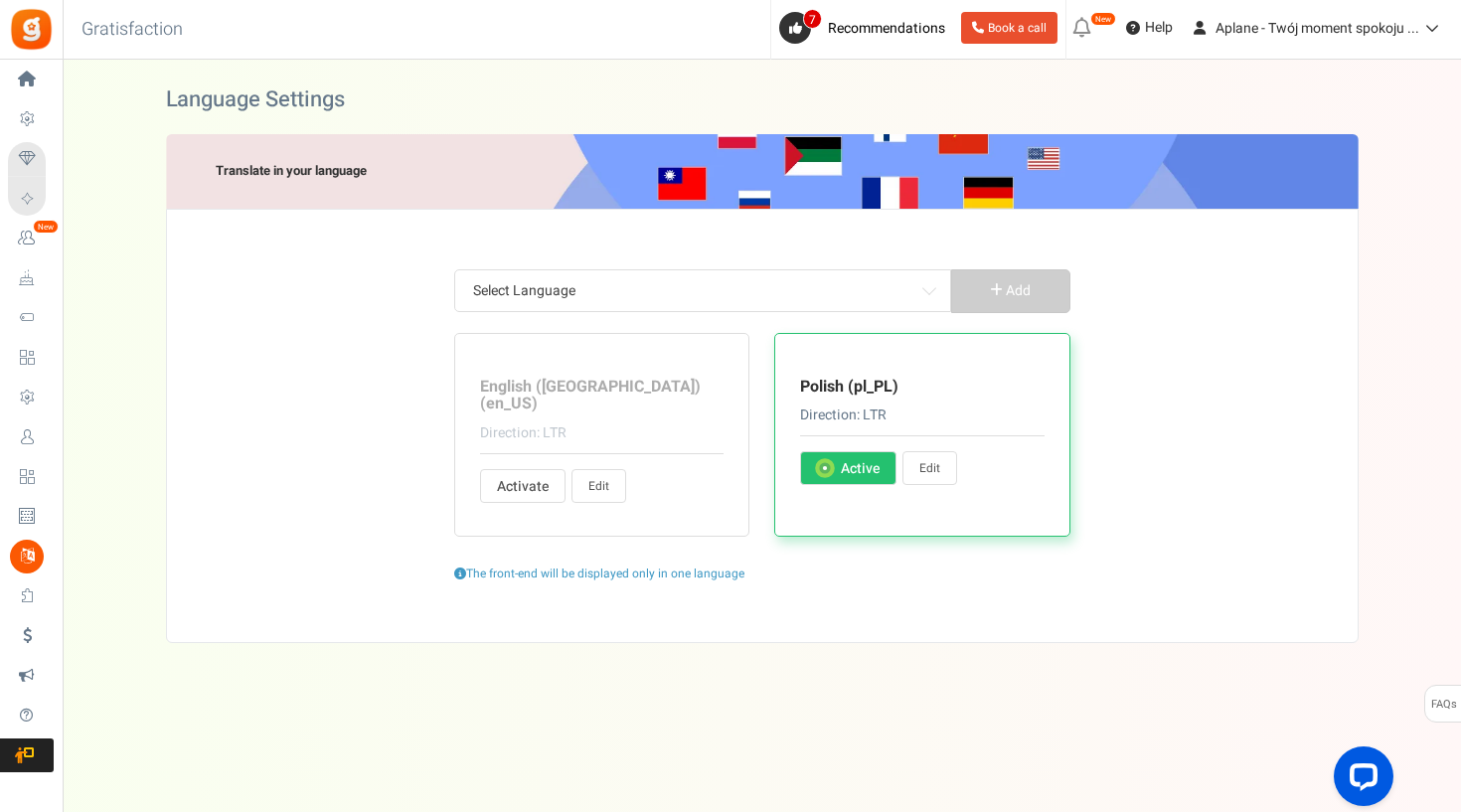 click on "Edit" at bounding box center [929, 468] 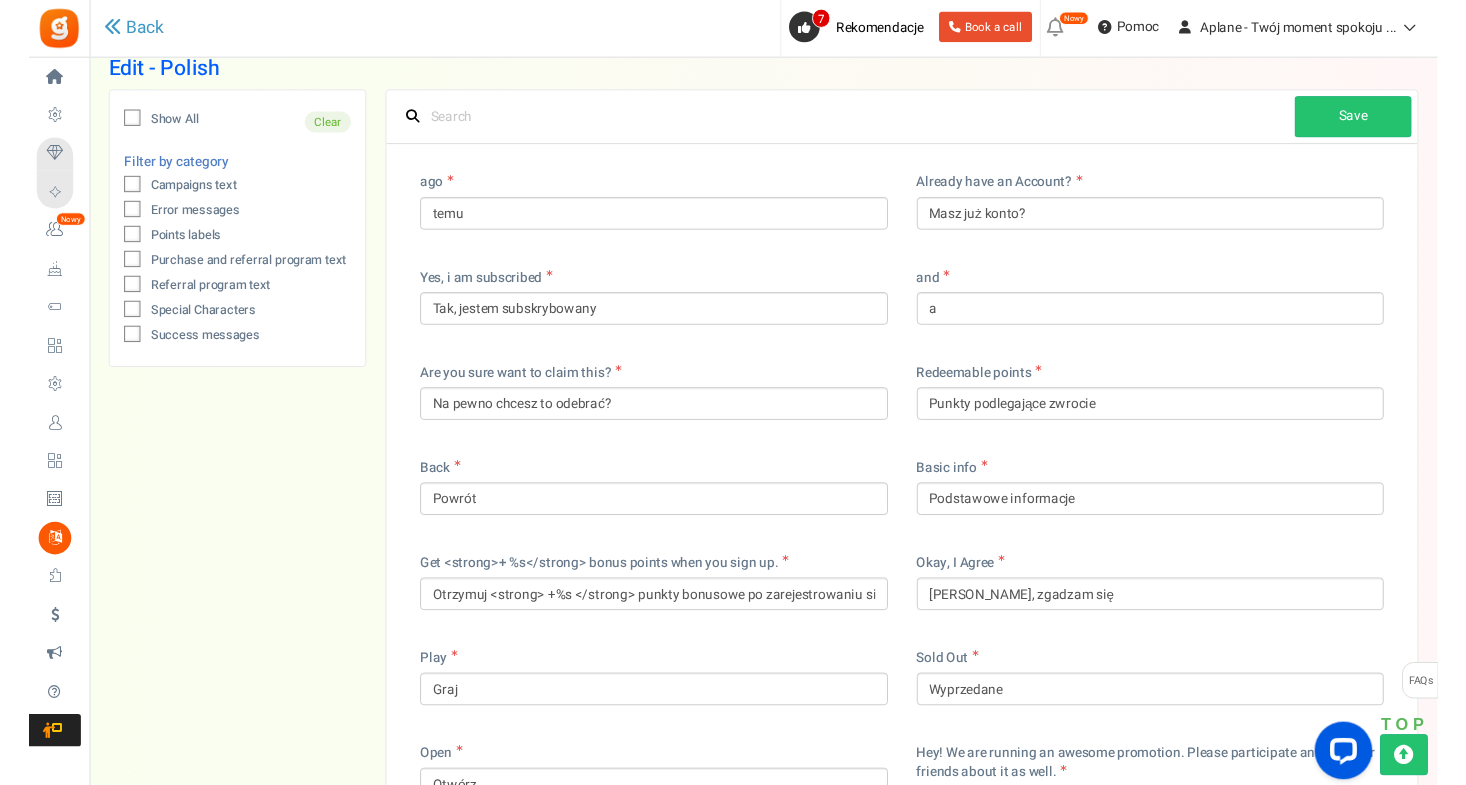 scroll, scrollTop: 146, scrollLeft: 0, axis: vertical 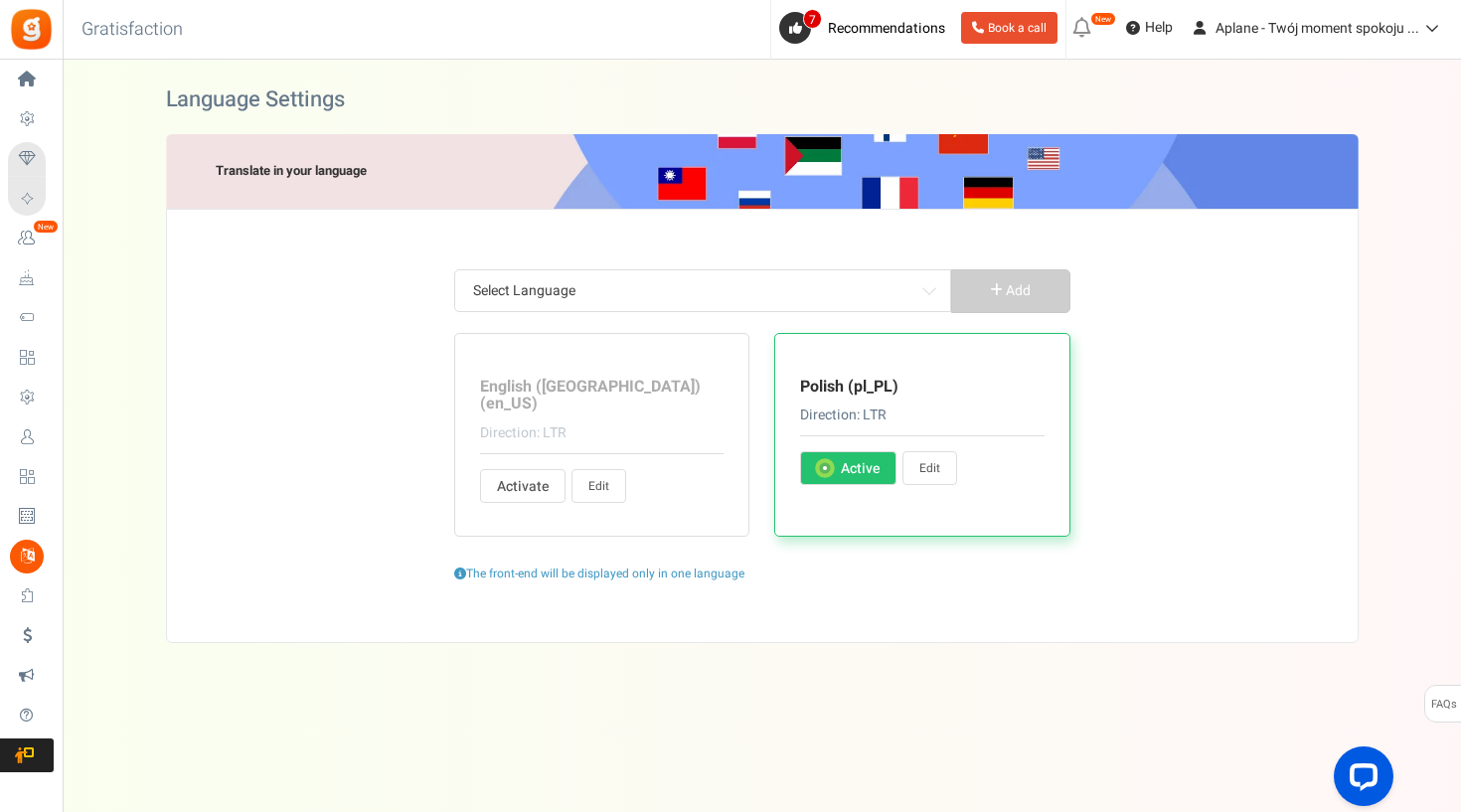 click on "Edit" at bounding box center (929, 468) 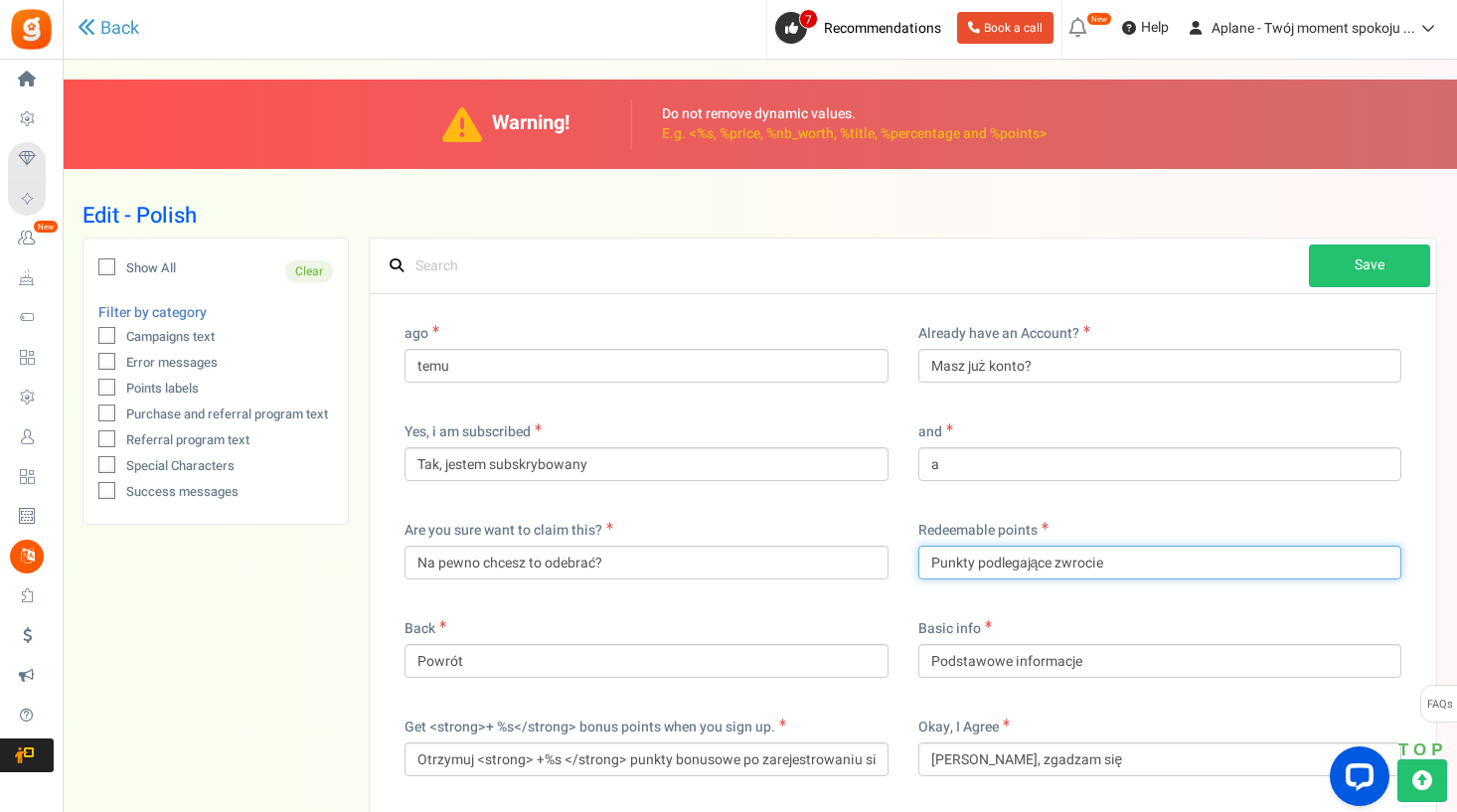 click on "Punkty podlegające zwrocie" at bounding box center (1160, 563) 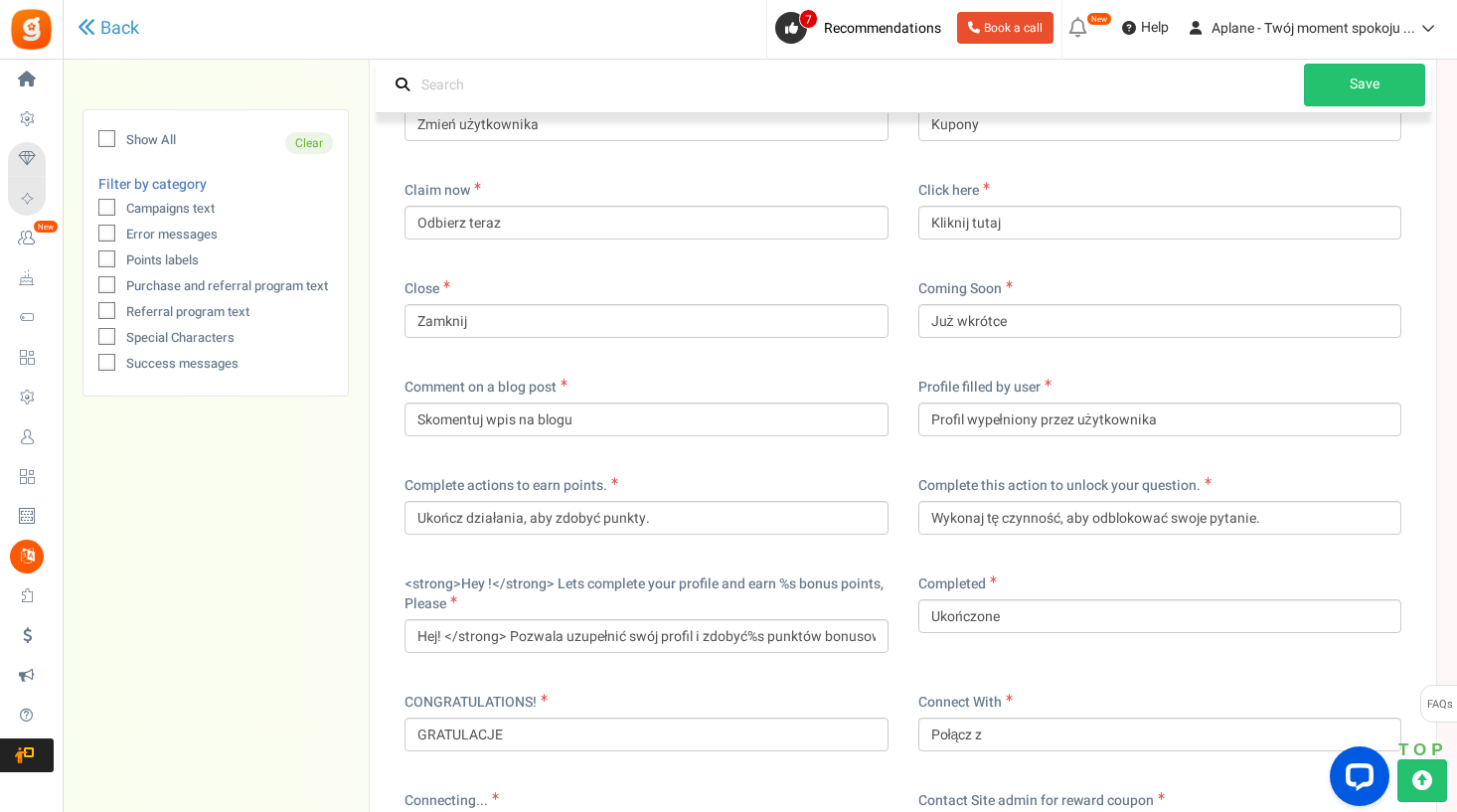 scroll, scrollTop: 1101, scrollLeft: 0, axis: vertical 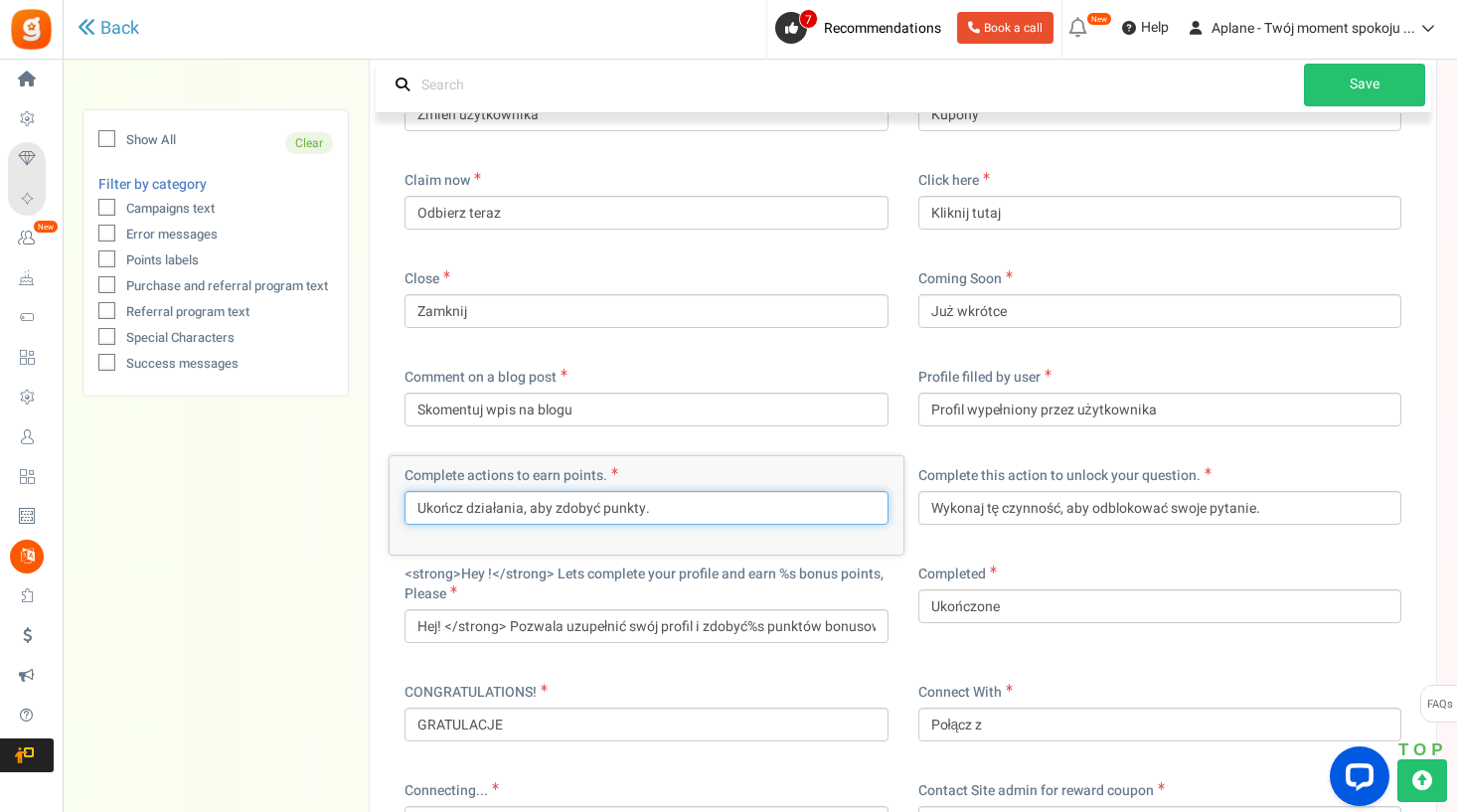 drag, startPoint x: 655, startPoint y: 508, endPoint x: 578, endPoint y: 512, distance: 77.10383 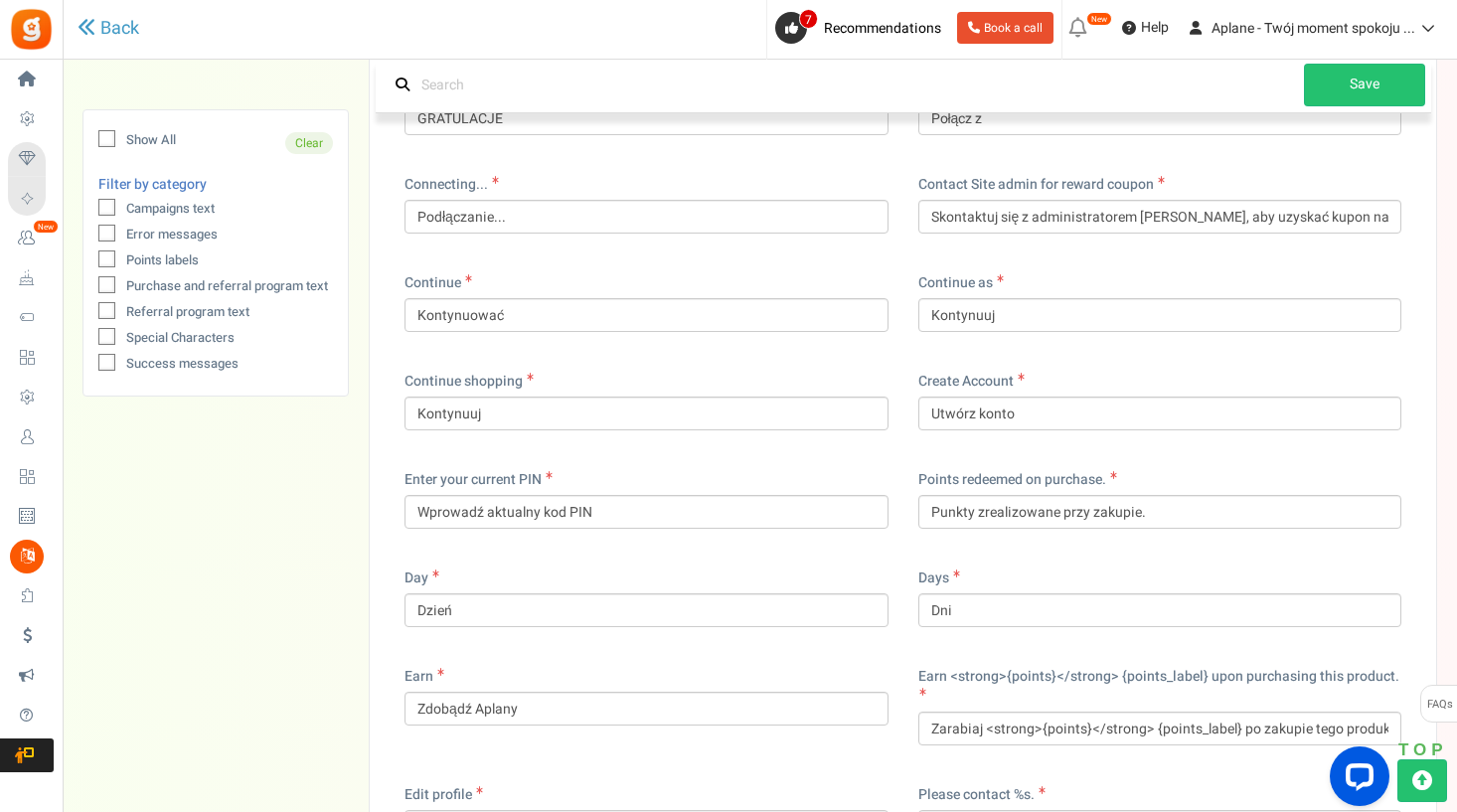 scroll, scrollTop: 1714, scrollLeft: 0, axis: vertical 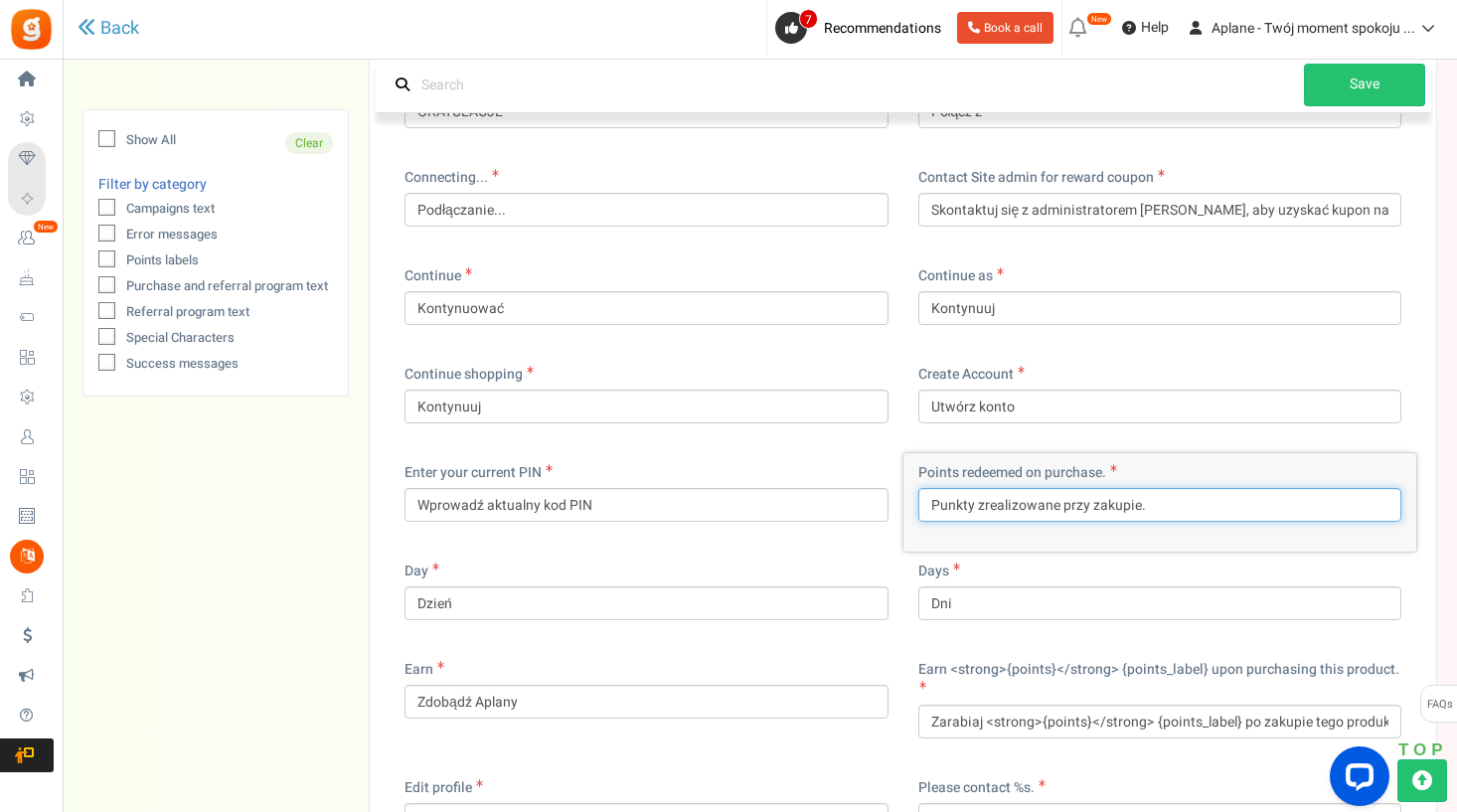 drag, startPoint x: 975, startPoint y: 509, endPoint x: 872, endPoint y: 508, distance: 103.00485 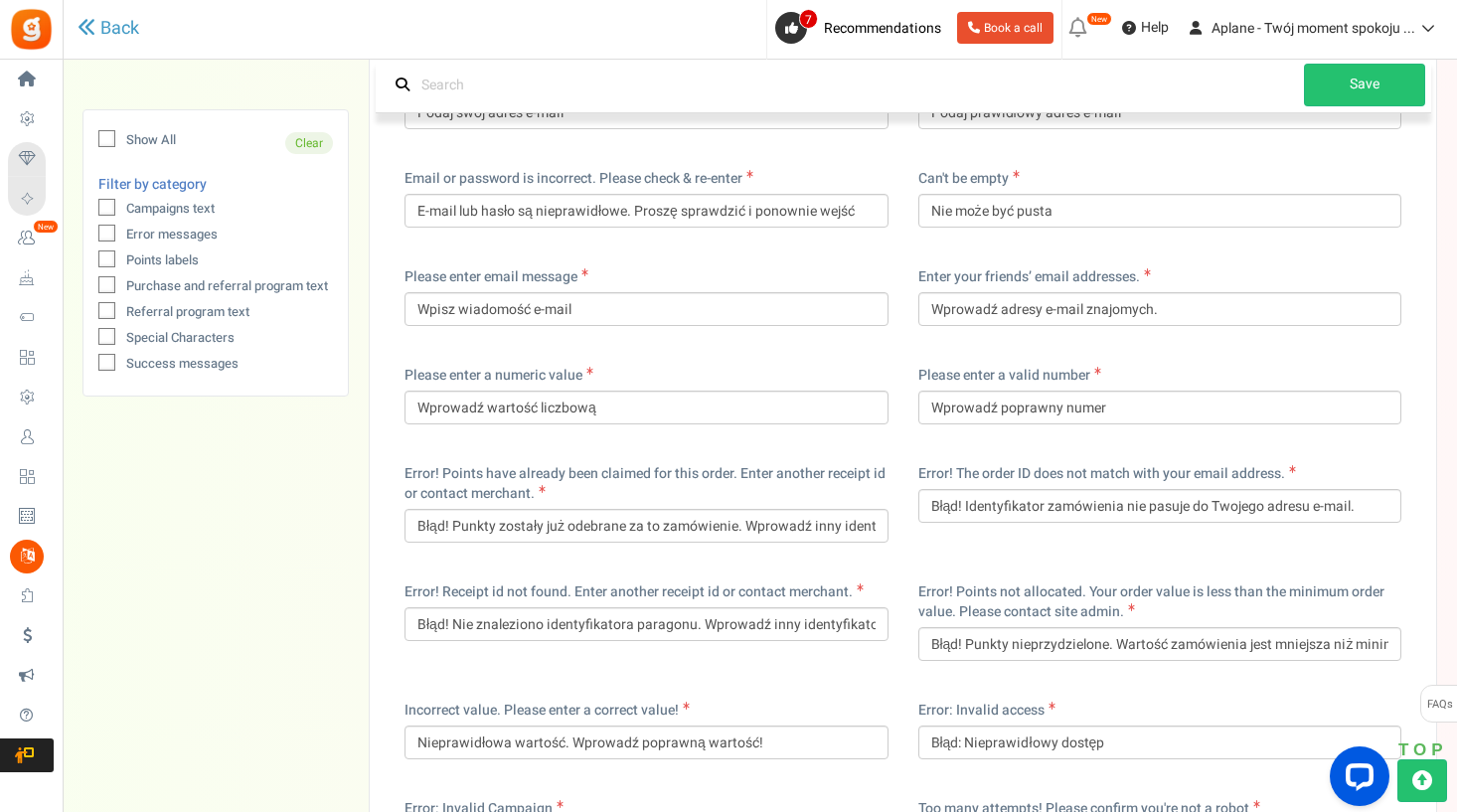 scroll, scrollTop: 3645, scrollLeft: 0, axis: vertical 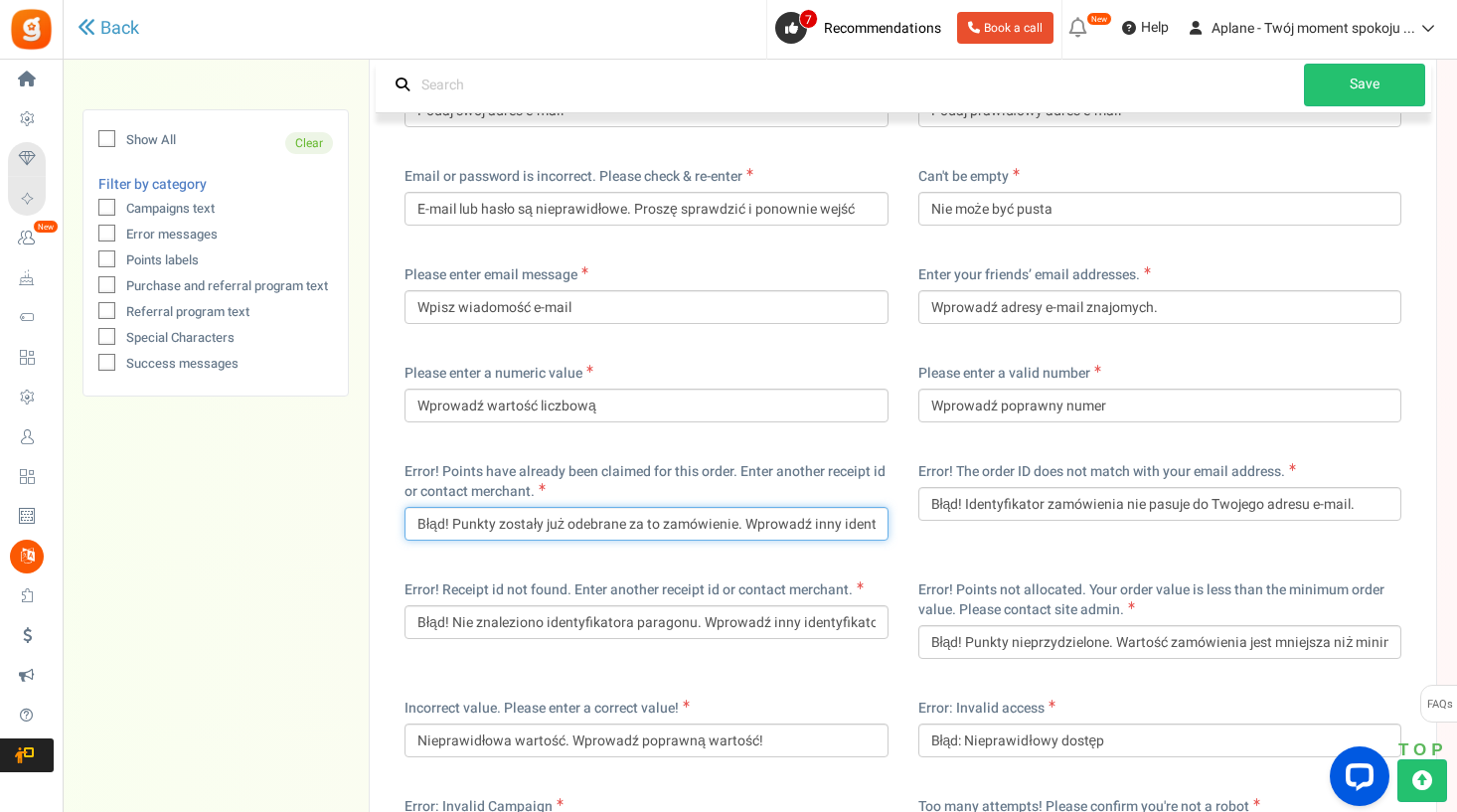 click on "Błąd! Punkty zostały już odebrane za to zamówienie. Wprowadź inny identyfikator paragonu lub skontaktuj się ze sprzedawcą." at bounding box center [646, 524] 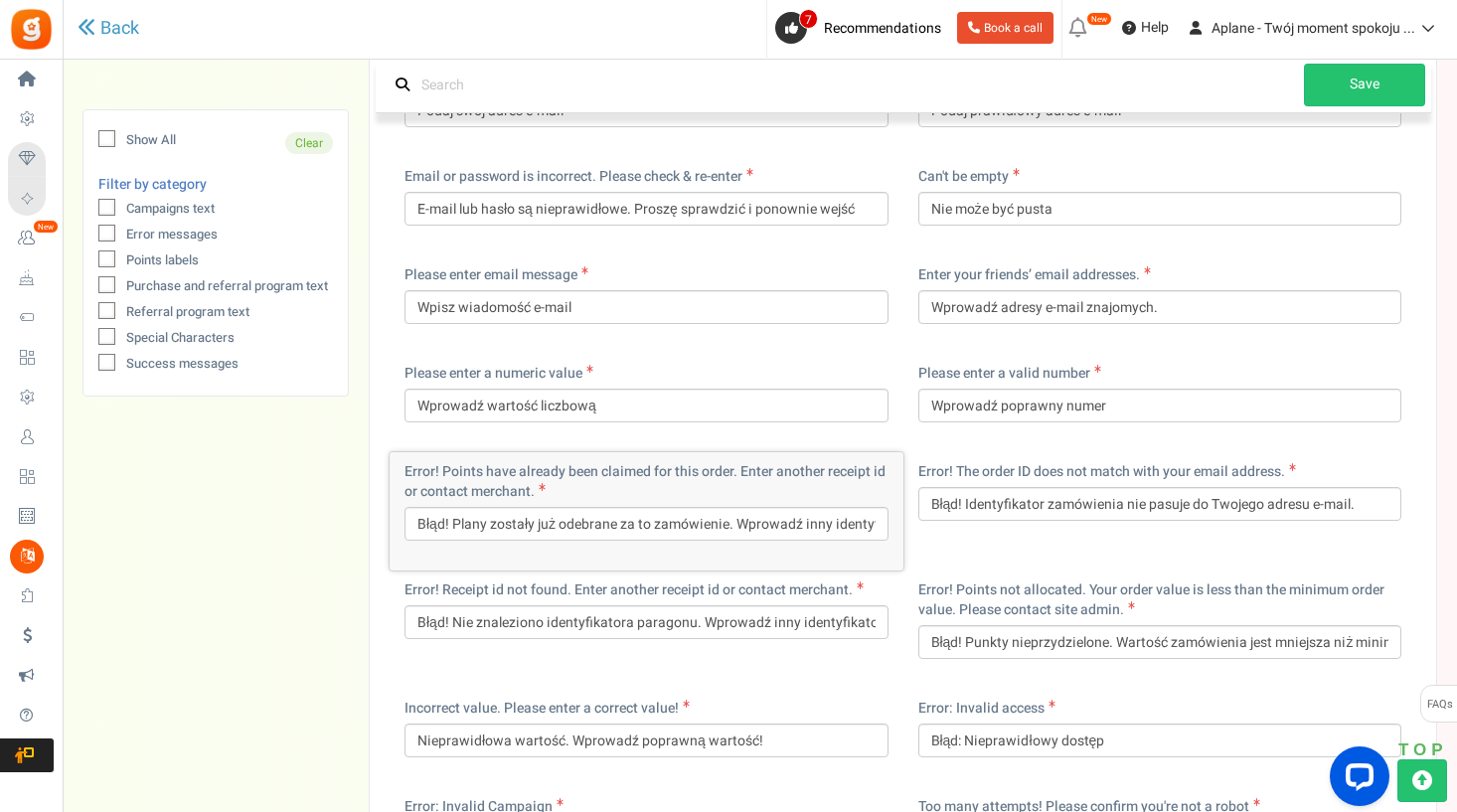 drag, startPoint x: 485, startPoint y: 515, endPoint x: 721, endPoint y: 475, distance: 239.36583 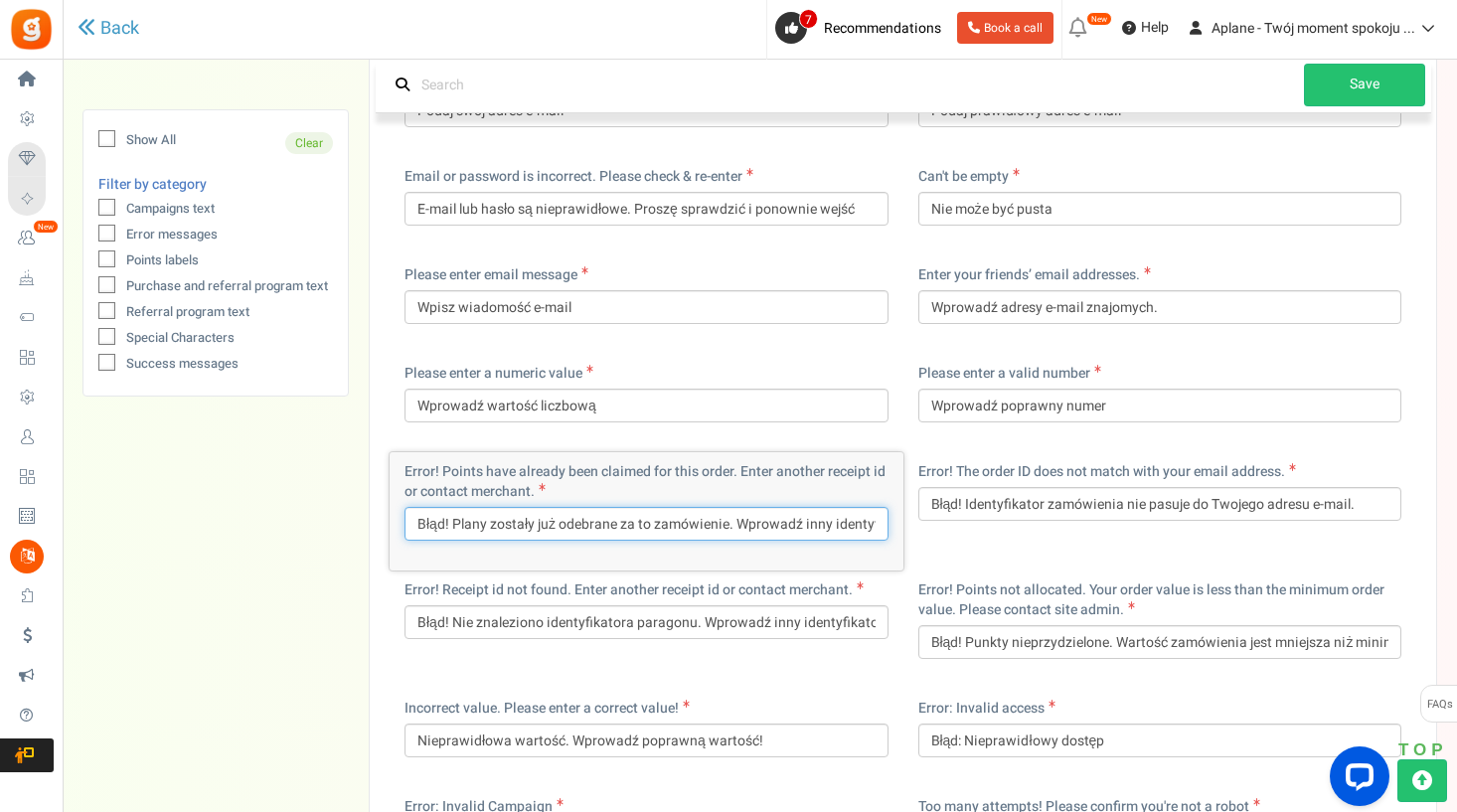 click on "Błąd! Plany zostały już odebrane za to zamówienie. Wprowadź inny identyfikator paragonu lub skontaktuj się ze sprzedawcą." at bounding box center [646, 524] 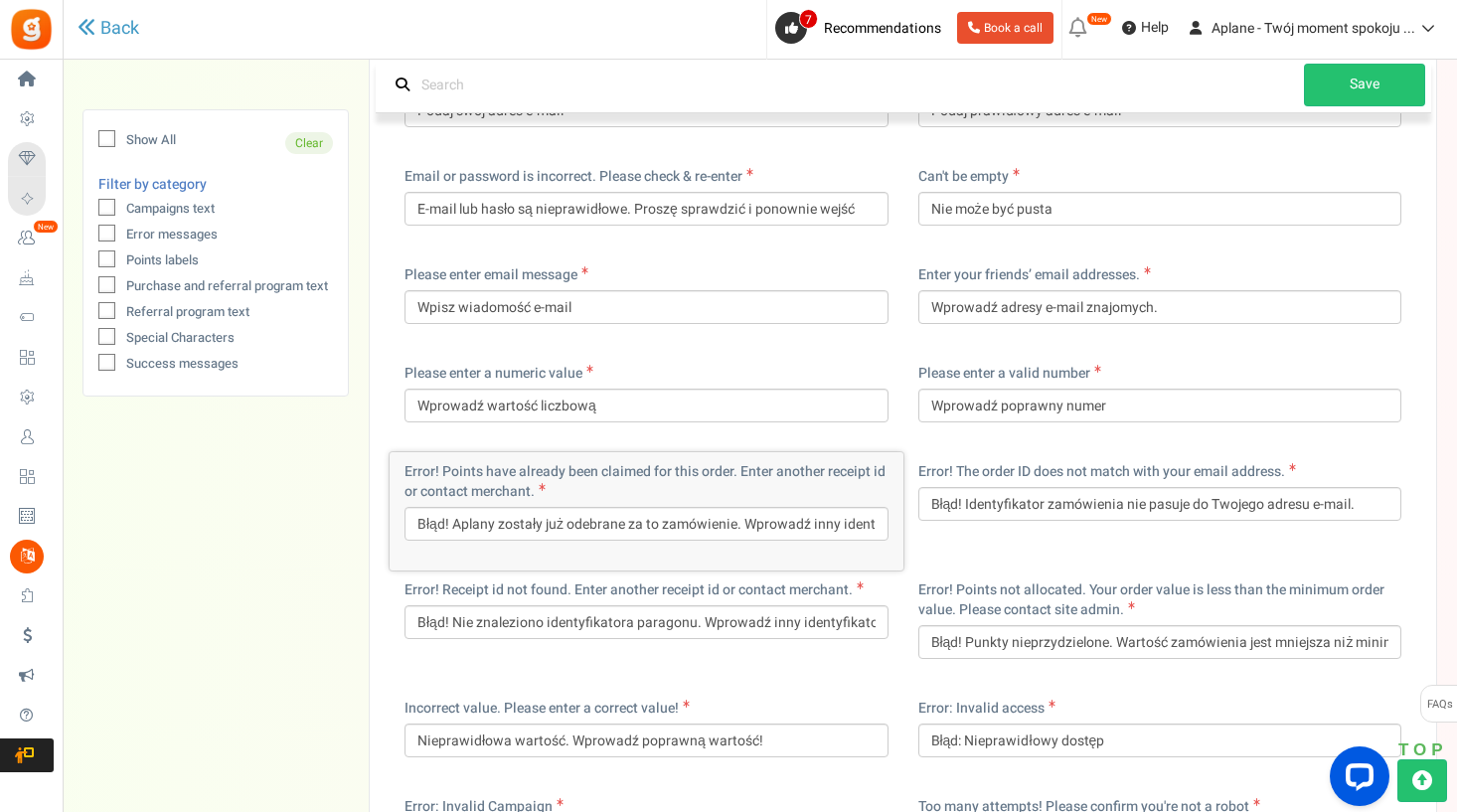 click on "Error! The order ID does not match with your email address.
Błąd! Identyfikator zamówienia nie pasuje do Twojego adresu e-mail." at bounding box center [1160, 511] 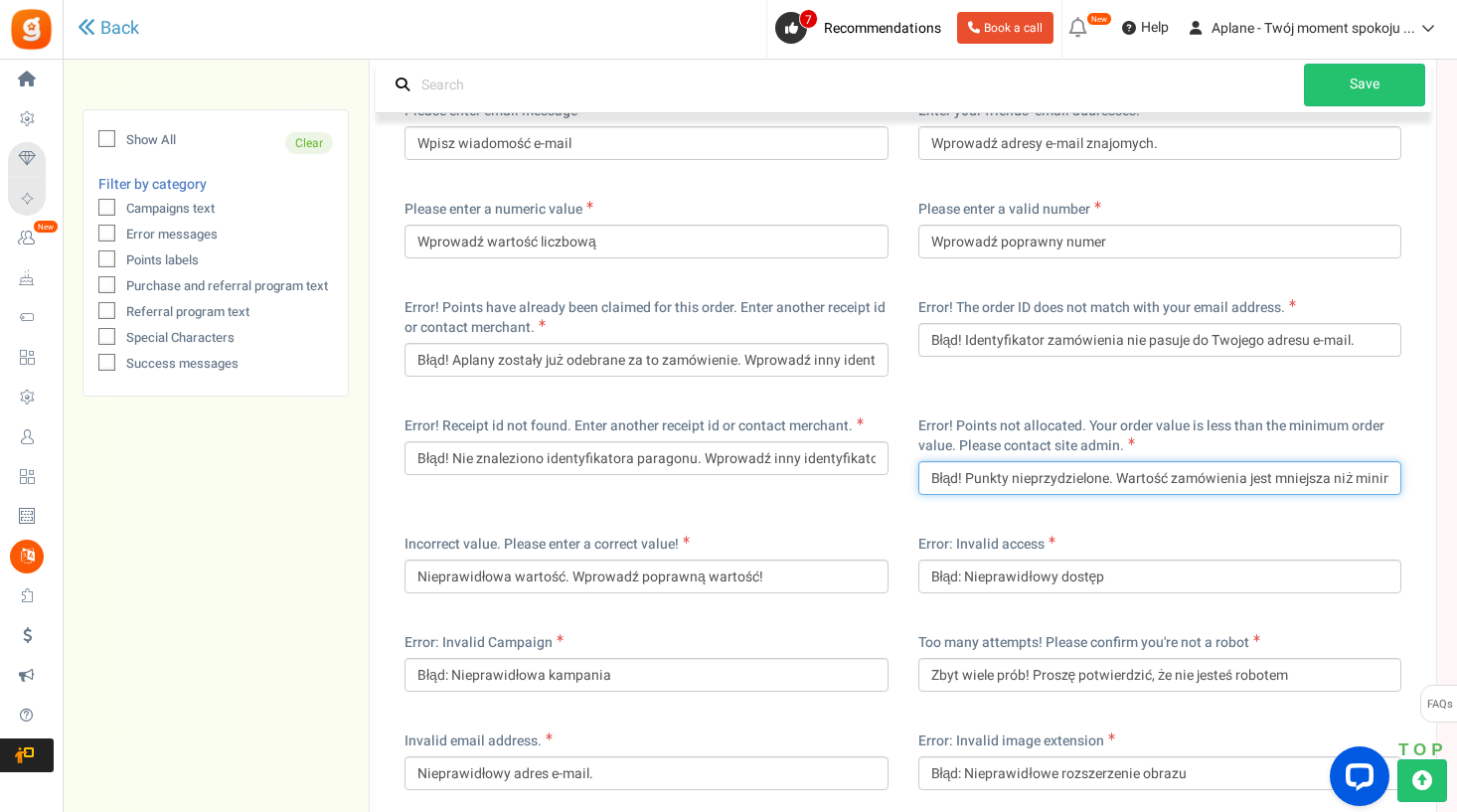 click on "Błąd! Punkty nieprzydzielone. Wartość zamówienia jest mniejsza niż minimalna wartość zamówienia. Skontaktuj się z administratorem strony." at bounding box center (1160, 478) 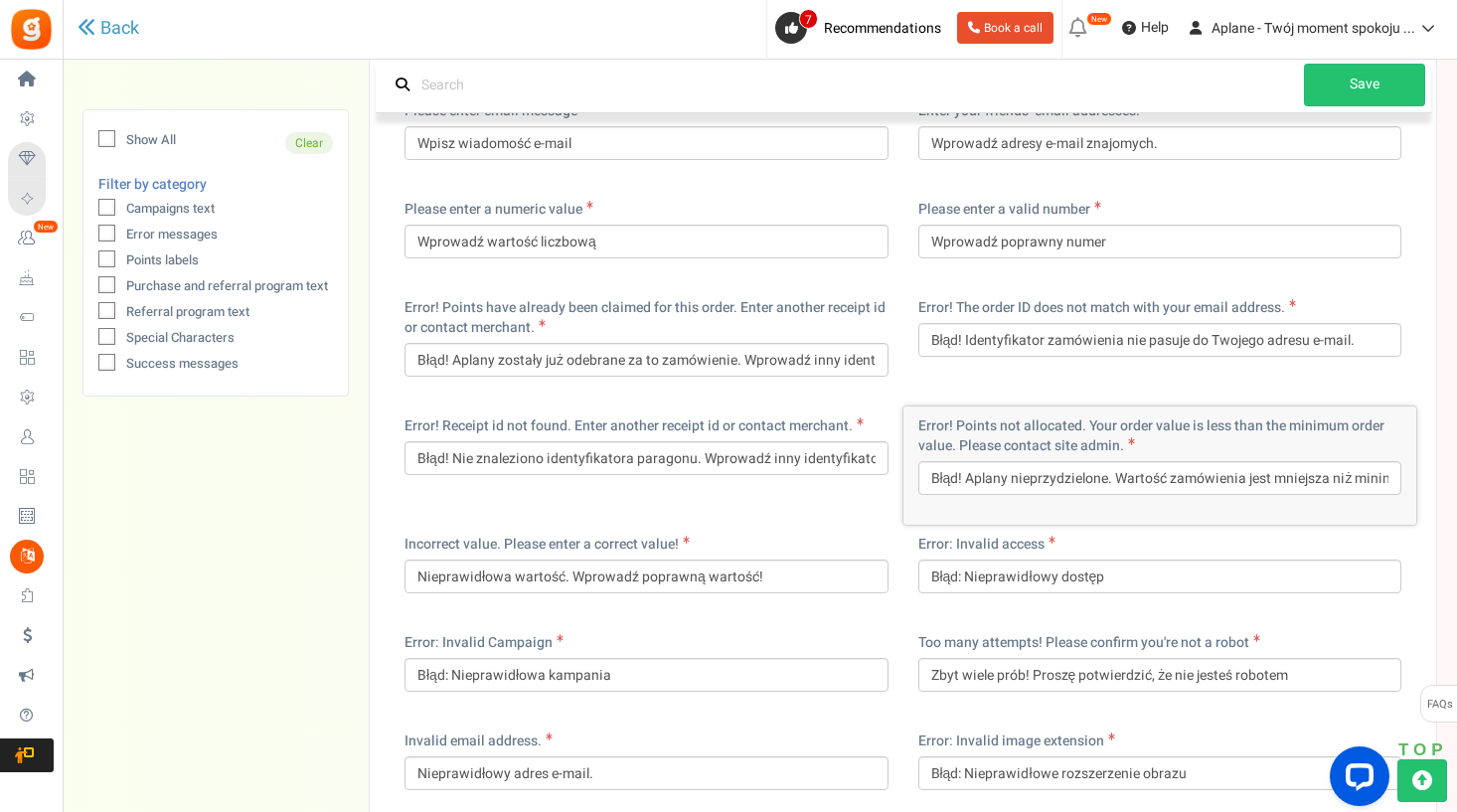 click on "Error: Invalid access
Błąd: Nieprawidłowy dostęp" at bounding box center (1160, 564) 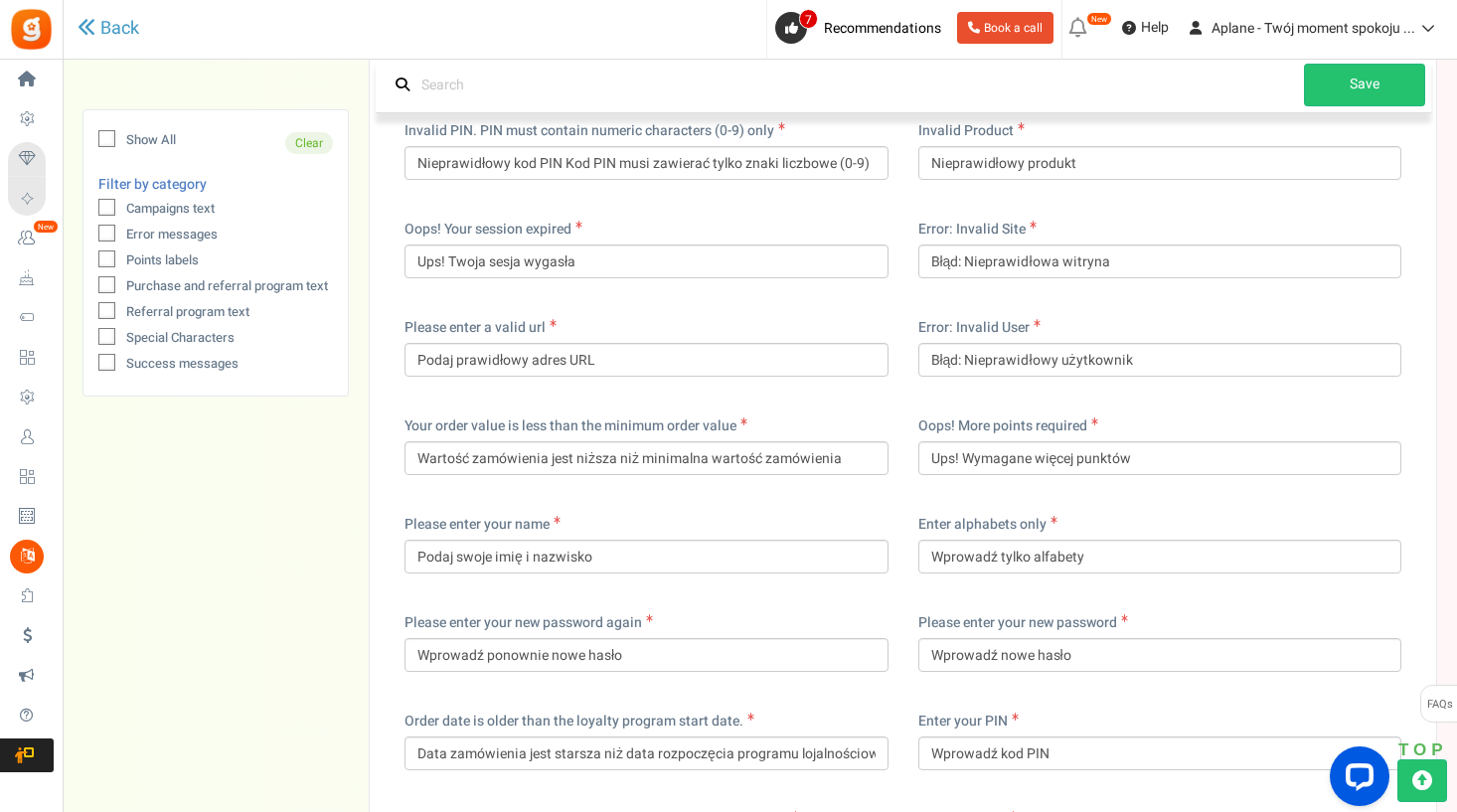 scroll, scrollTop: 4554, scrollLeft: 0, axis: vertical 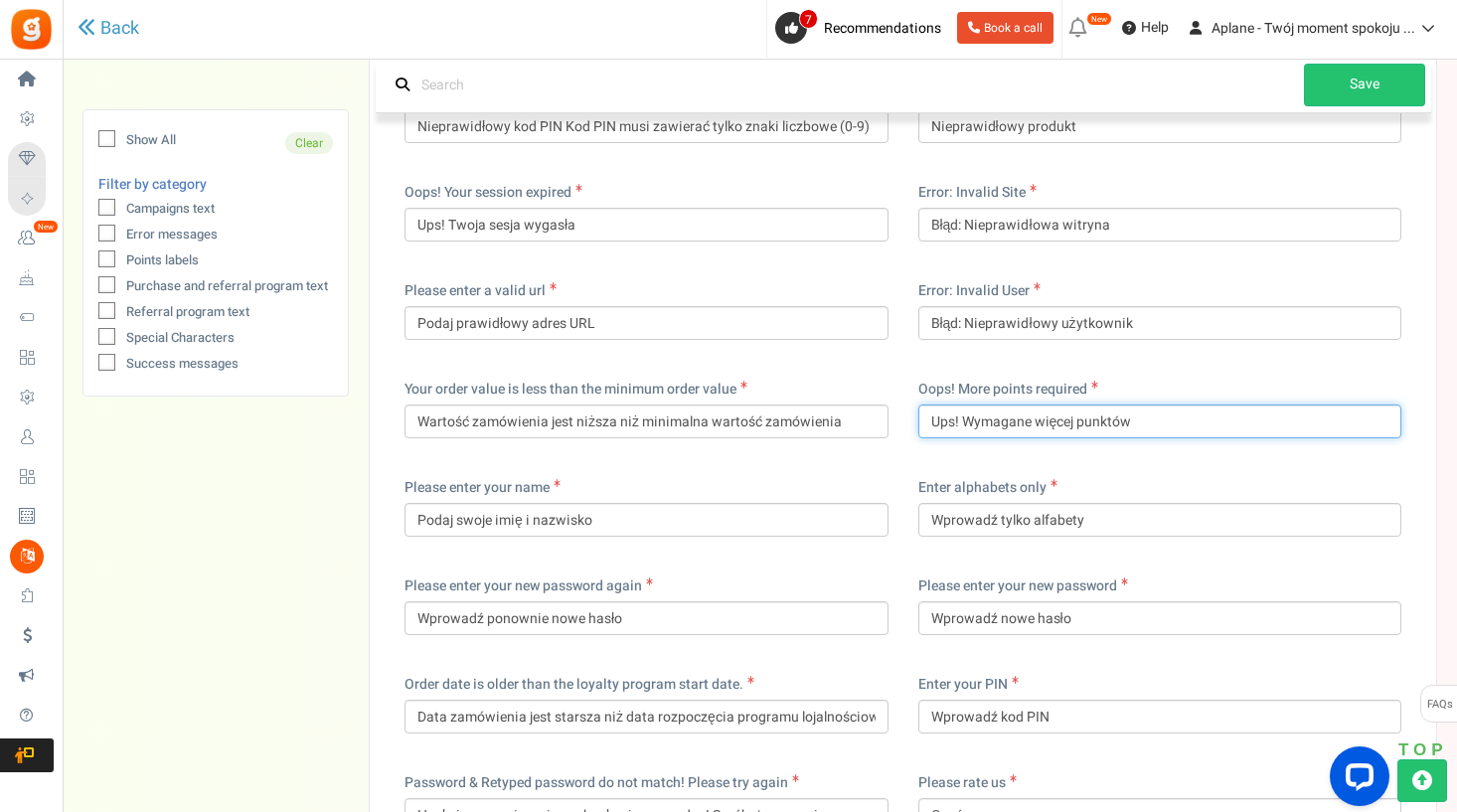 click on "Ups! Wymagane więcej punktów" at bounding box center [1160, 421] 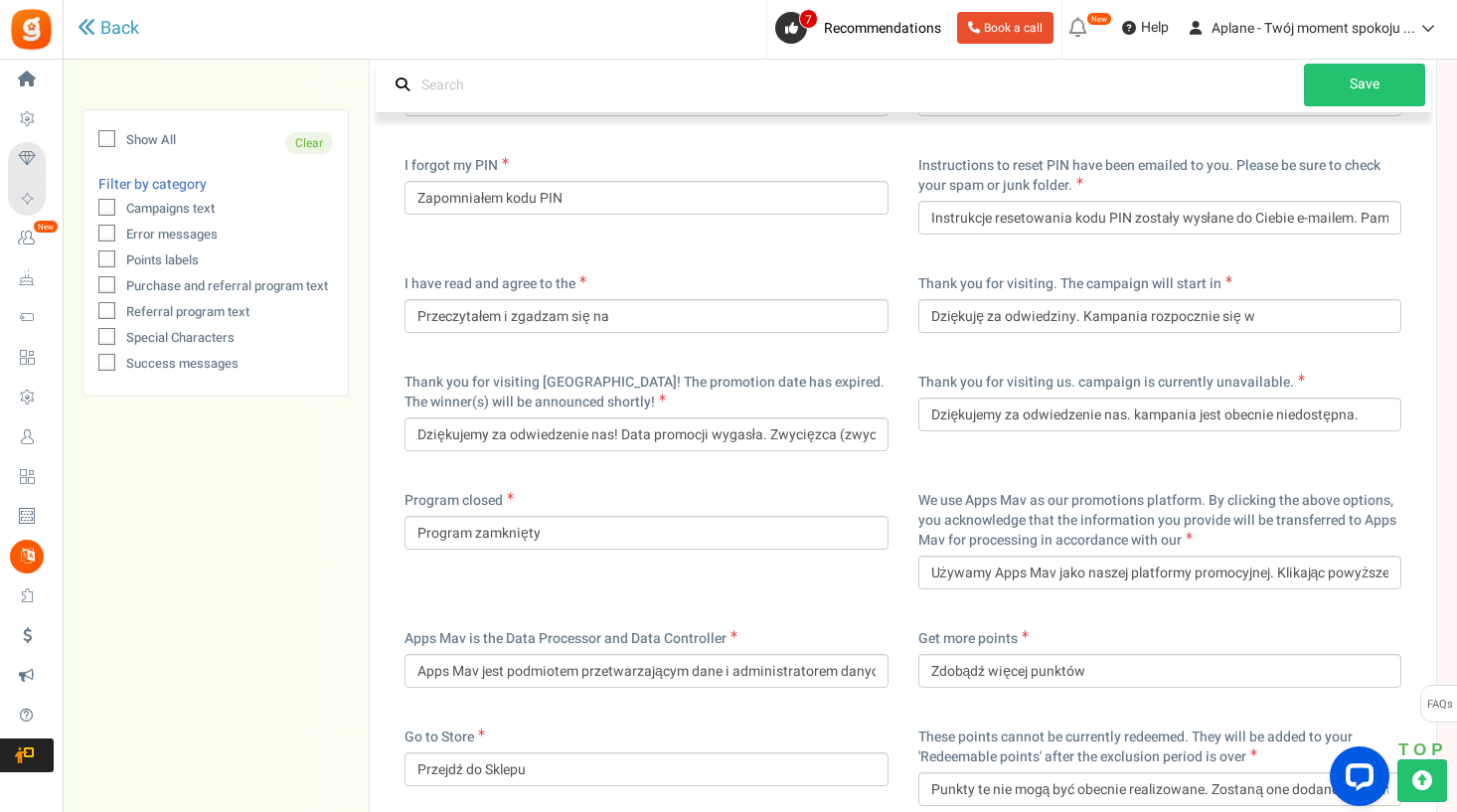 scroll, scrollTop: 6302, scrollLeft: 0, axis: vertical 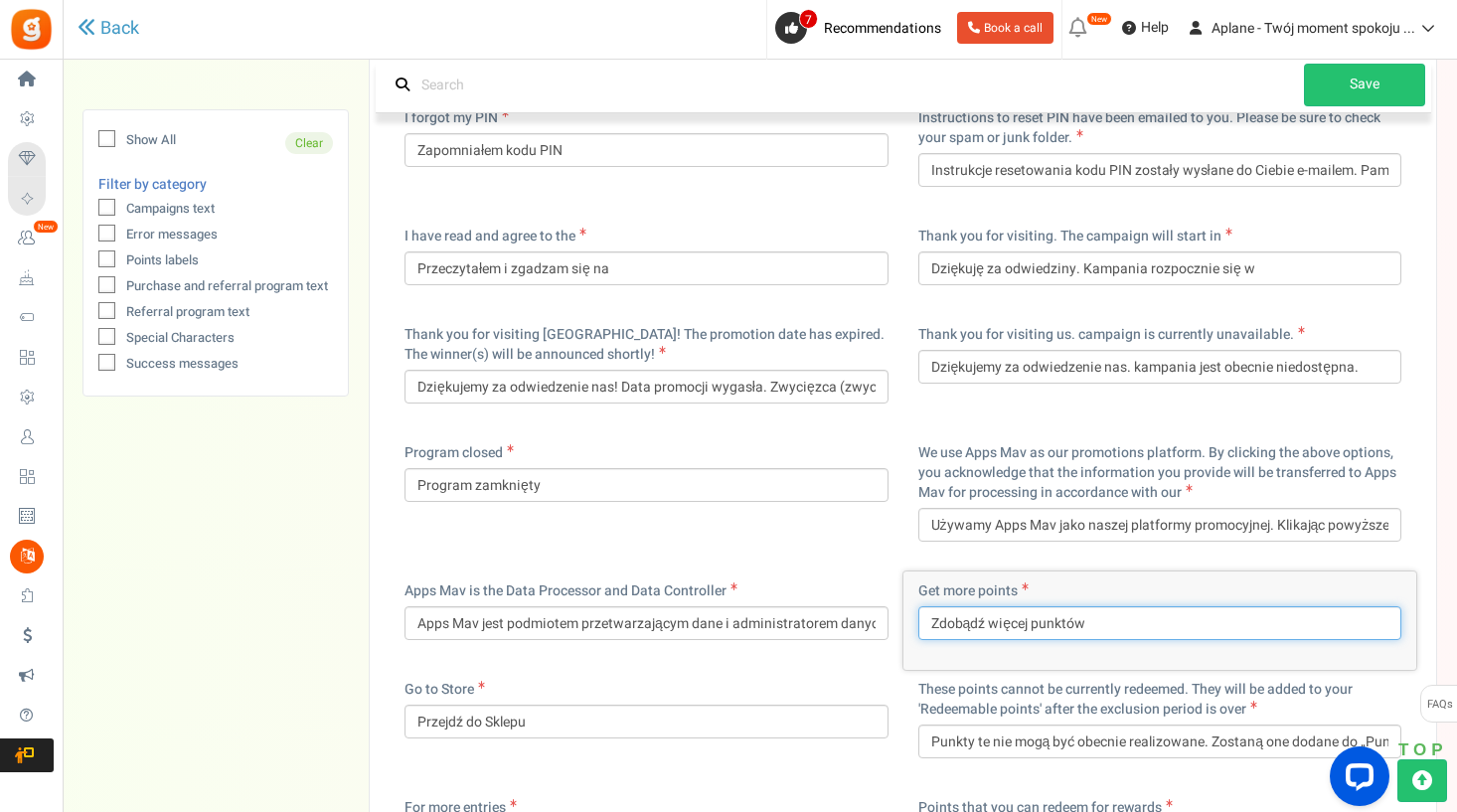 drag, startPoint x: 1088, startPoint y: 614, endPoint x: 1078, endPoint y: 615, distance: 10.049876 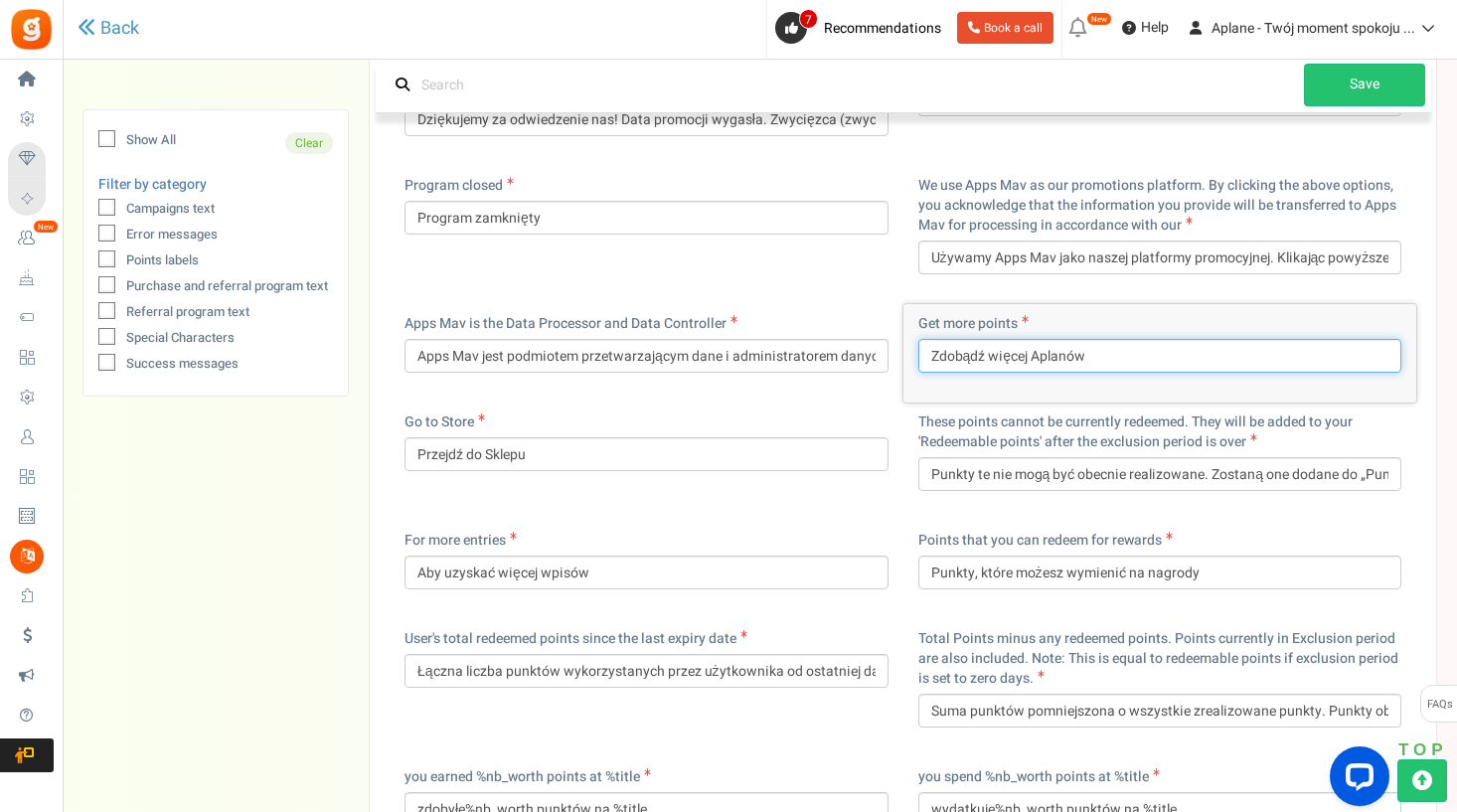 scroll, scrollTop: 6571, scrollLeft: 0, axis: vertical 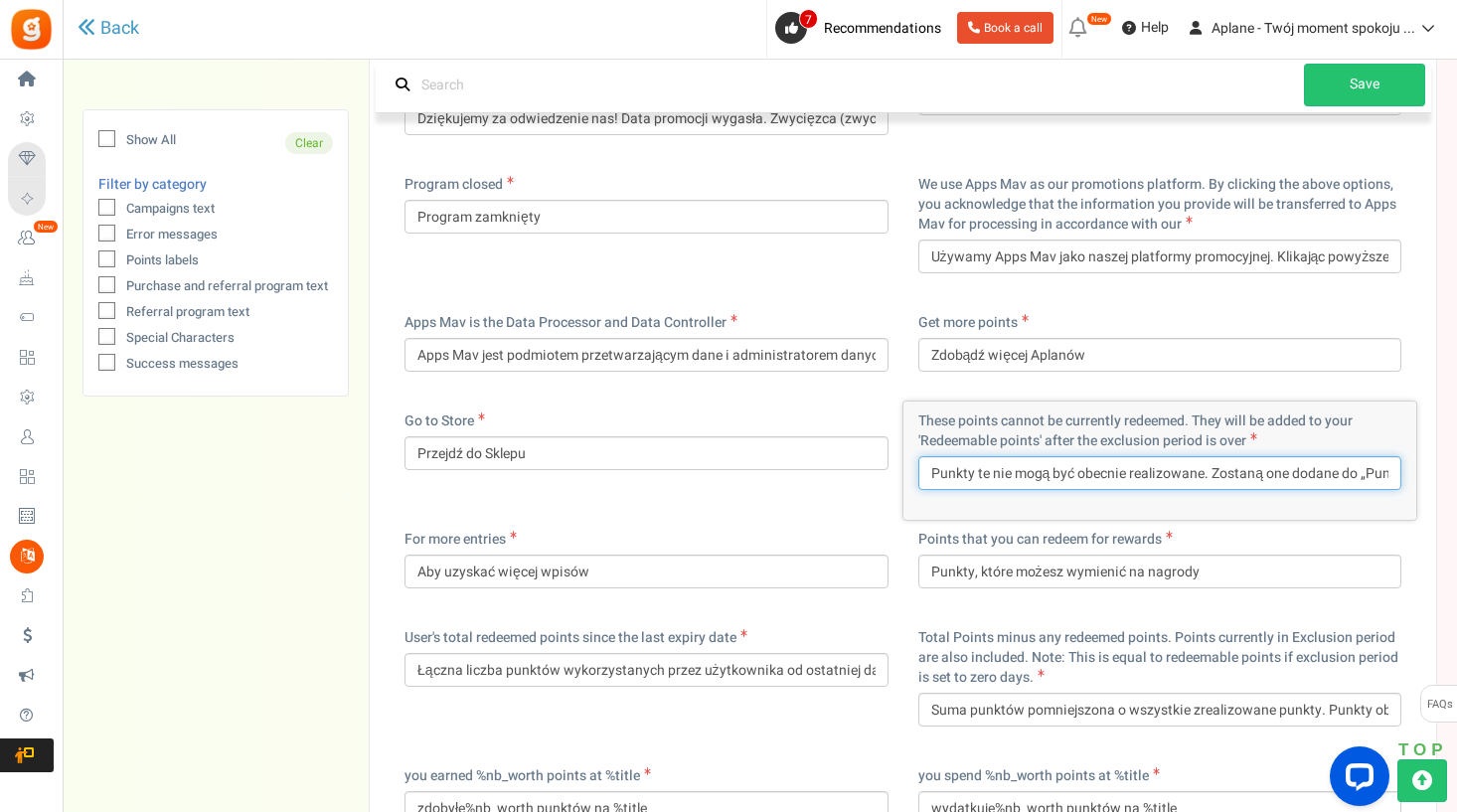 click on "Punkty te nie mogą być obecnie realizowane. Zostaną one dodane do „Punkty Redeemable” po zakończeniu okresu wykluczenia" at bounding box center (1160, 473) 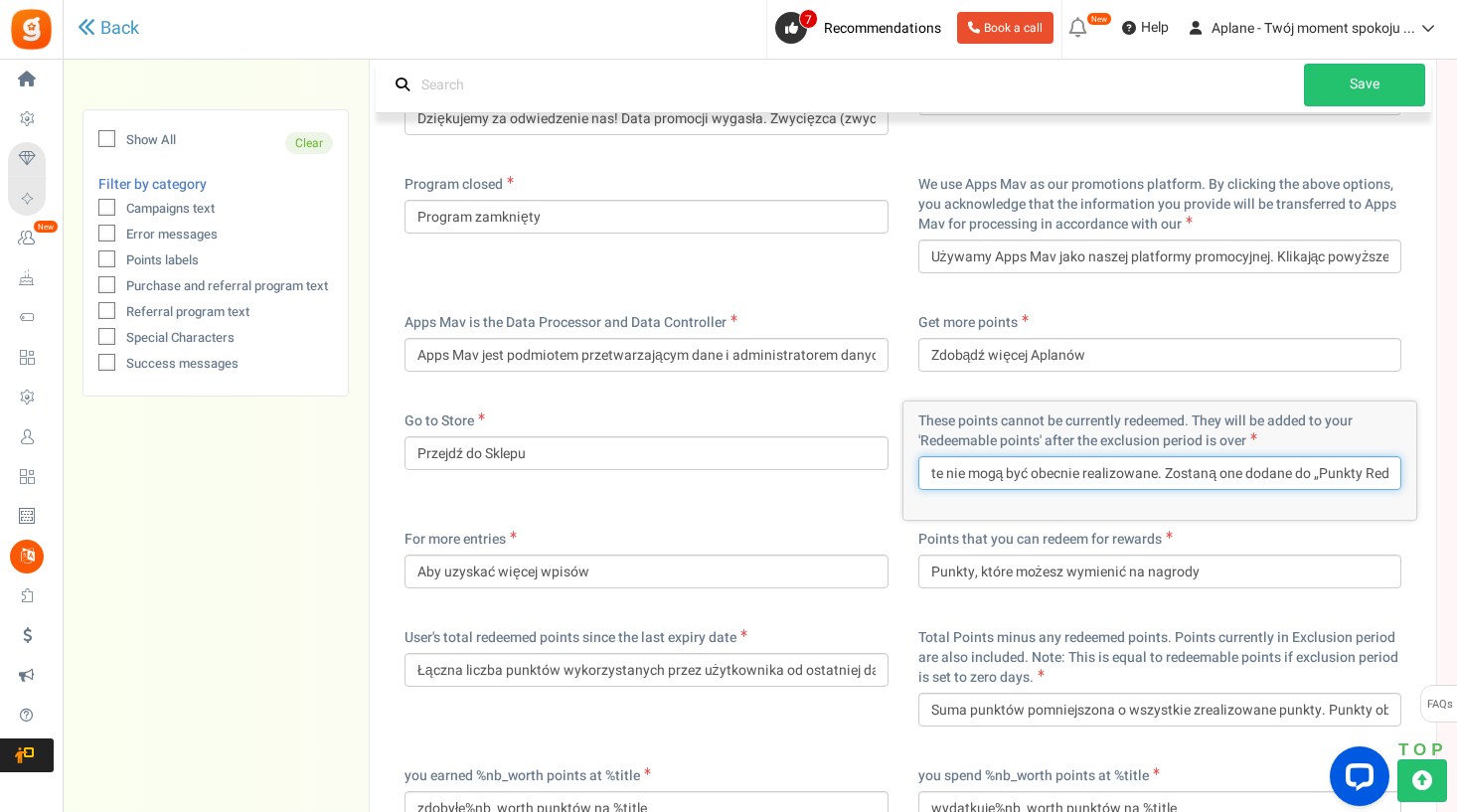 drag, startPoint x: 969, startPoint y: 462, endPoint x: 933, endPoint y: 458, distance: 36.221541 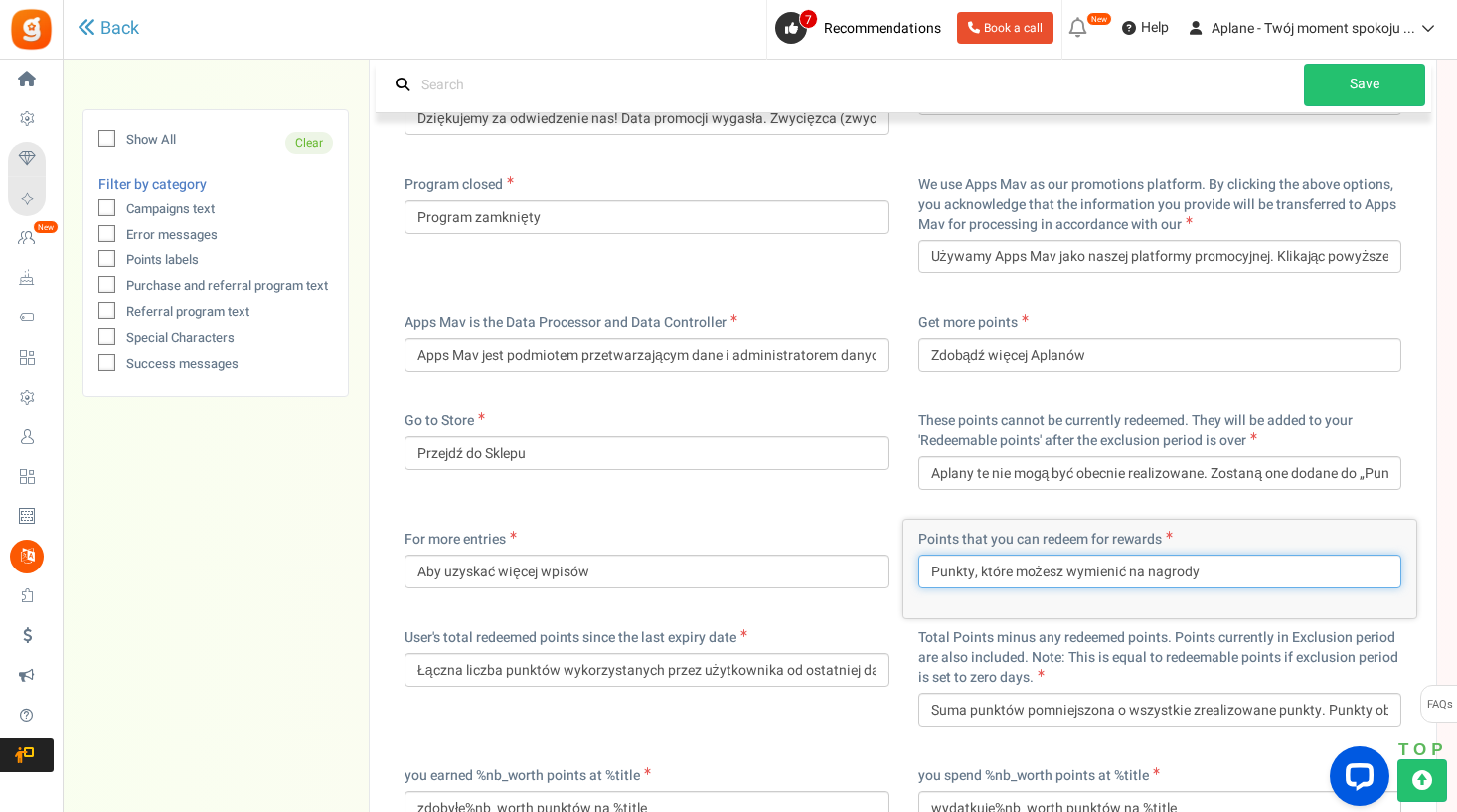 drag, startPoint x: 933, startPoint y: 556, endPoint x: 961, endPoint y: 560, distance: 28.284271 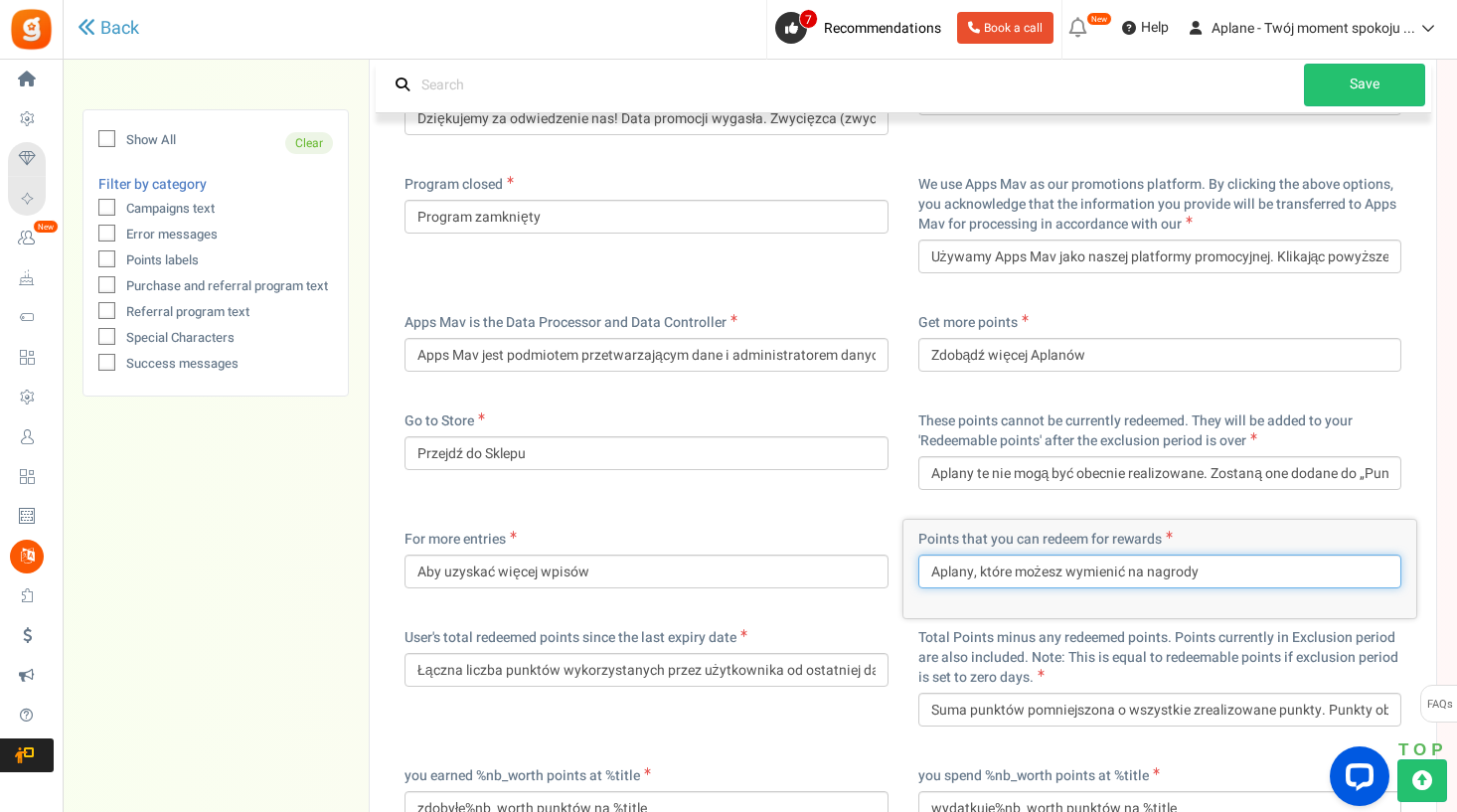 click on "Aplany, które możesz wymienić na nagrody" at bounding box center (1160, 571) 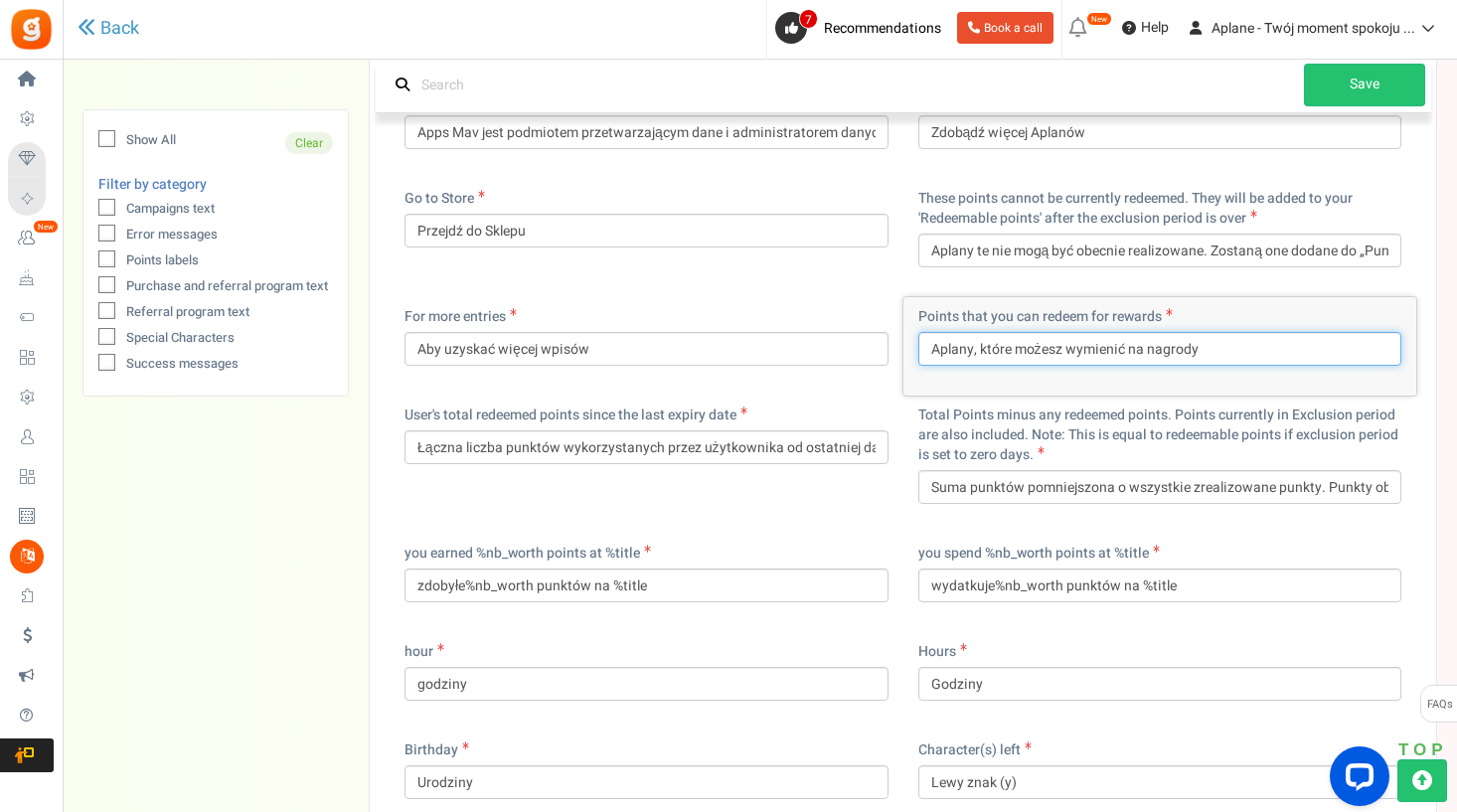 scroll, scrollTop: 6796, scrollLeft: 0, axis: vertical 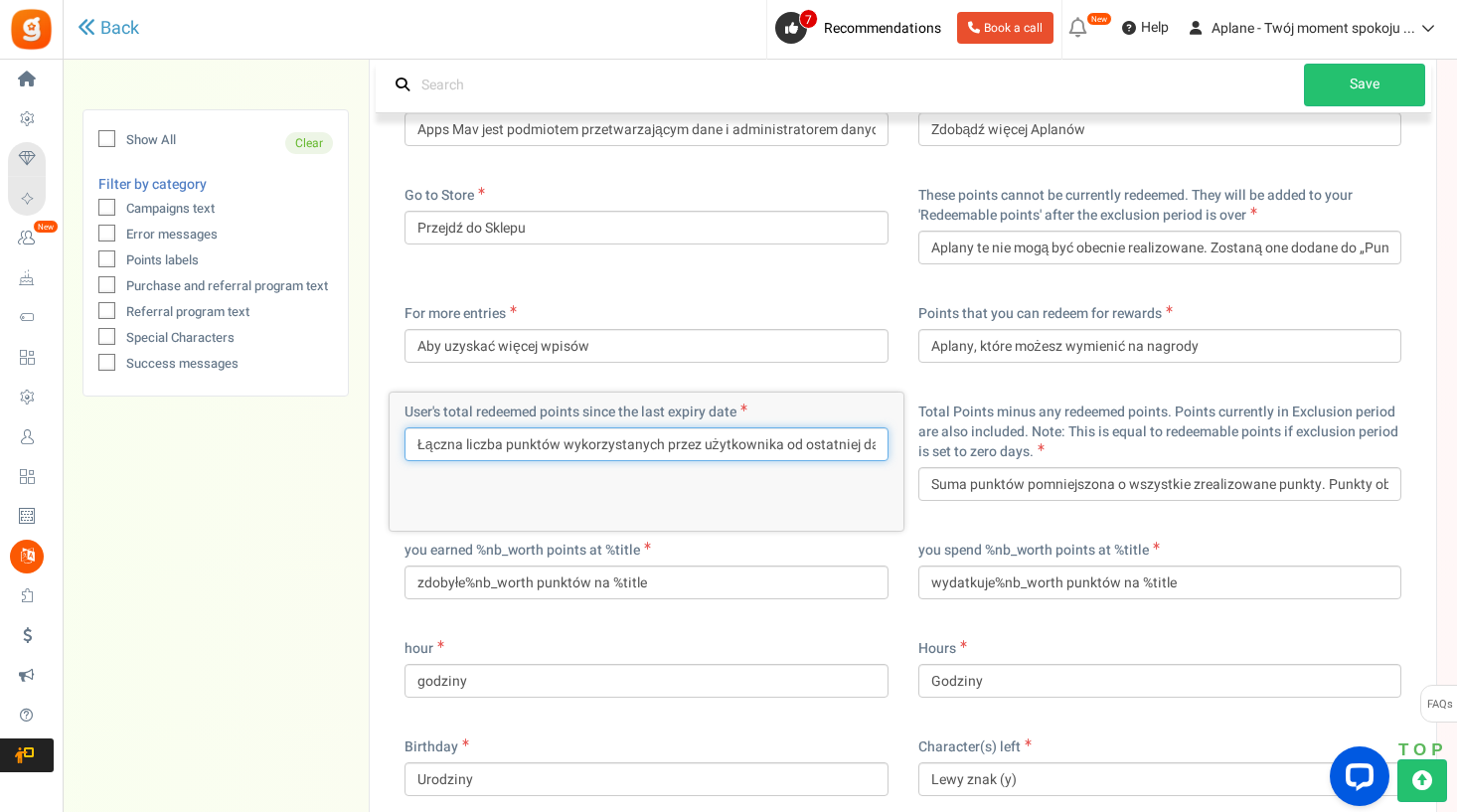 click on "Łączna liczba punktów wykorzystanych przez użytkownika od ostatniej daty wygaśnięcia" at bounding box center (646, 444) 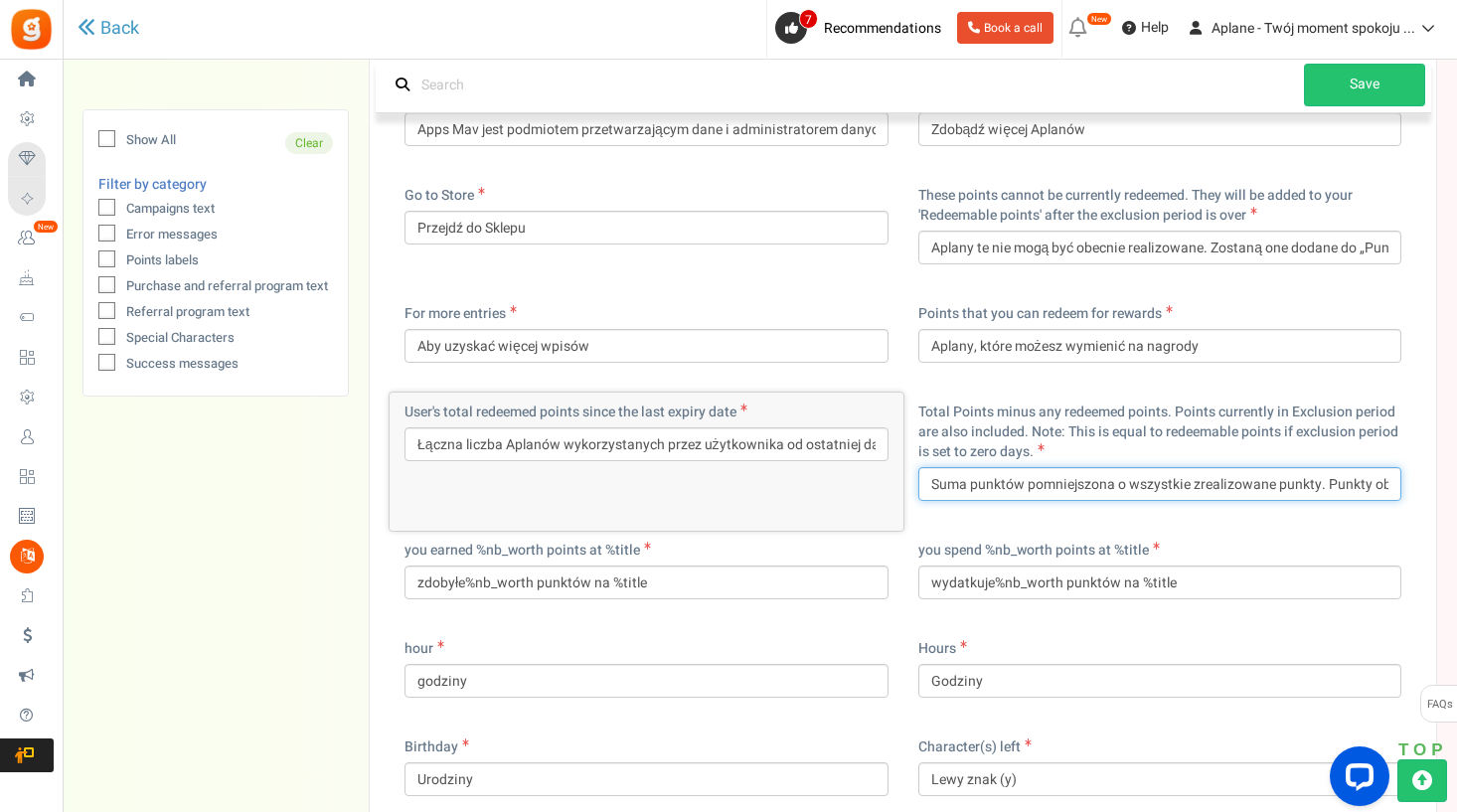 click on "Suma punktów pomniejszona o wszystkie zrealizowane punkty. Punkty obecnie w okresie wykluczenia są również uwzględniane. Uwaga: Jest to równe punktom wymienialnym, jeśli okres wykluczenia jest ustawiony na zero dni." at bounding box center [1160, 484] 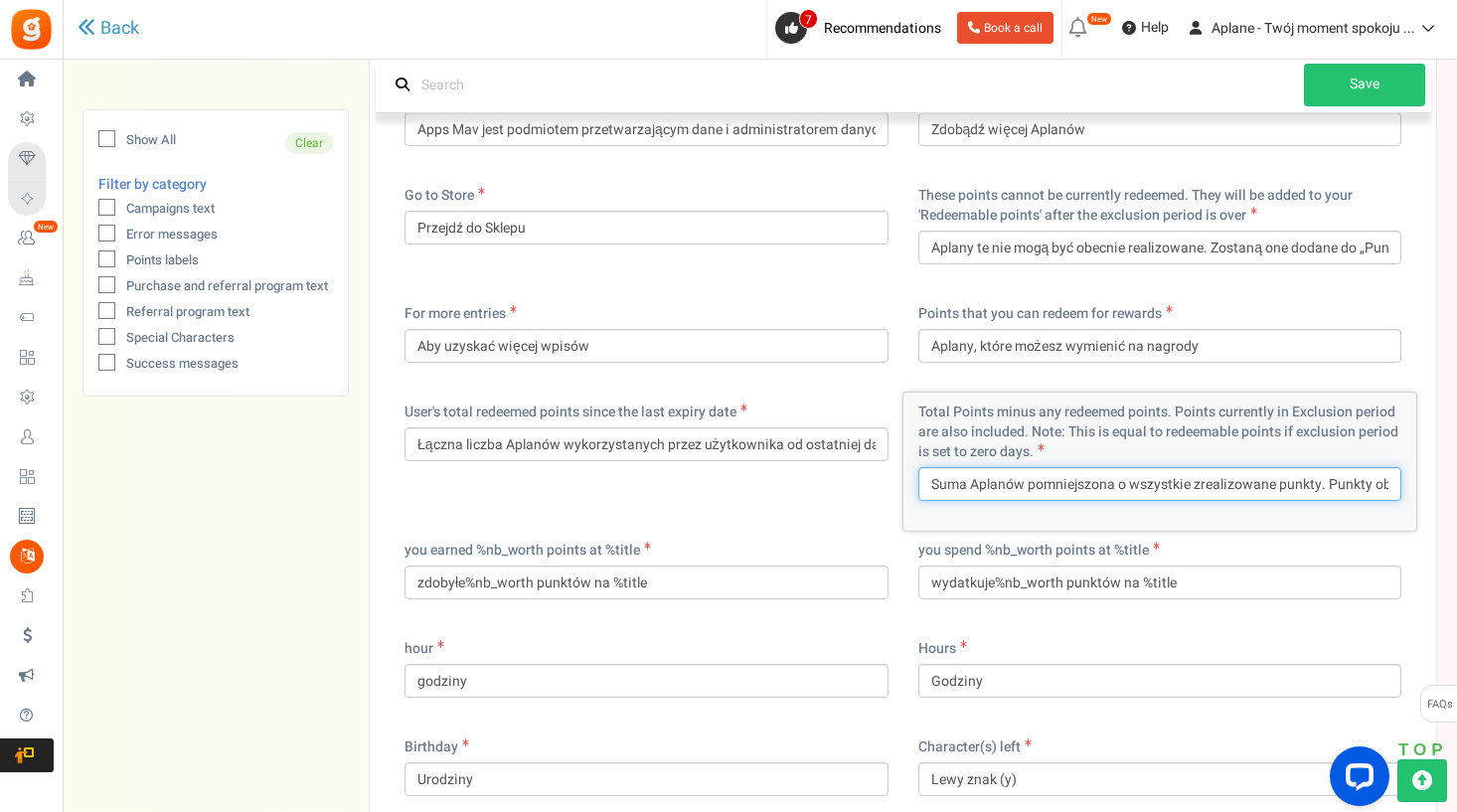 click on "Suma Aplanów pomniejszona o wszystkie zrealizowane punkty. Punkty obecnie w okresie wykluczenia są również uwzględniane. Uwaga: Jest to równe punktom wymienialnym, jeśli okres wykluczenia jest ustawiony na zero dni." at bounding box center (1160, 484) 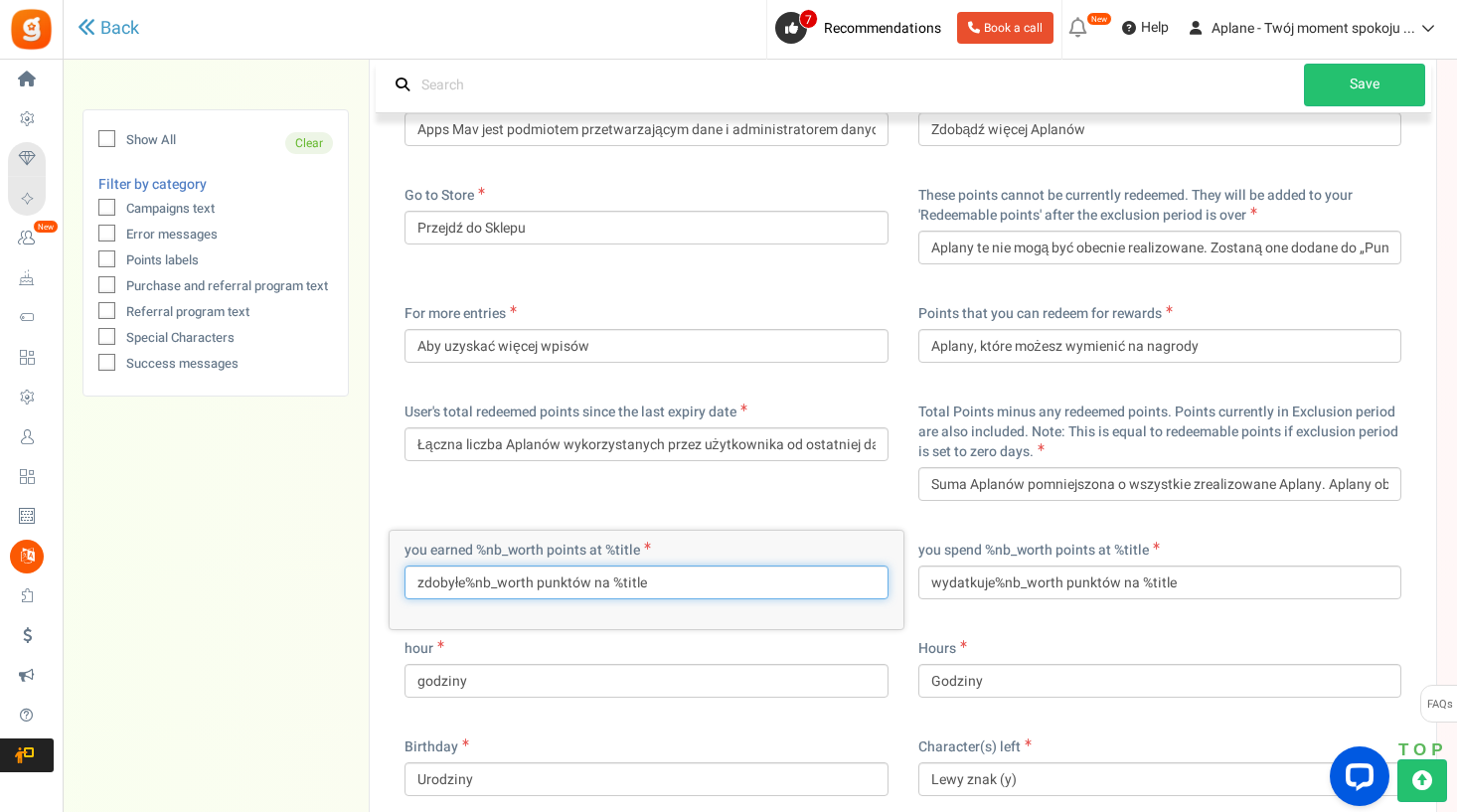 click on "zdobyłe%nb_worth punktów na %title" at bounding box center (646, 582) 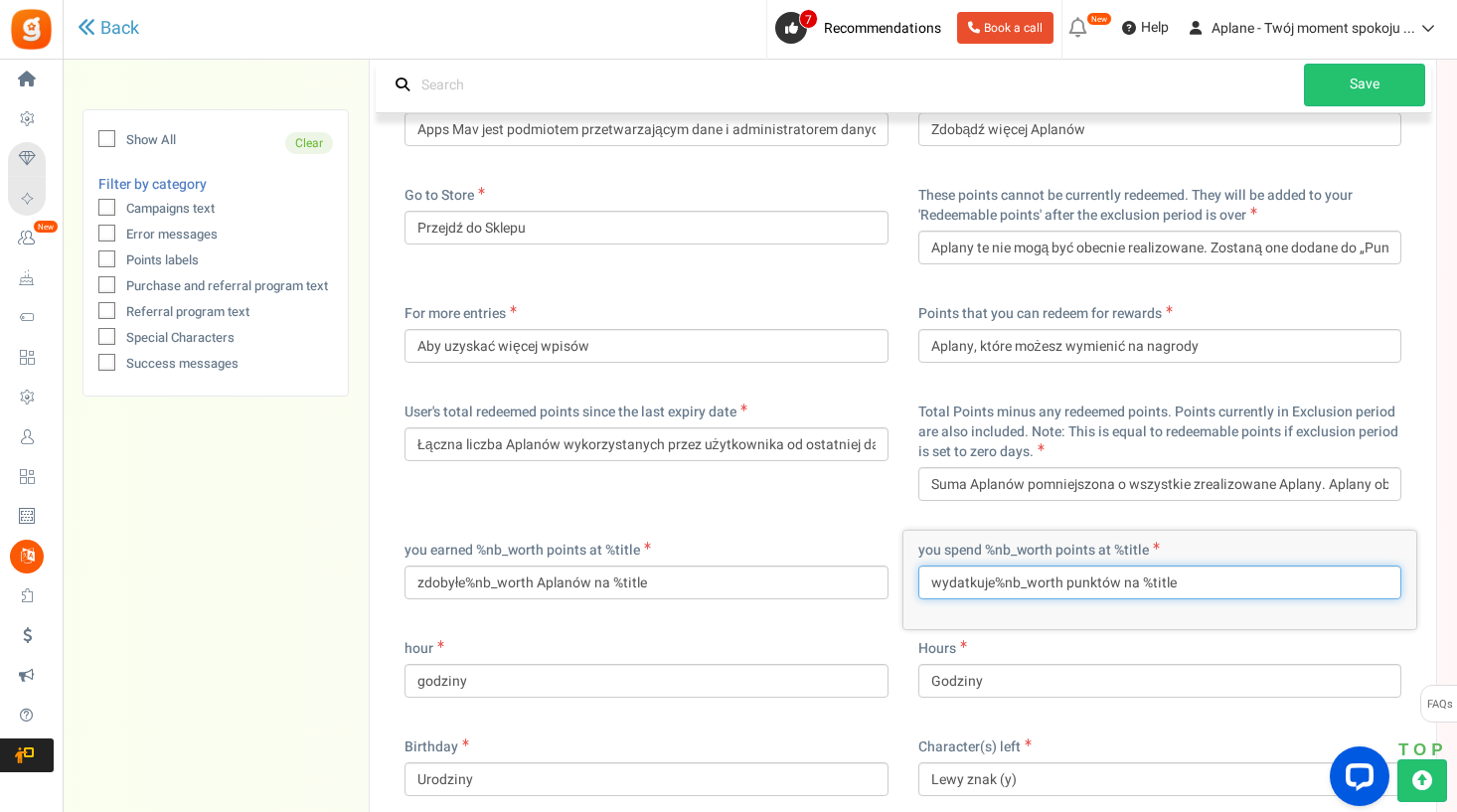 click on "wydatkuje%nb_worth punktów na %title" at bounding box center [1160, 582] 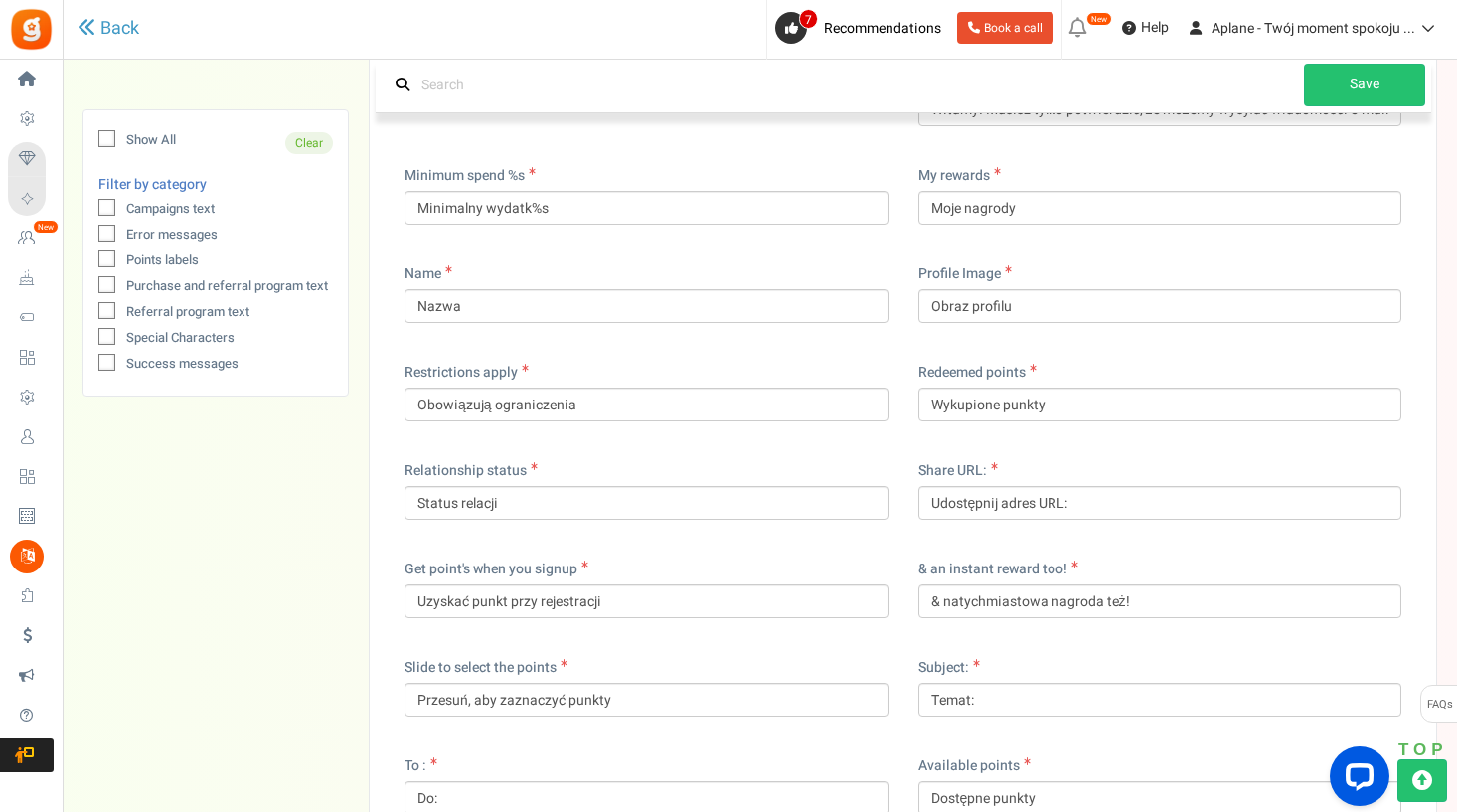 scroll, scrollTop: 8676, scrollLeft: 0, axis: vertical 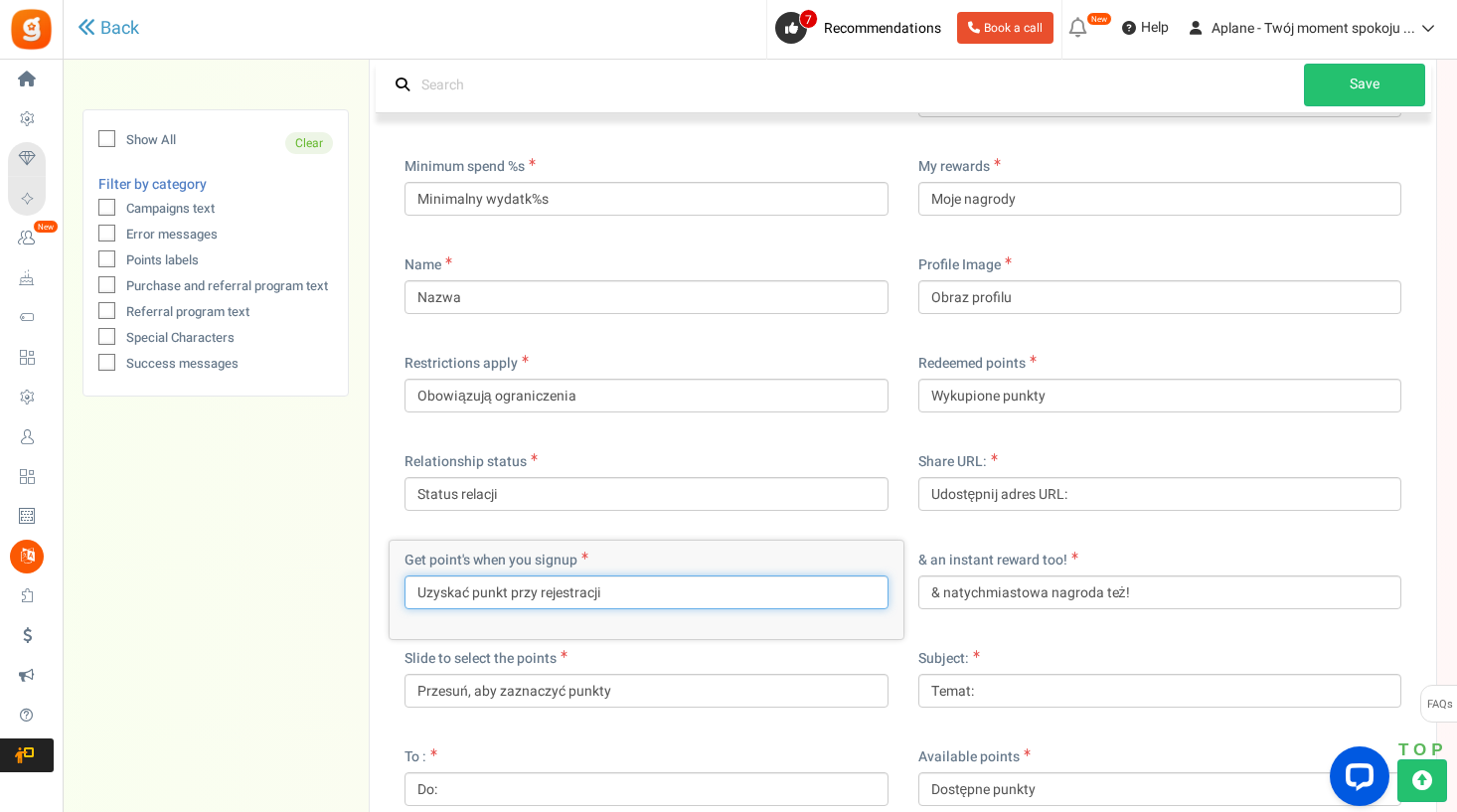 click on "Uzyskać punkt przy rejestracji" at bounding box center [646, 592] 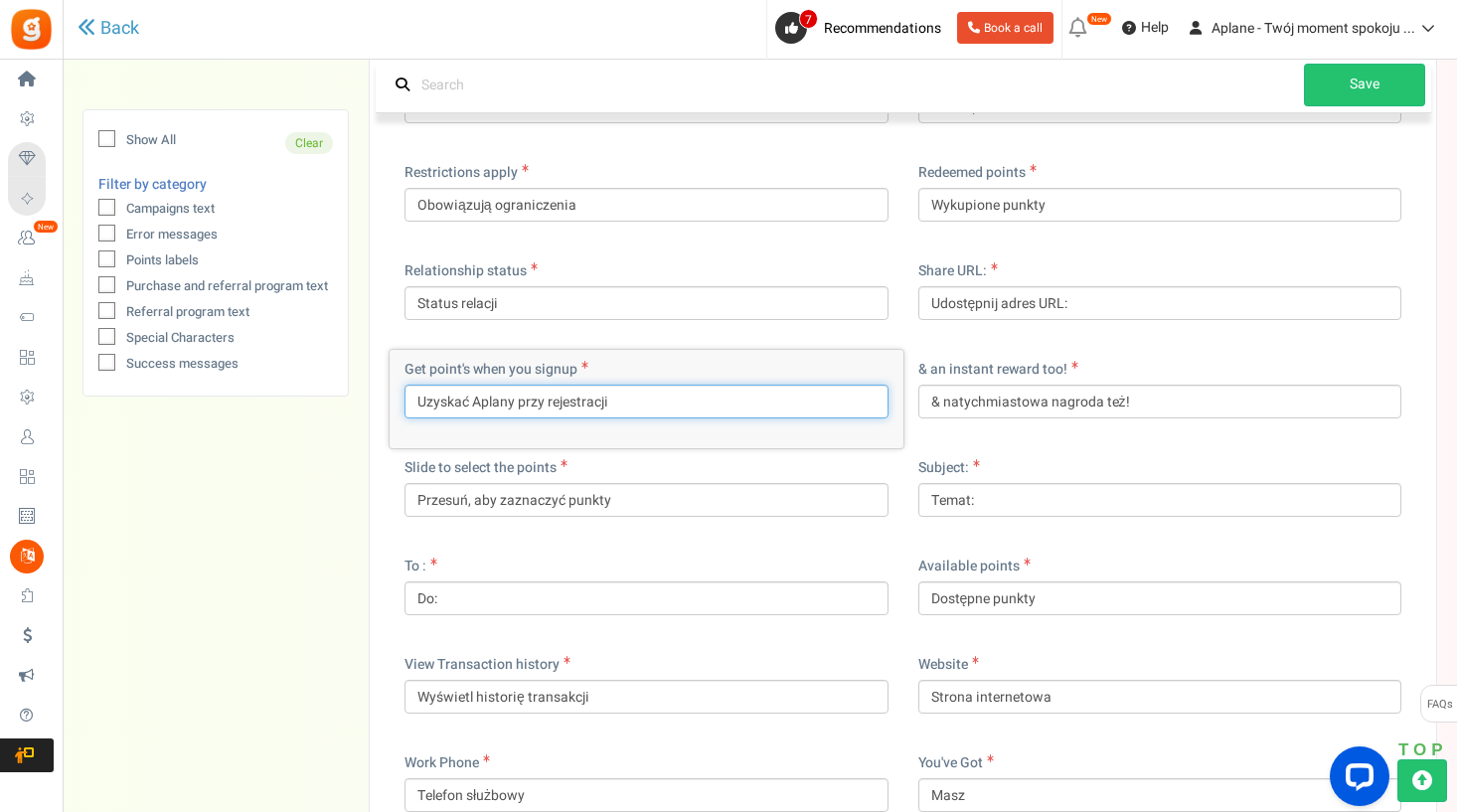 scroll, scrollTop: 8869, scrollLeft: 0, axis: vertical 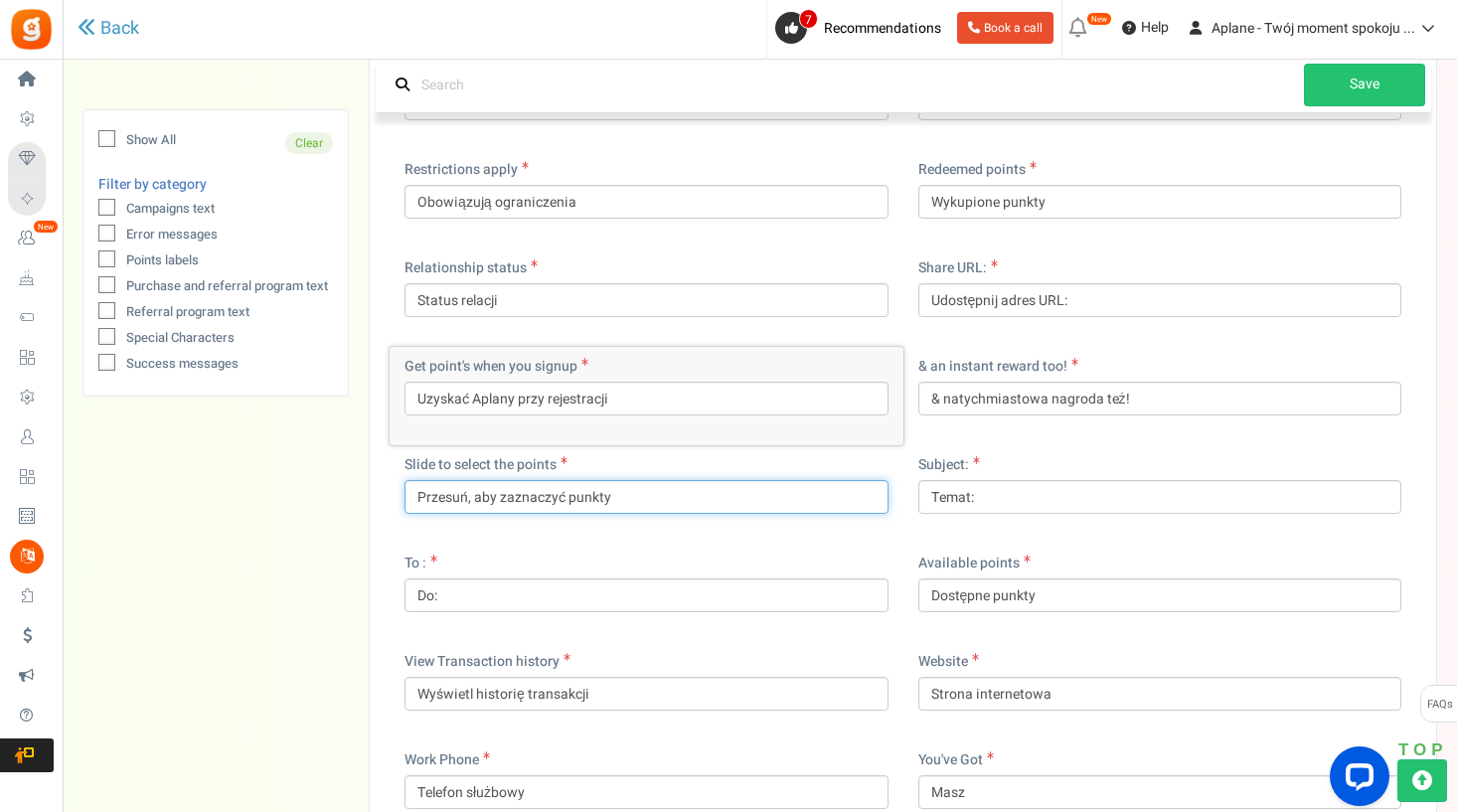 click on "Przesuń, aby zaznaczyć punkty" at bounding box center [646, 497] 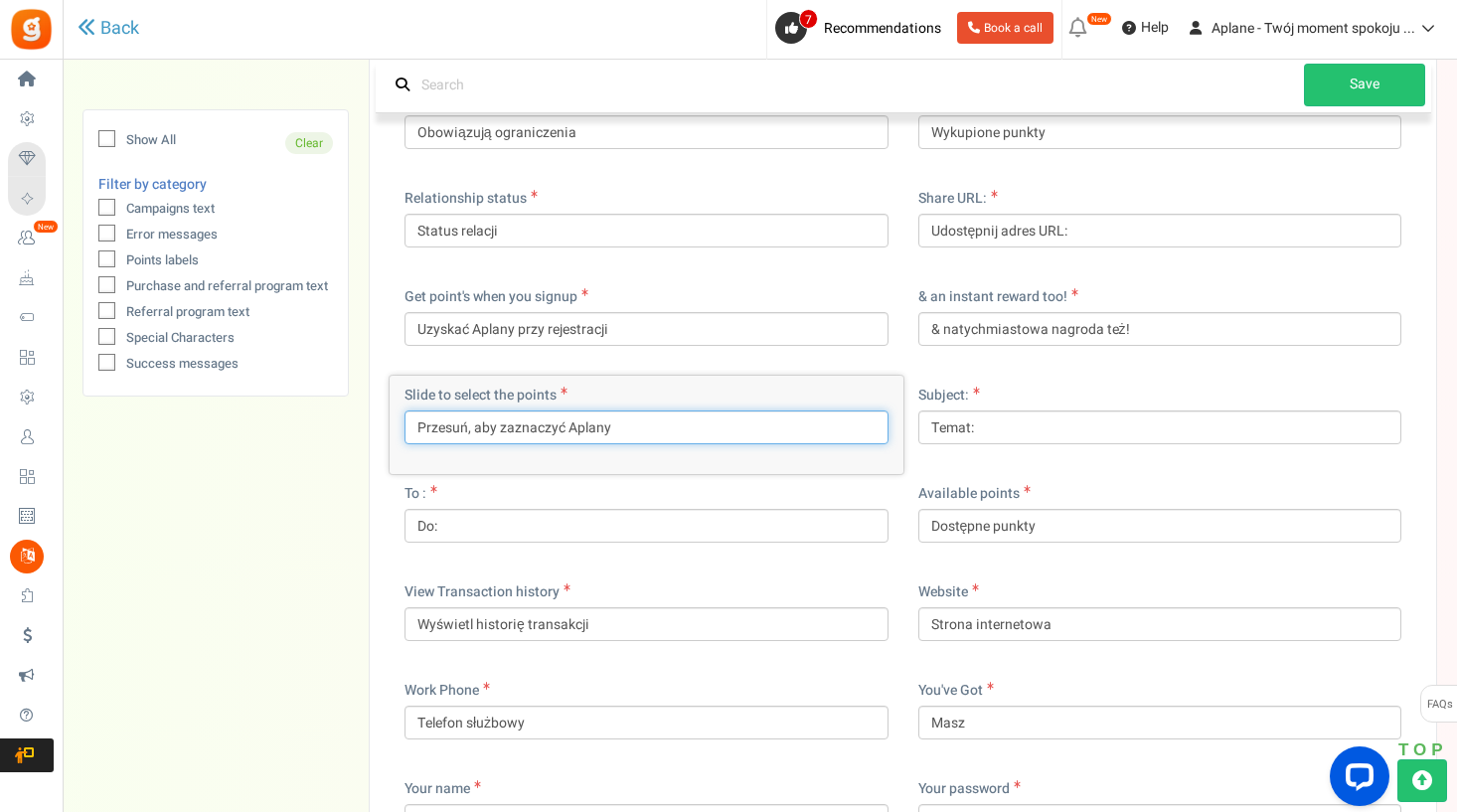 scroll, scrollTop: 8944, scrollLeft: 0, axis: vertical 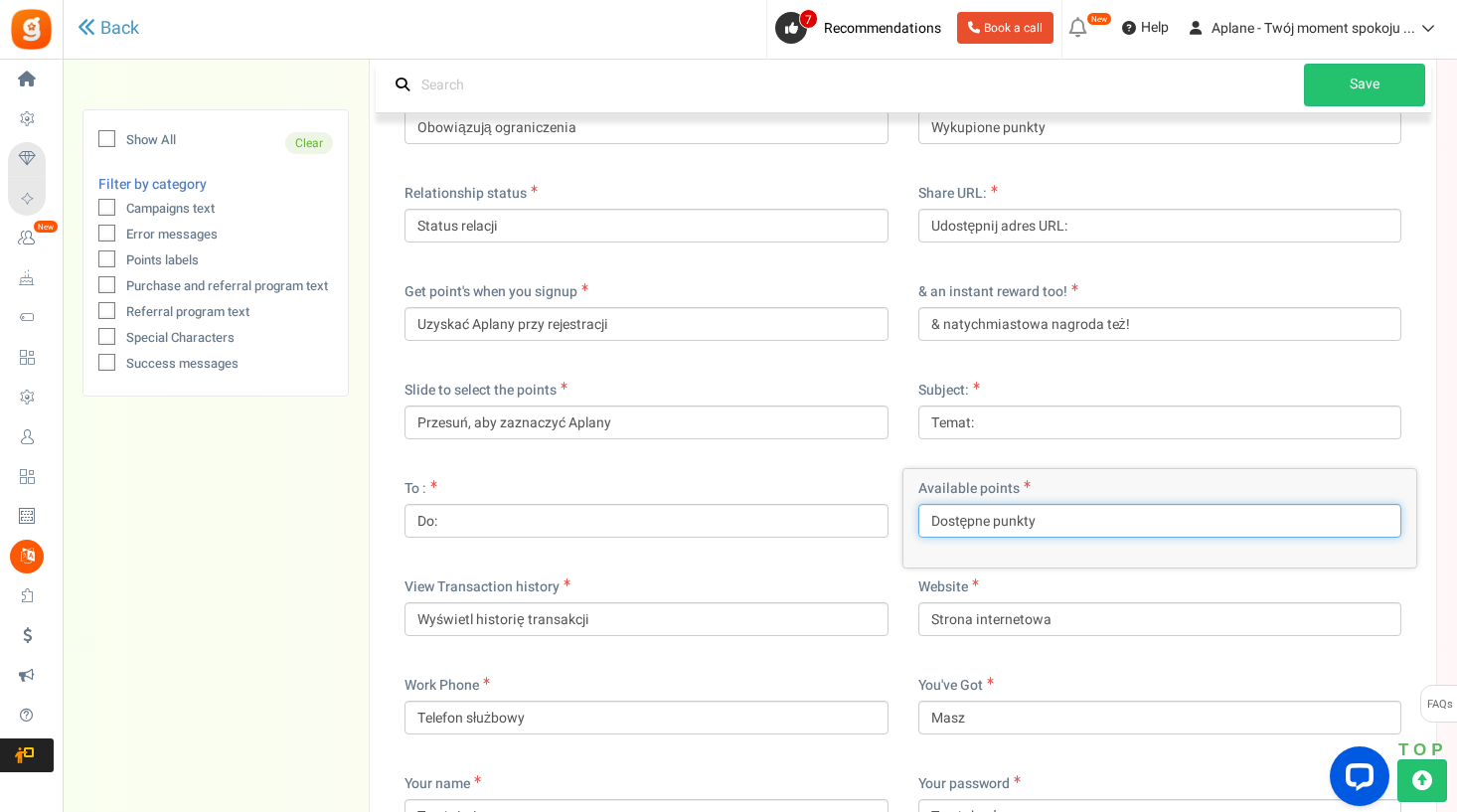 drag, startPoint x: 1060, startPoint y: 514, endPoint x: 987, endPoint y: 502, distance: 73.97973 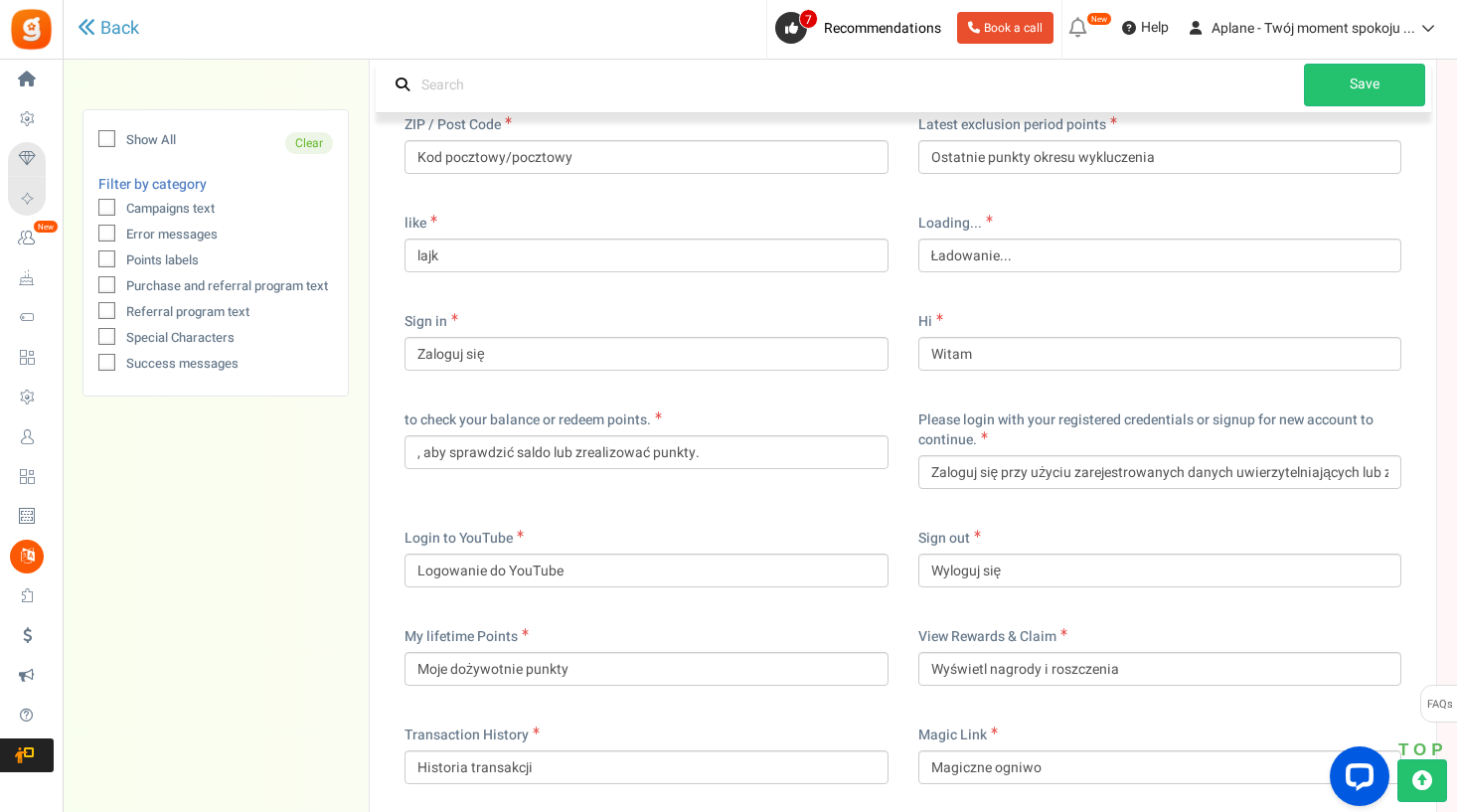 scroll, scrollTop: 9707, scrollLeft: 0, axis: vertical 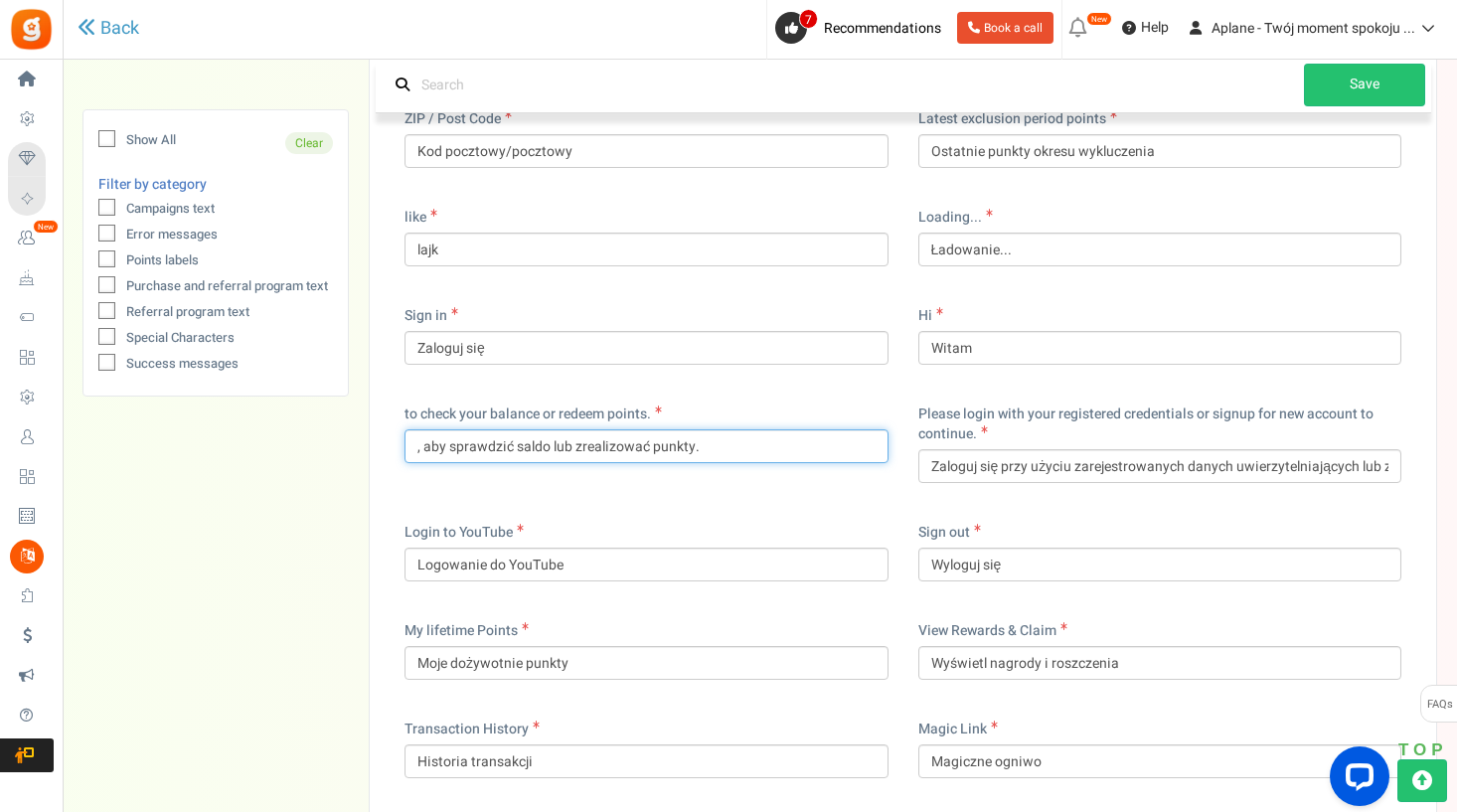 click on ", aby sprawdzić saldo lub zrealizować punkty." at bounding box center (646, 446) 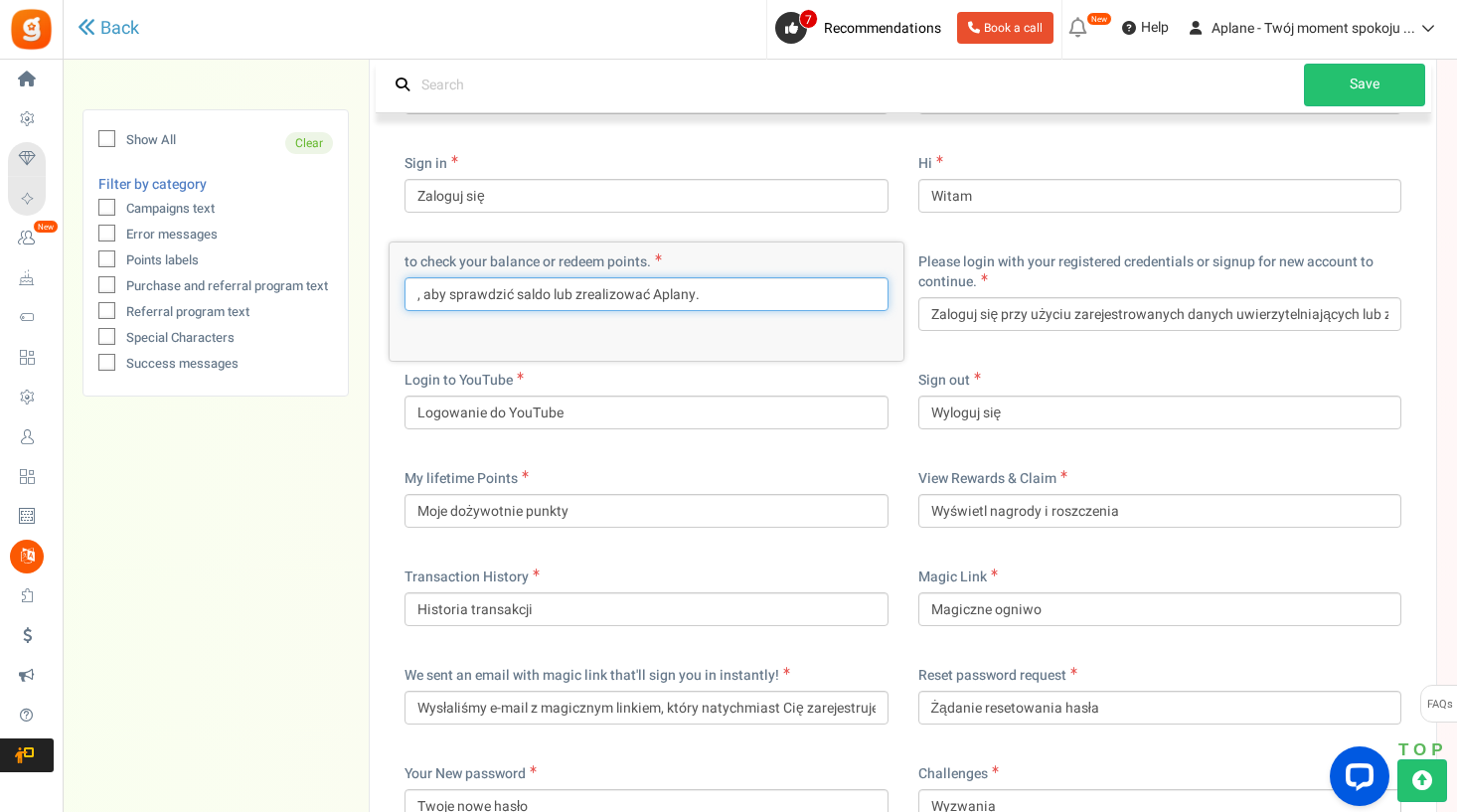 scroll, scrollTop: 9872, scrollLeft: 0, axis: vertical 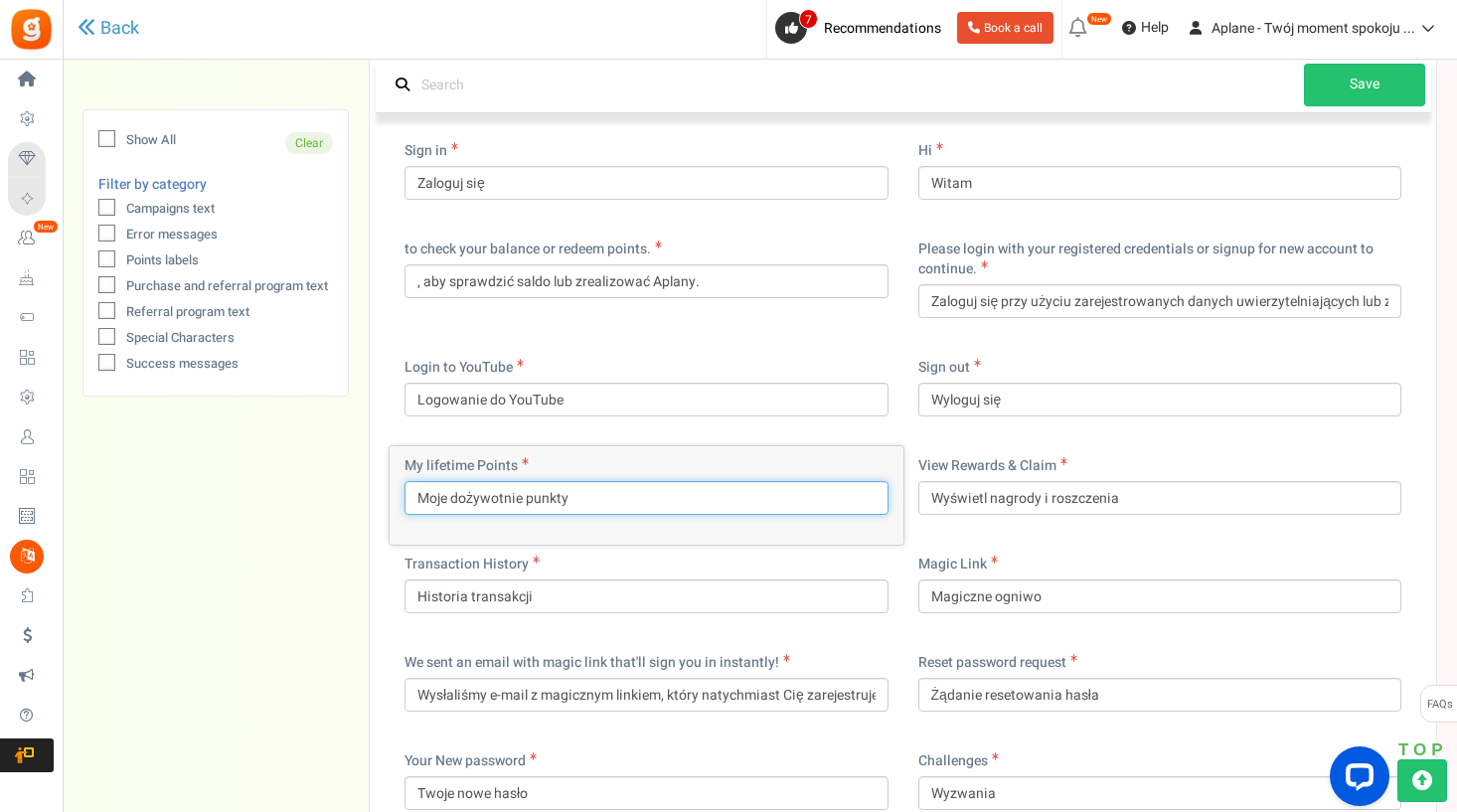 click on "Moje dożywotnie punkty" at bounding box center (646, 498) 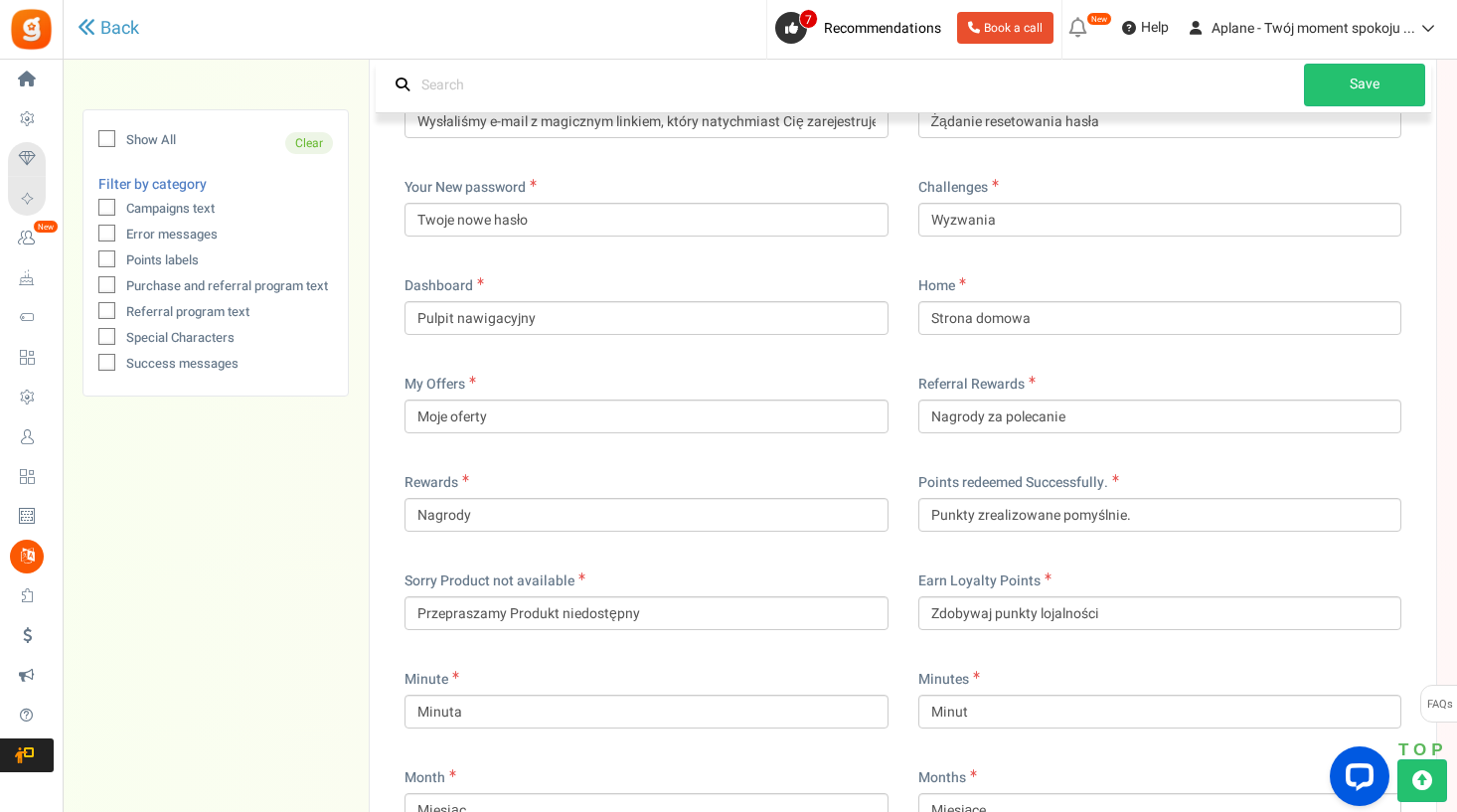 scroll, scrollTop: 10448, scrollLeft: 0, axis: vertical 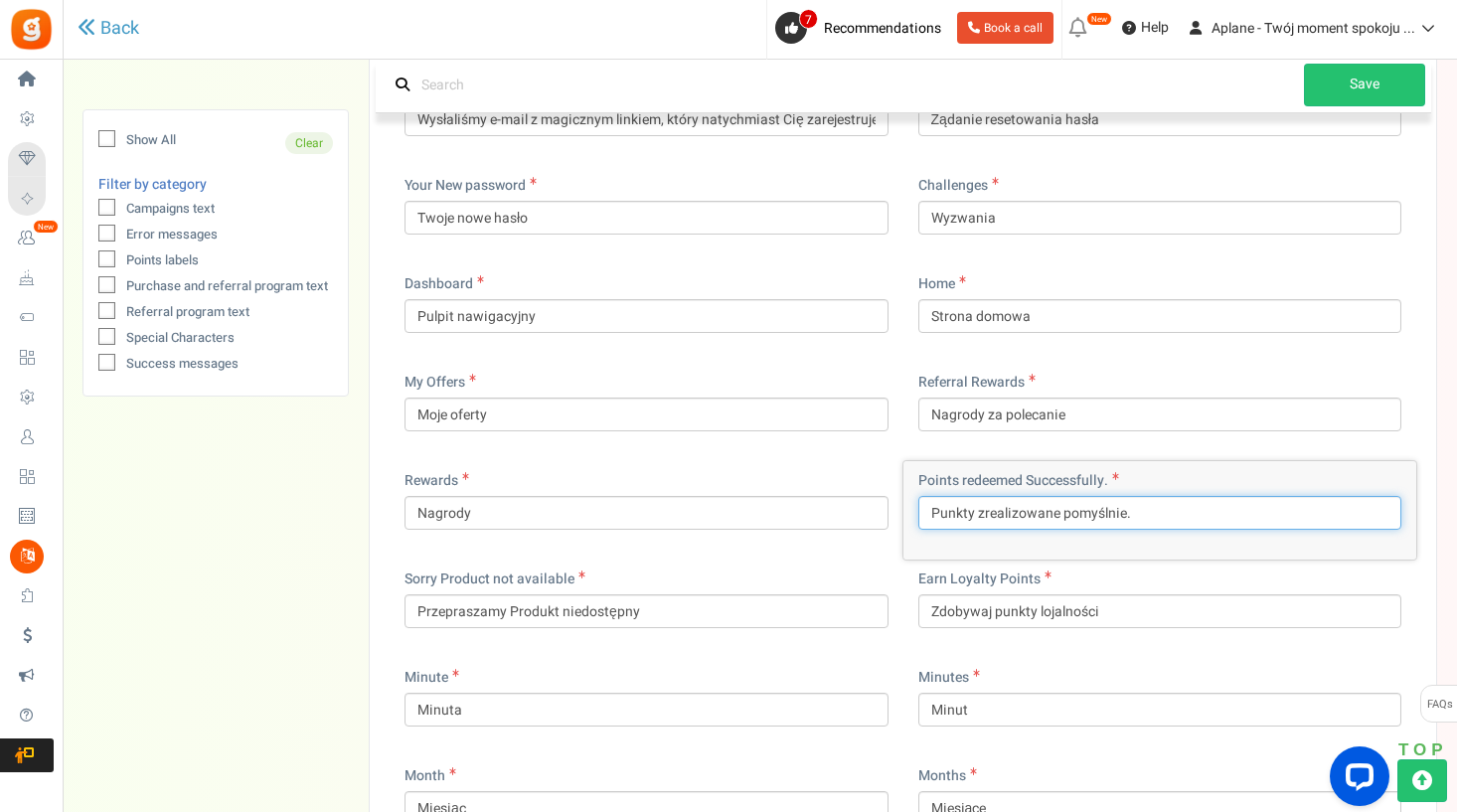 drag, startPoint x: 978, startPoint y: 496, endPoint x: 916, endPoint y: 493, distance: 62.072538 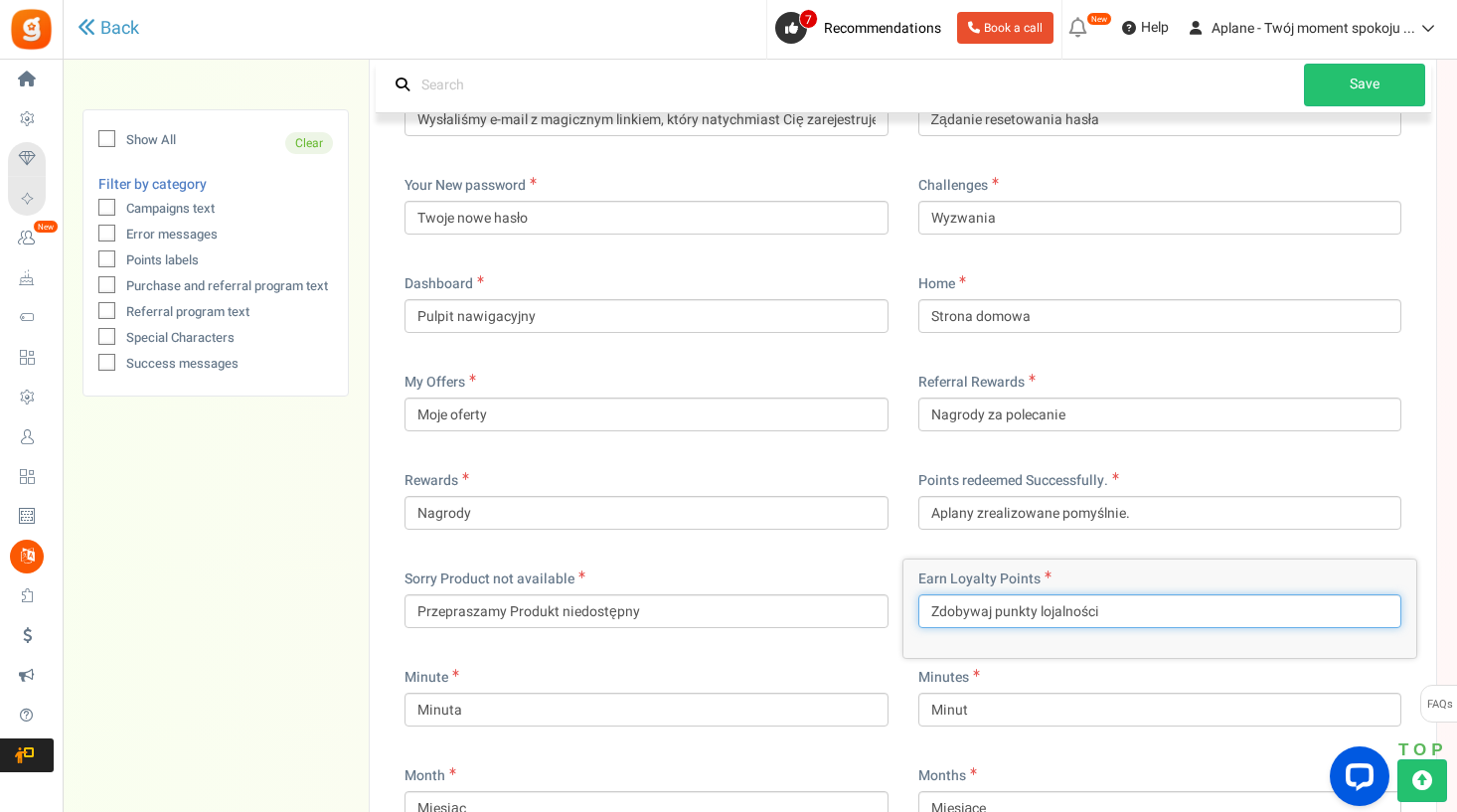 drag, startPoint x: 1097, startPoint y: 598, endPoint x: 989, endPoint y: 599, distance: 108.00463 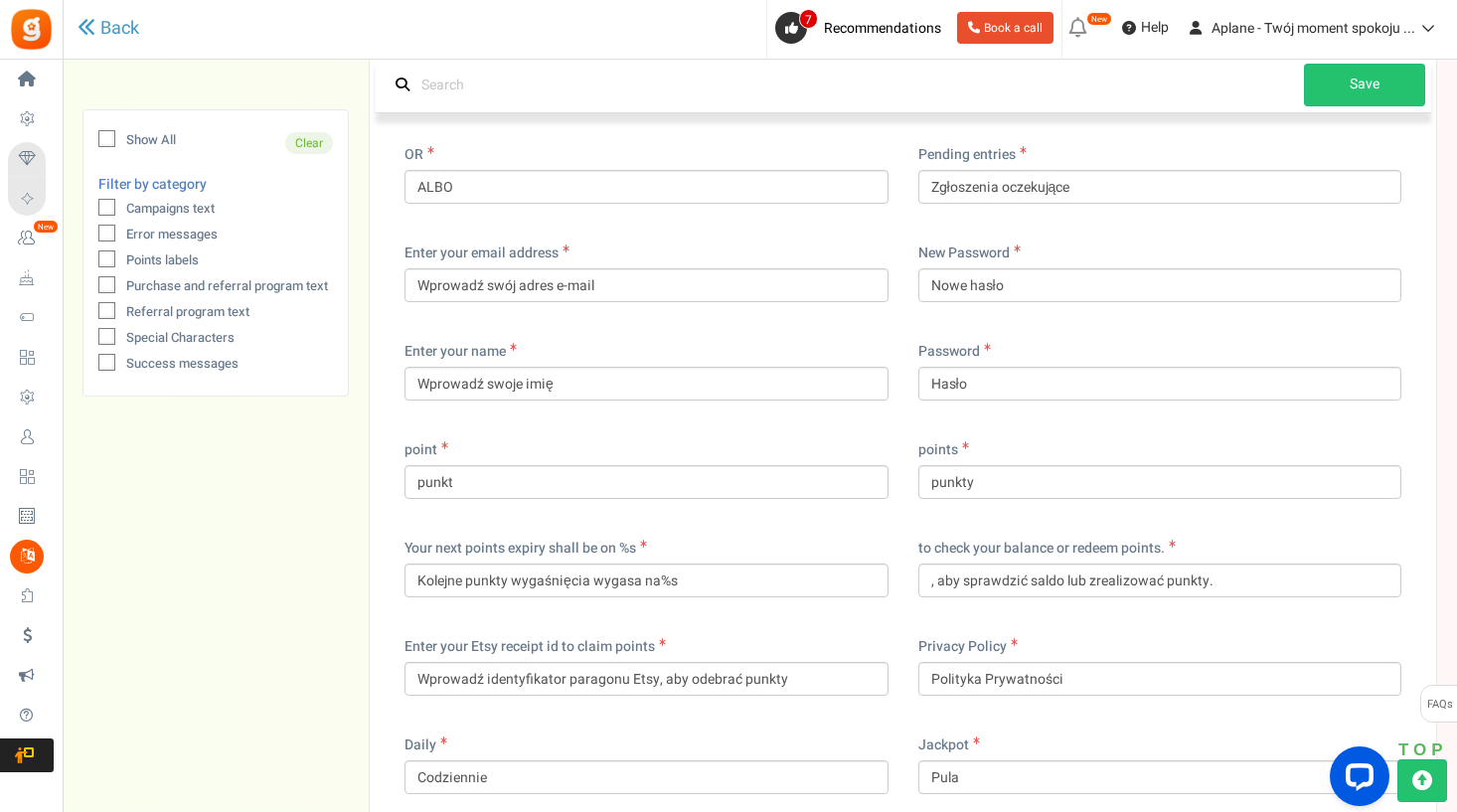 scroll, scrollTop: 11665, scrollLeft: 0, axis: vertical 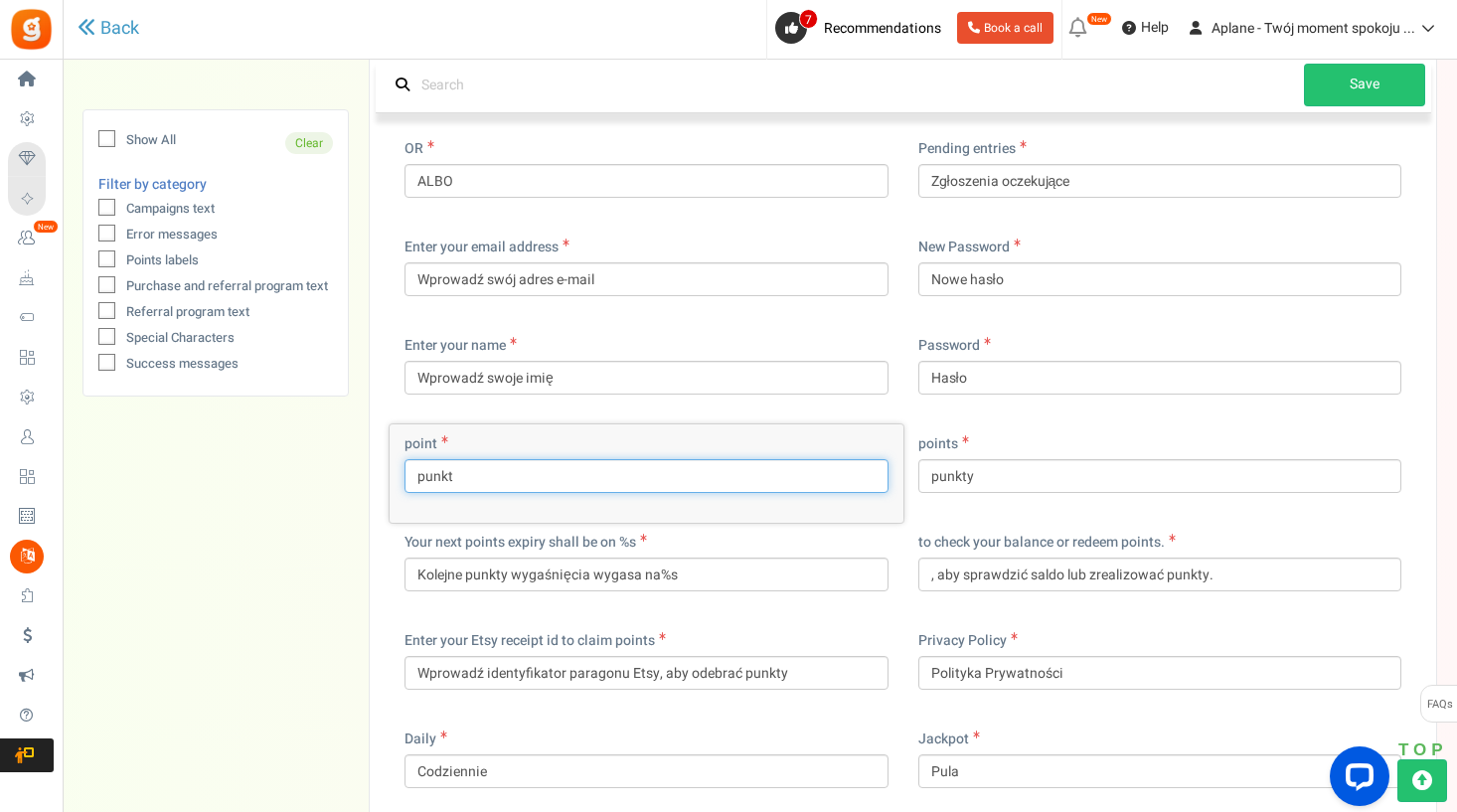 drag, startPoint x: 457, startPoint y: 463, endPoint x: 380, endPoint y: 463, distance: 77 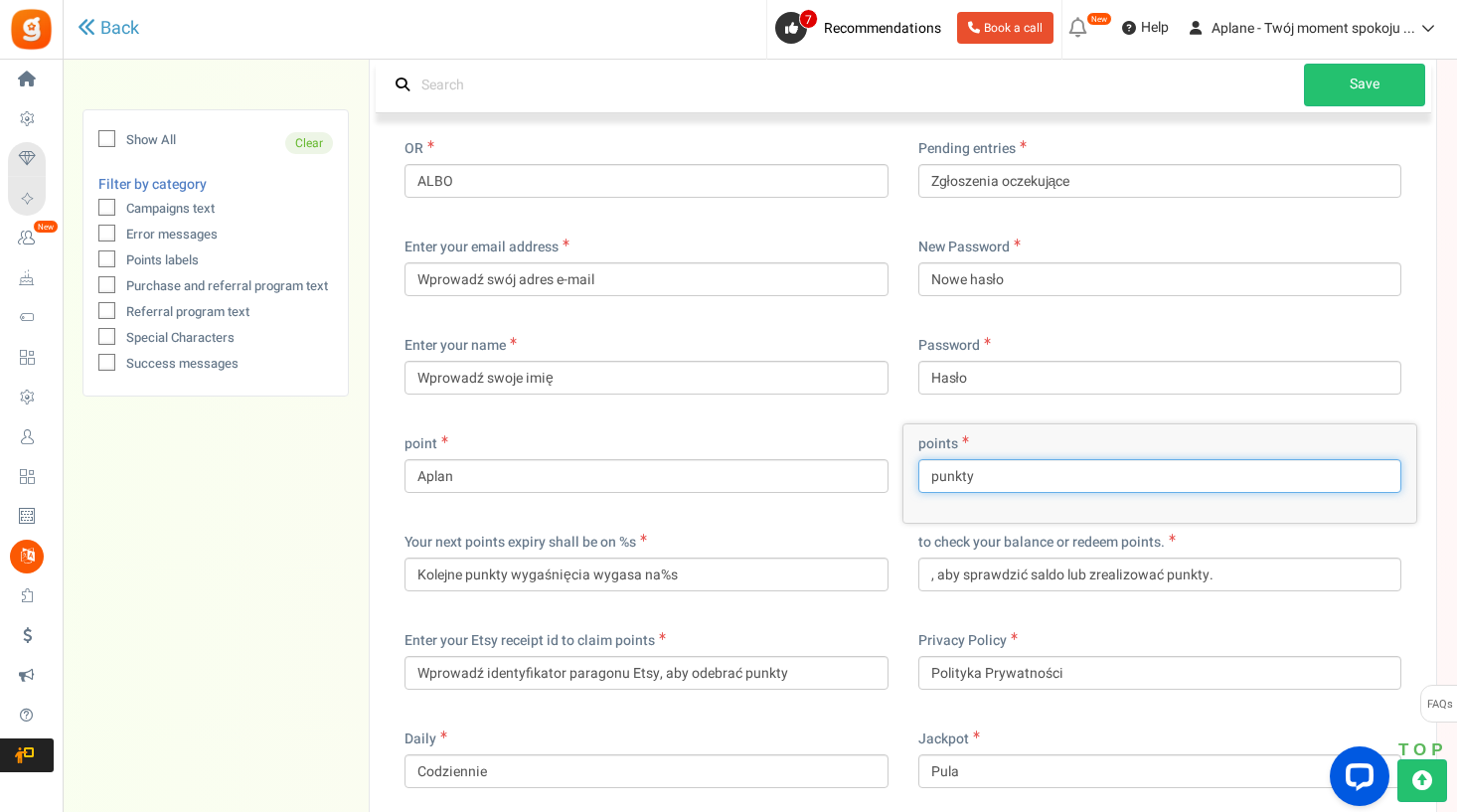 drag, startPoint x: 988, startPoint y: 453, endPoint x: 901, endPoint y: 461, distance: 87.36704 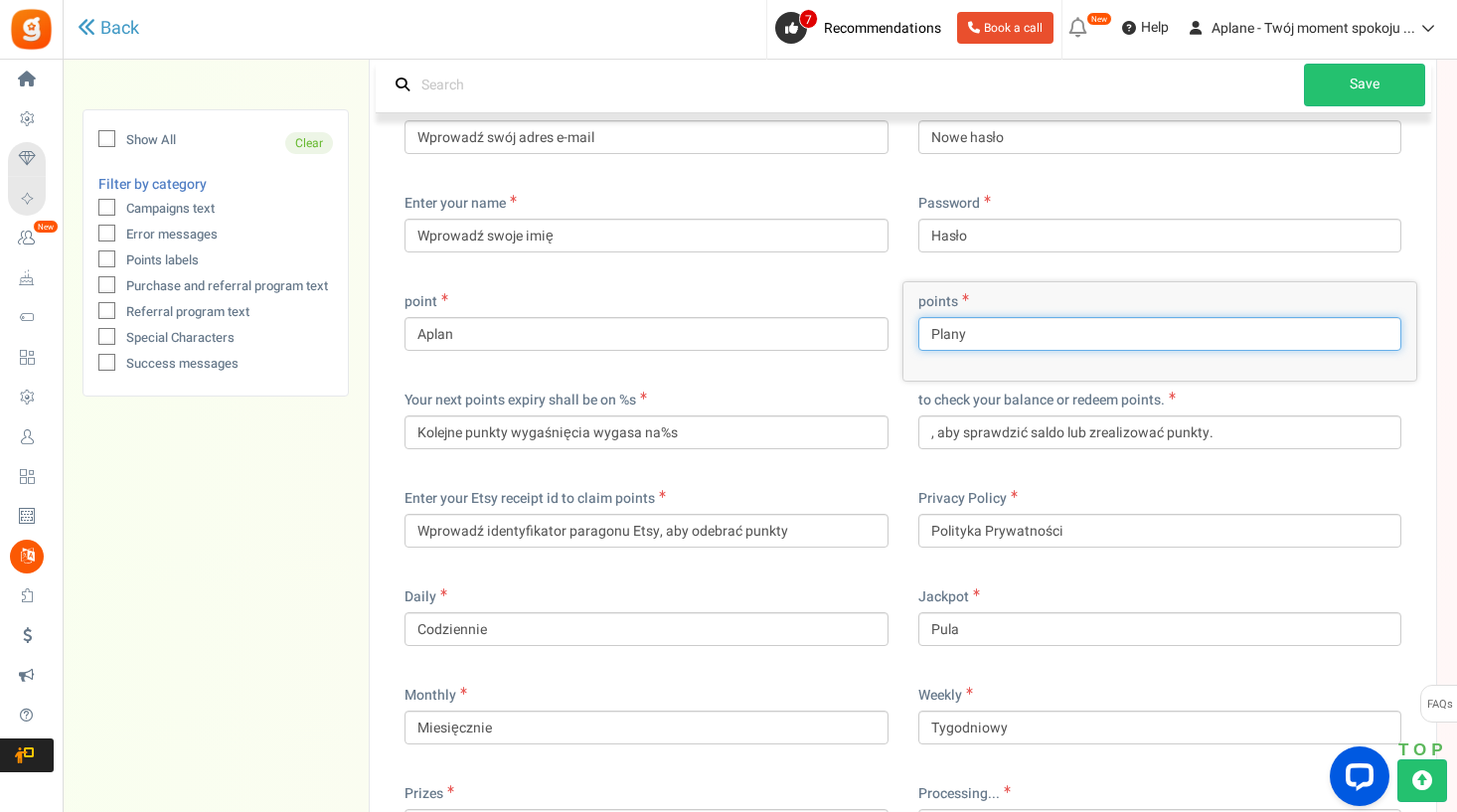 scroll, scrollTop: 11813, scrollLeft: 0, axis: vertical 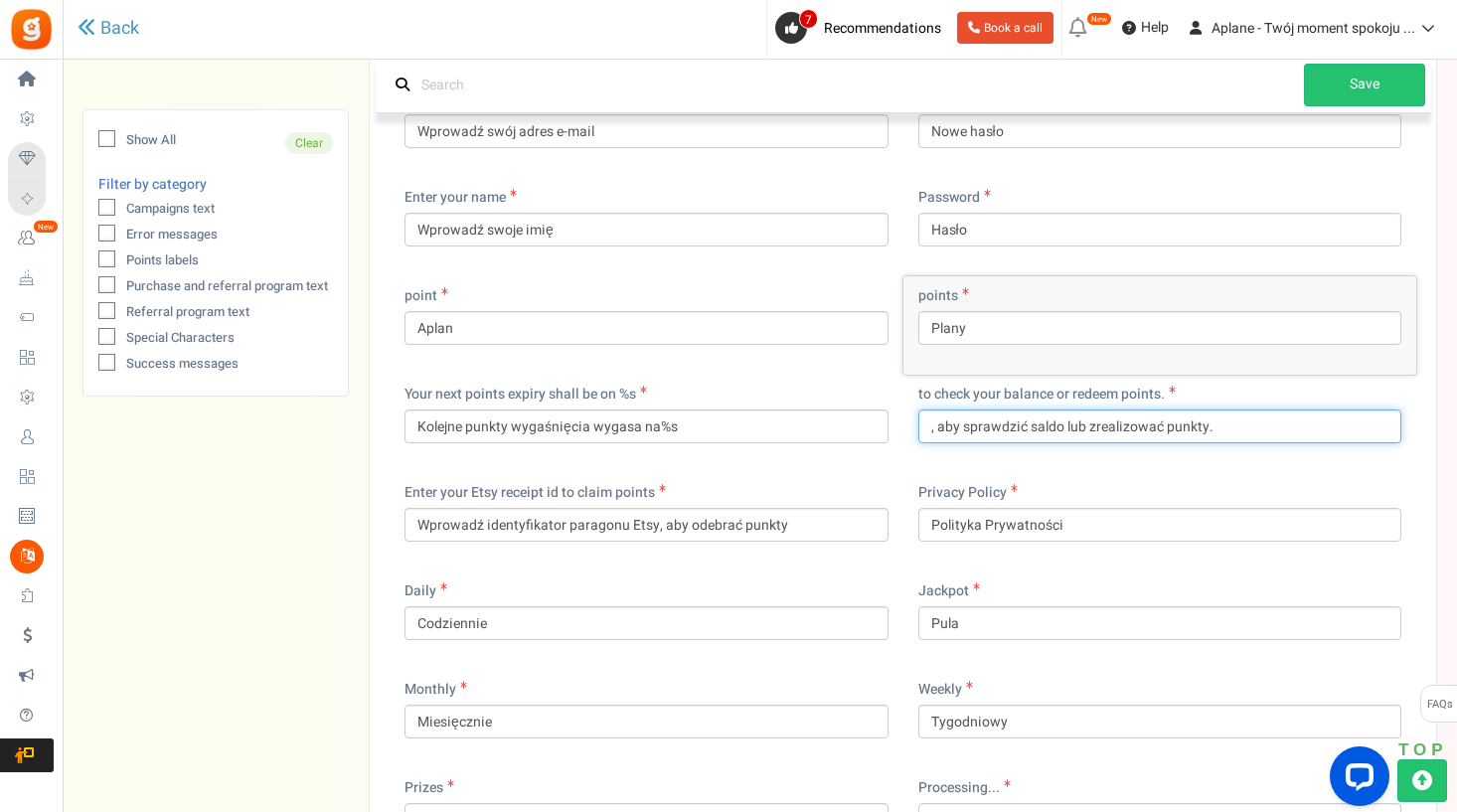 click on ", aby sprawdzić saldo lub zrealizować punkty." at bounding box center (1160, 426) 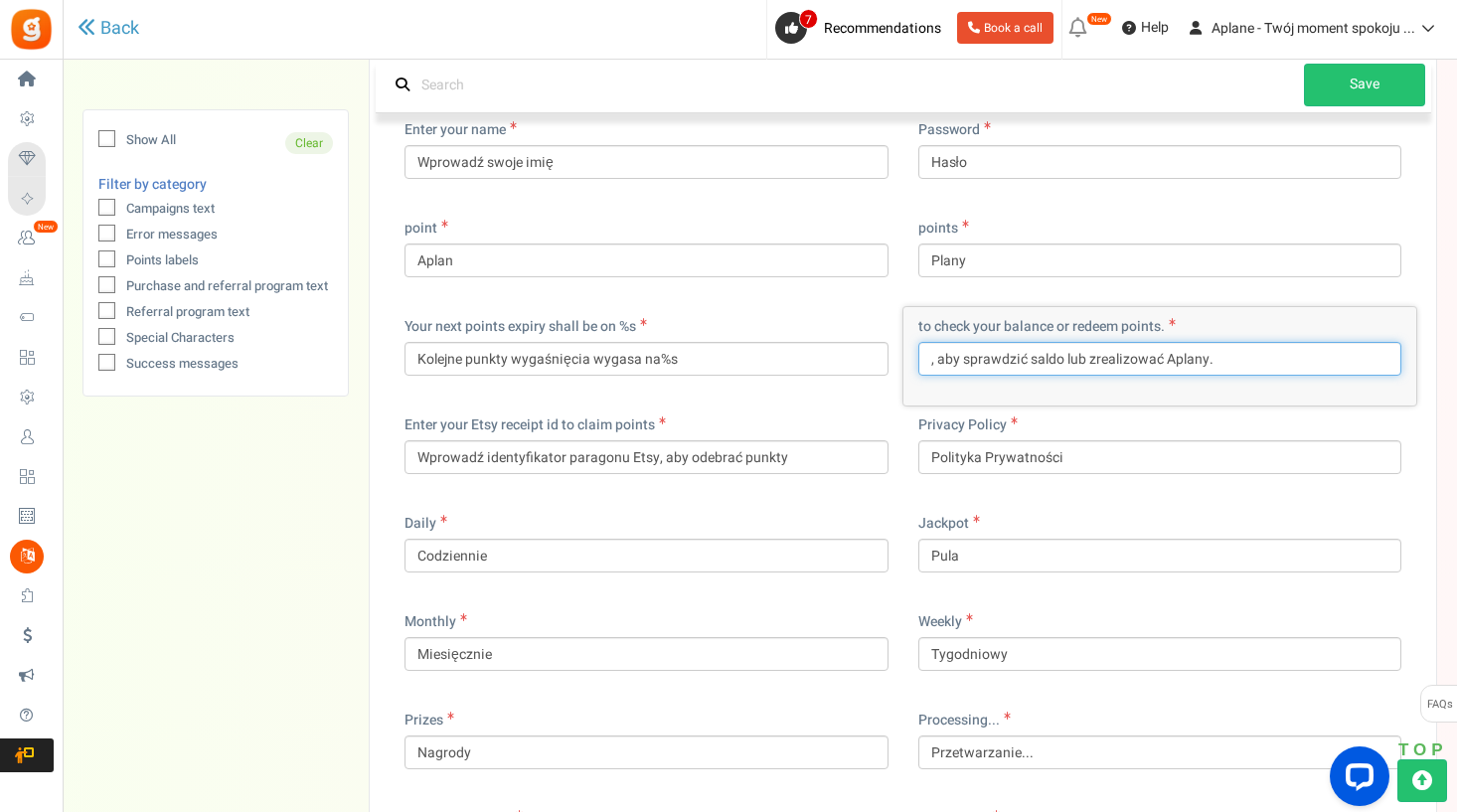 scroll, scrollTop: 11882, scrollLeft: 0, axis: vertical 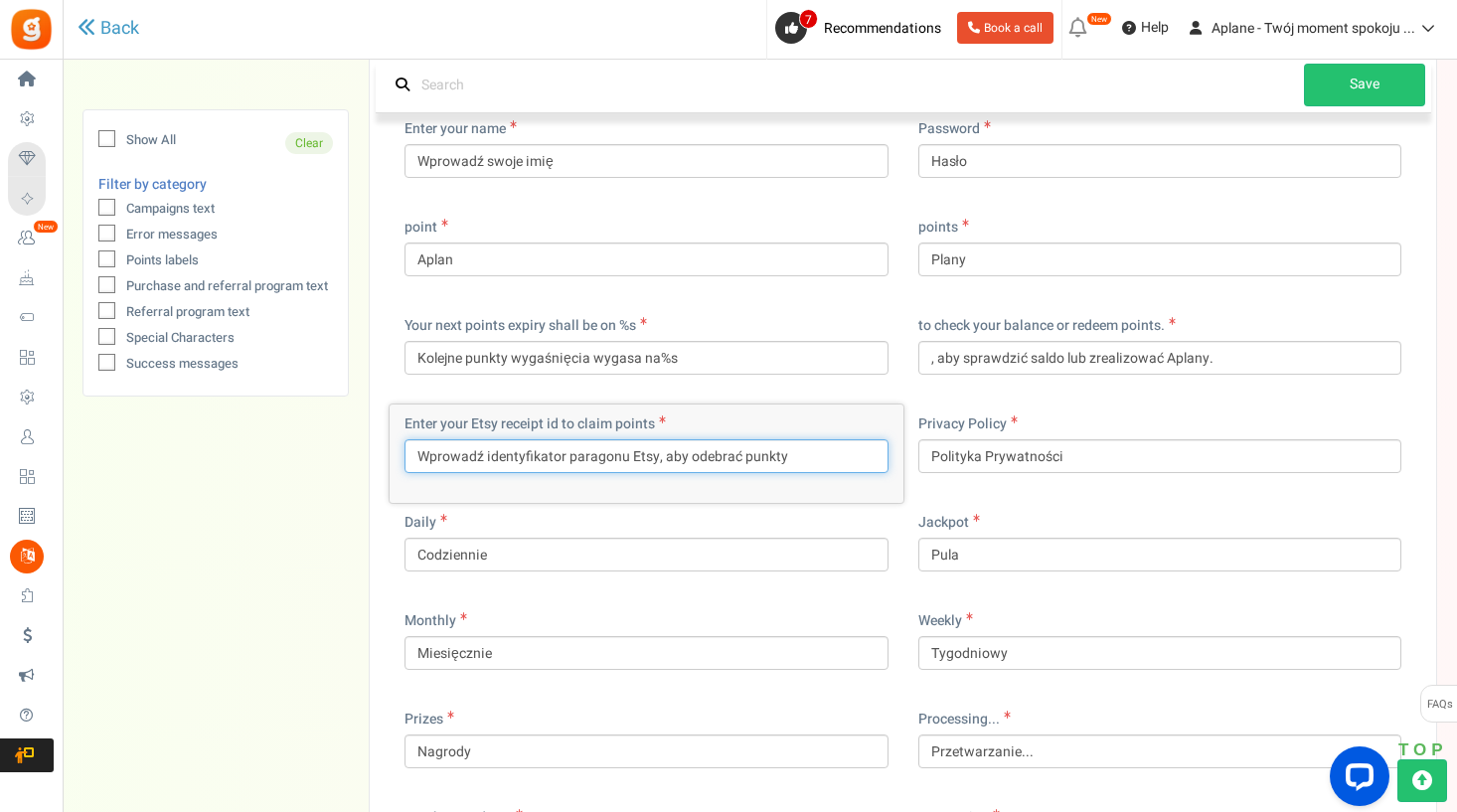 drag, startPoint x: 790, startPoint y: 445, endPoint x: 732, endPoint y: 444, distance: 58.00862 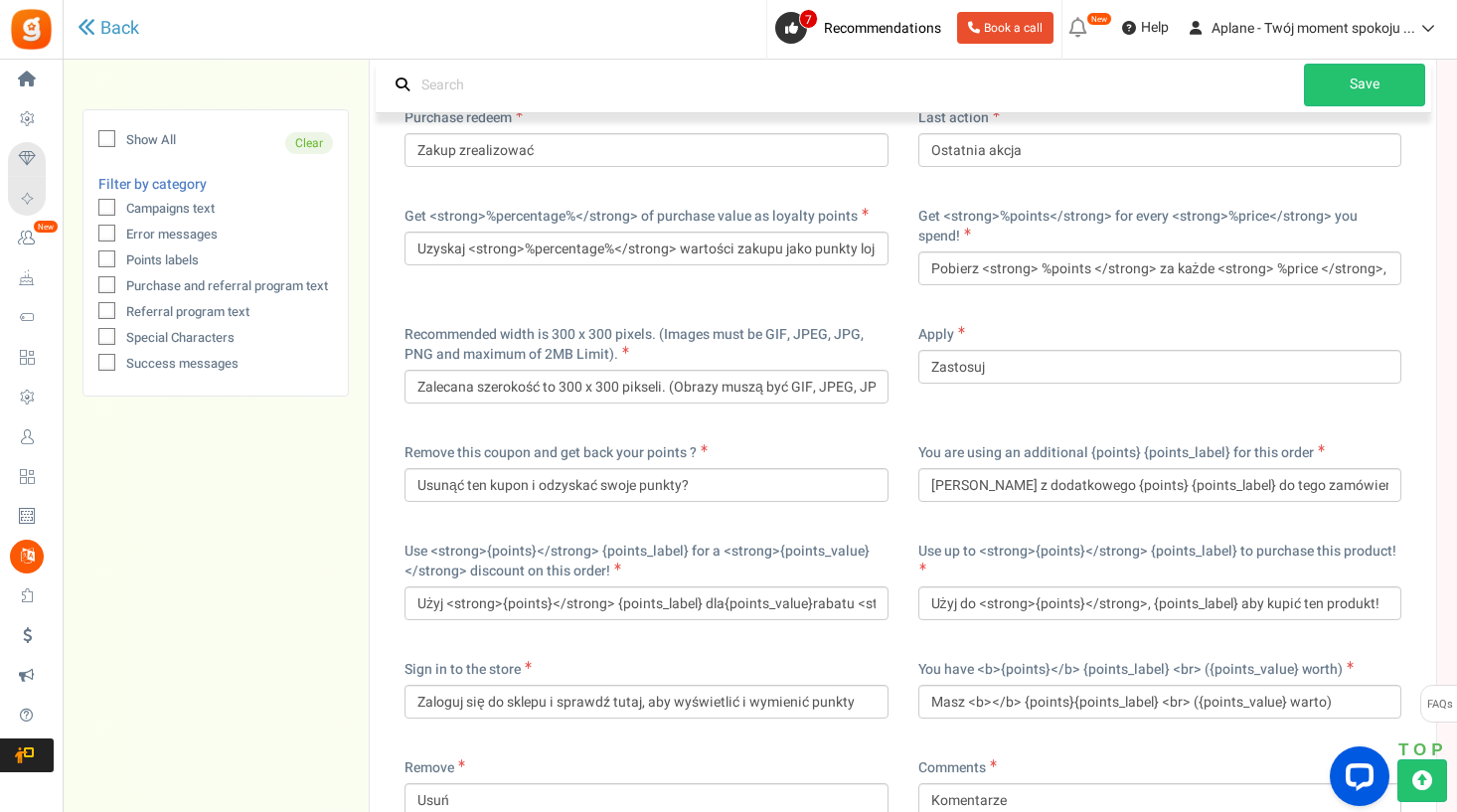 scroll, scrollTop: 12588, scrollLeft: 0, axis: vertical 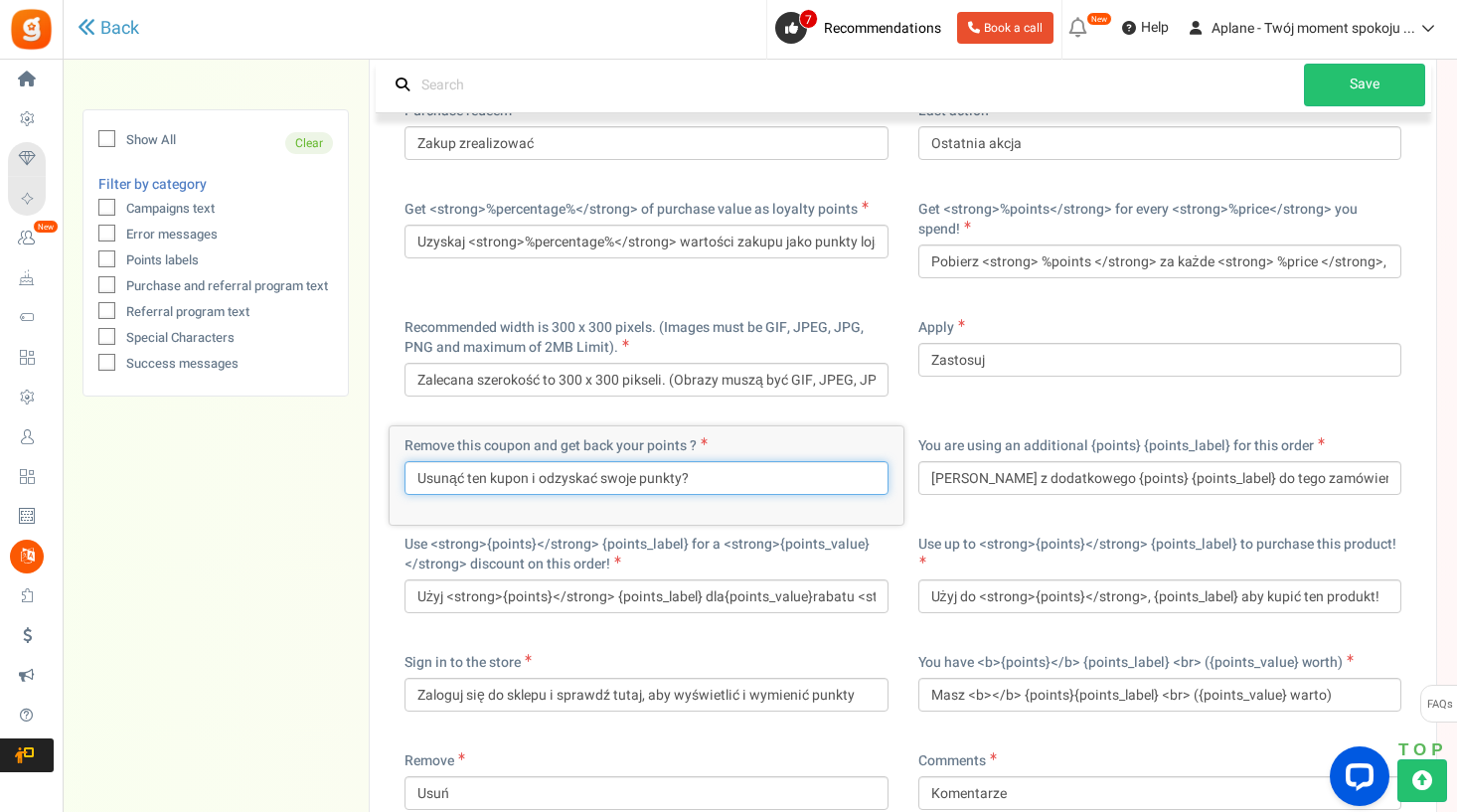 click on "Usunąć ten kupon i odzyskać swoje punkty?" at bounding box center [646, 478] 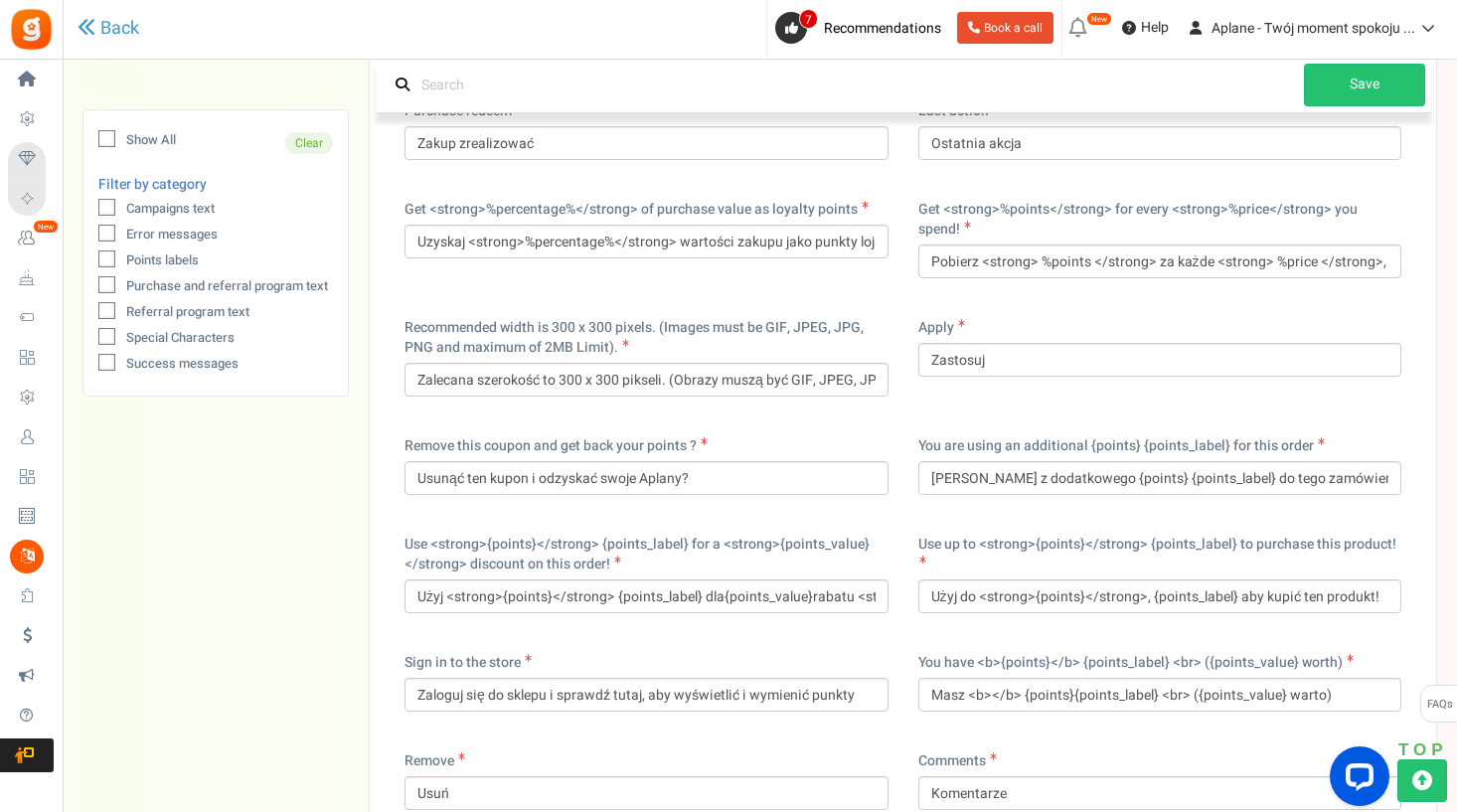 click on "Use up to <strong>{points}</strong> {points_label} to purchase this product!
Użyj do <strong>{points}</strong>, {points_label} aby kupić ten produkt!" at bounding box center [1160, 583] 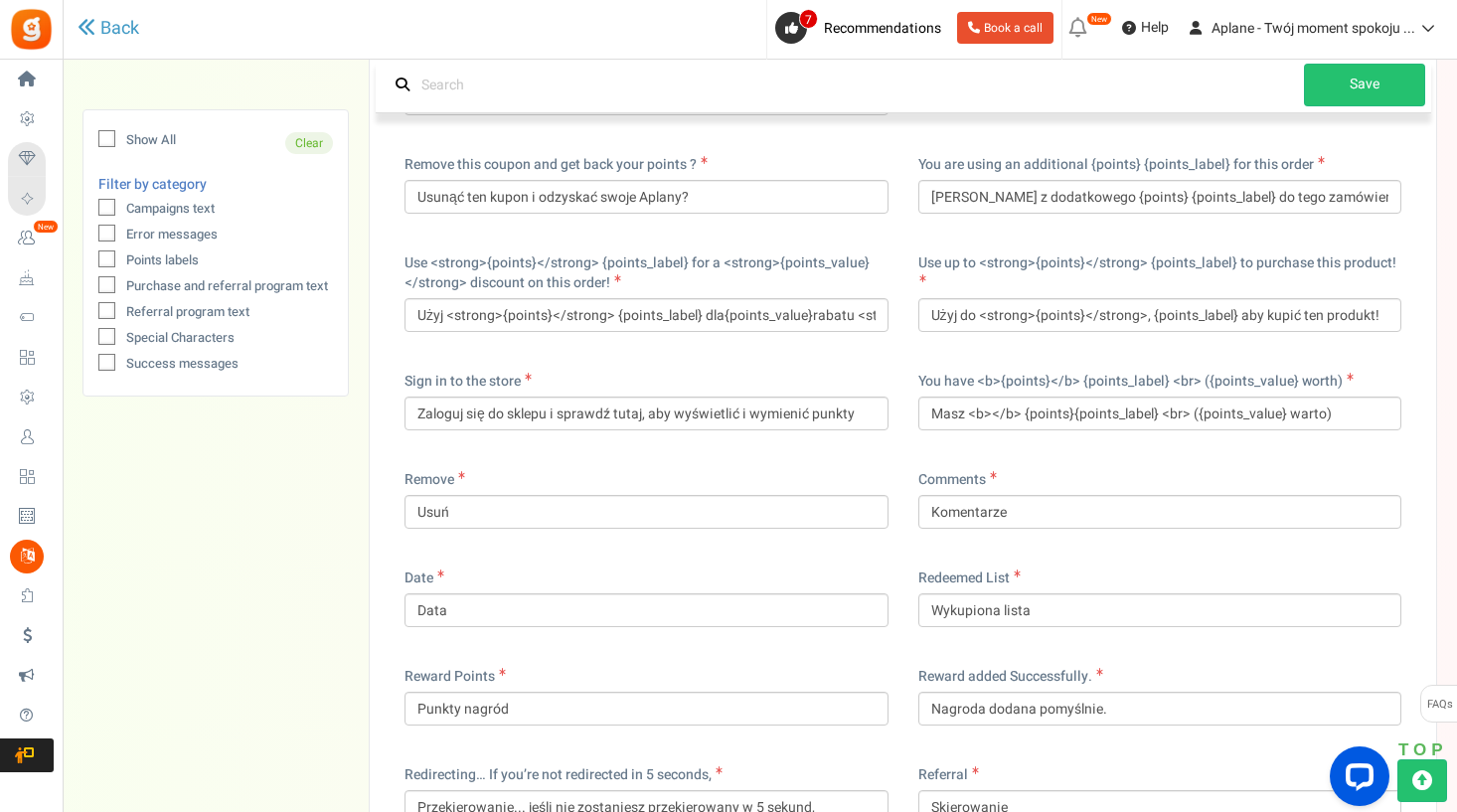scroll, scrollTop: 12871, scrollLeft: 0, axis: vertical 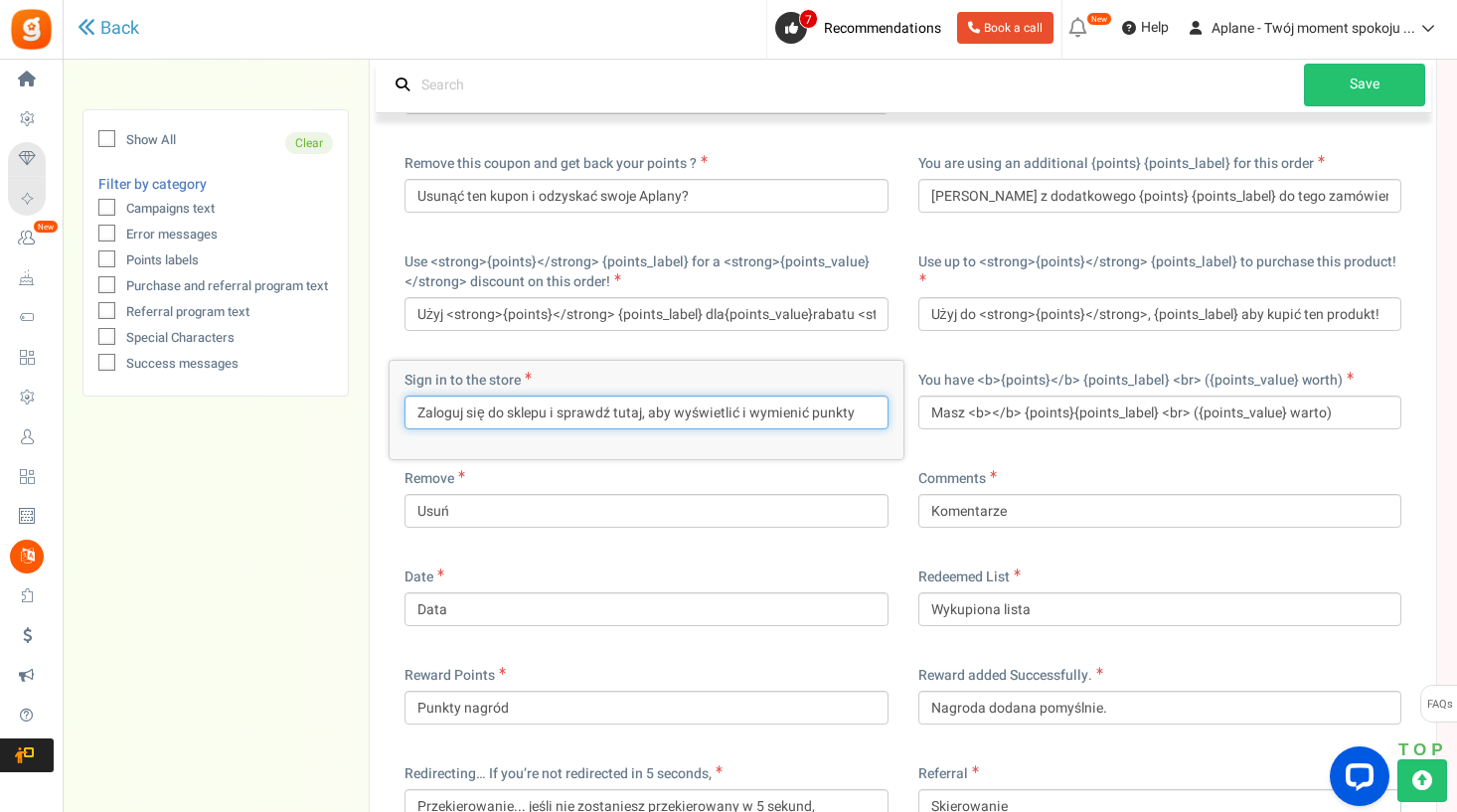 drag, startPoint x: 858, startPoint y: 397, endPoint x: 809, endPoint y: 392, distance: 49.25444 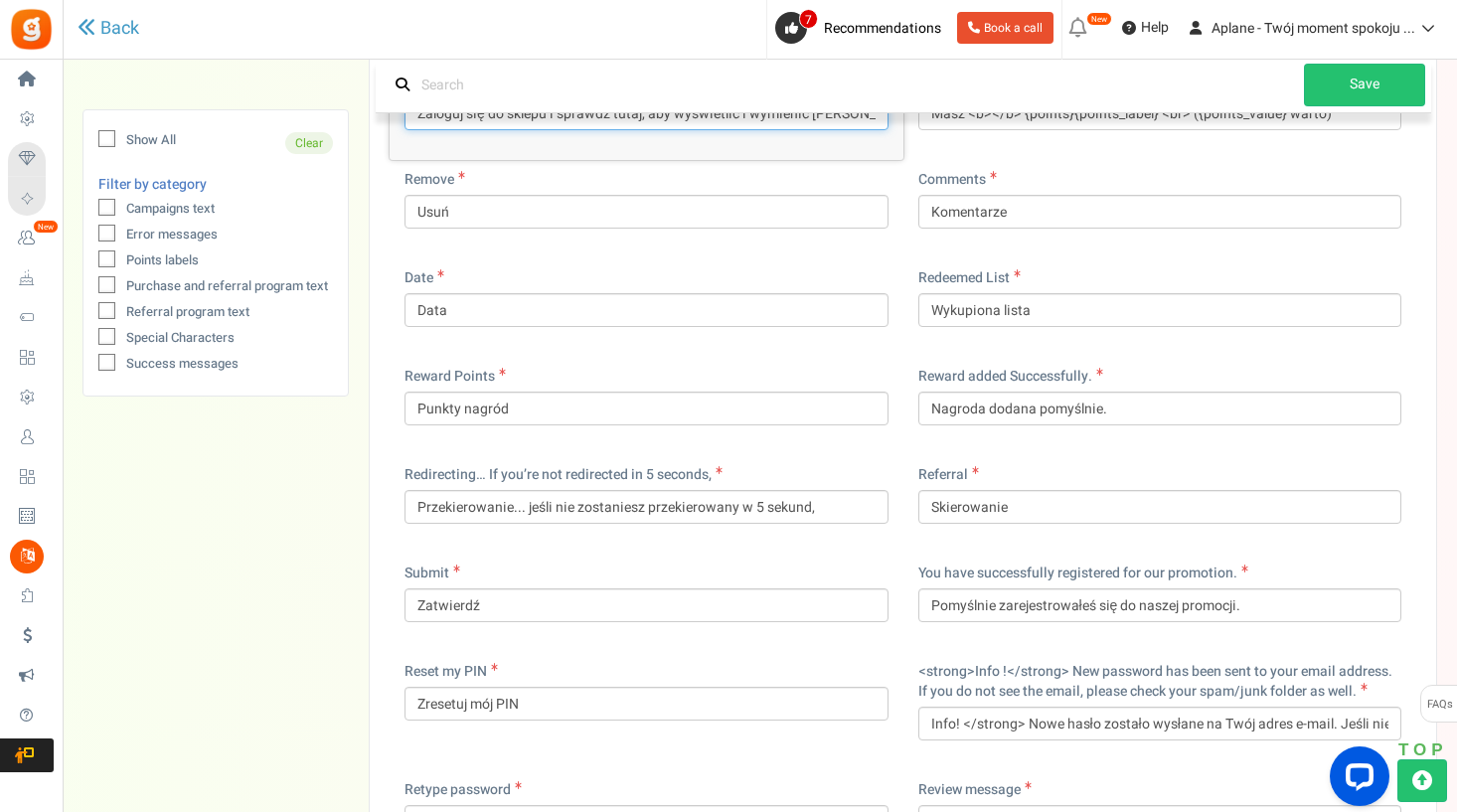 scroll, scrollTop: 13174, scrollLeft: 0, axis: vertical 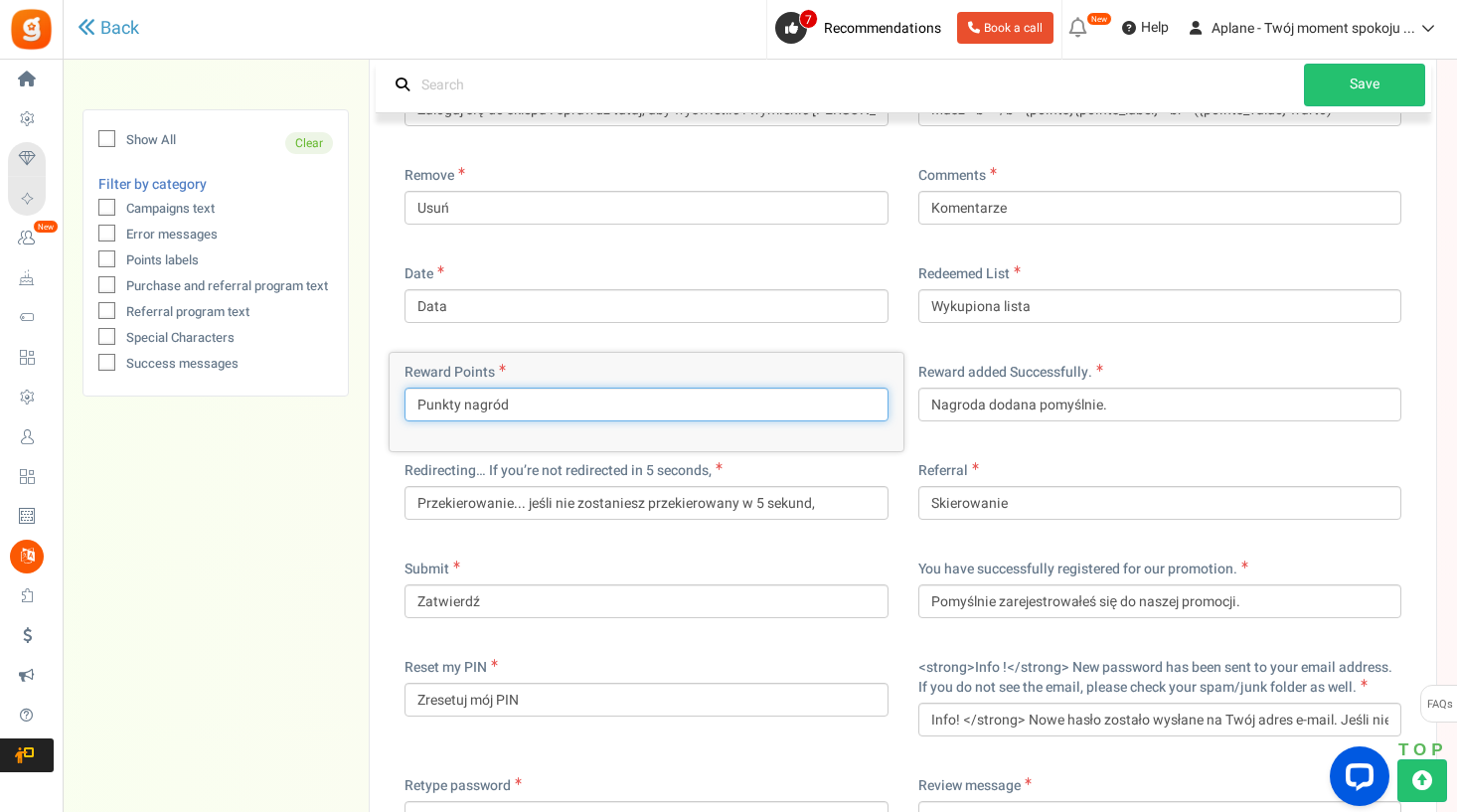 drag, startPoint x: 457, startPoint y: 385, endPoint x: 396, endPoint y: 387, distance: 61.03278 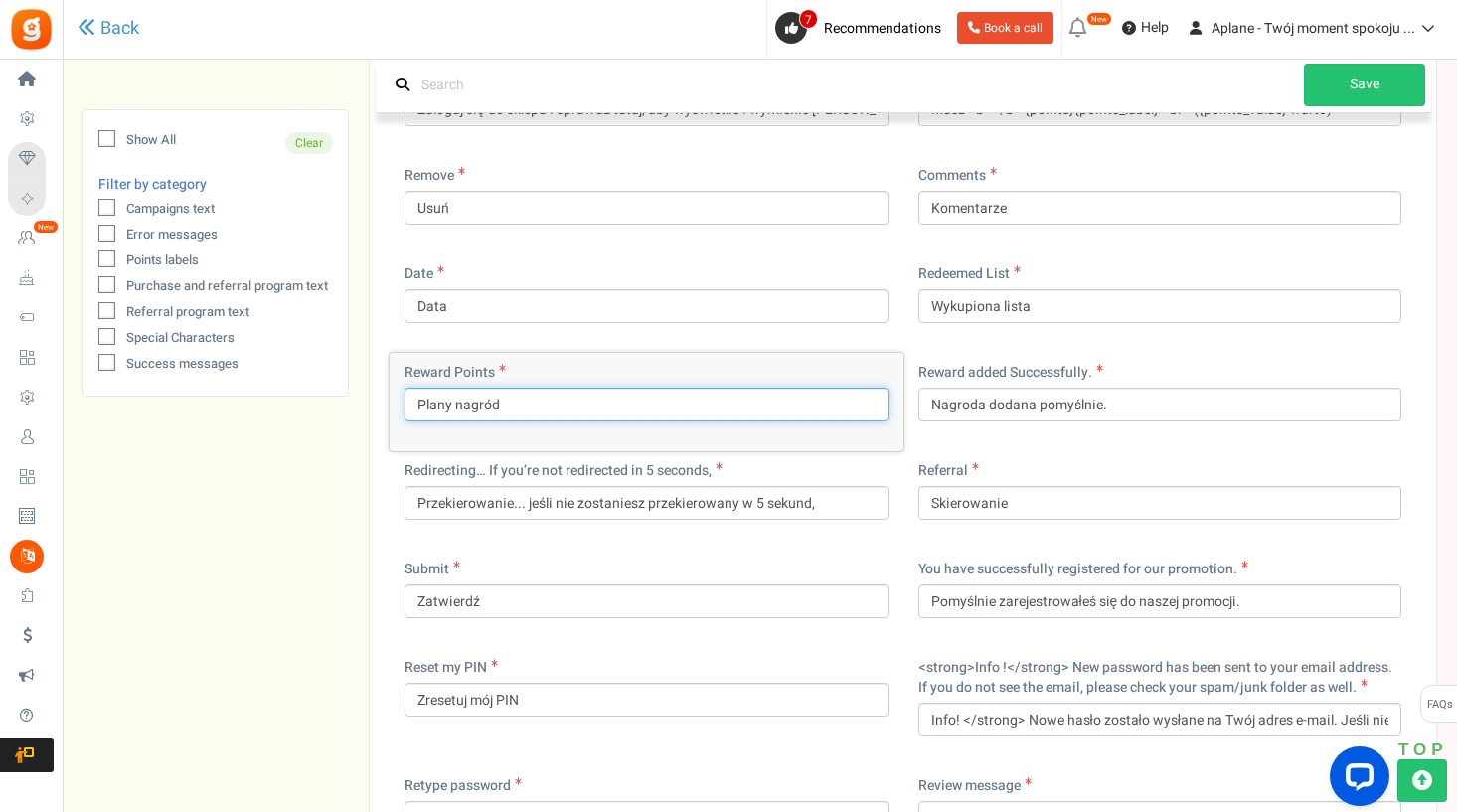 drag, startPoint x: 492, startPoint y: 399, endPoint x: 521, endPoint y: 391, distance: 30.083218 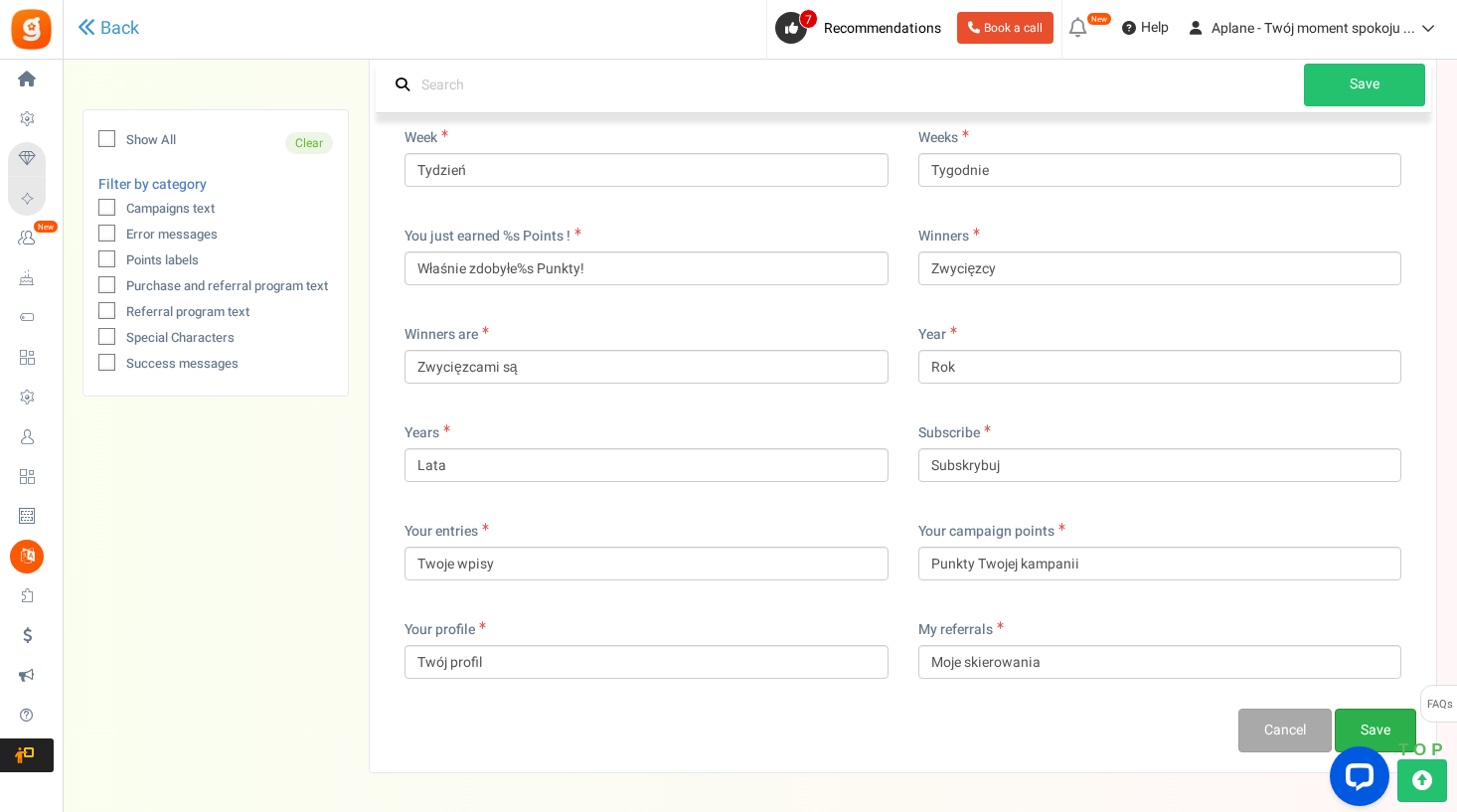 scroll, scrollTop: 16278, scrollLeft: 0, axis: vertical 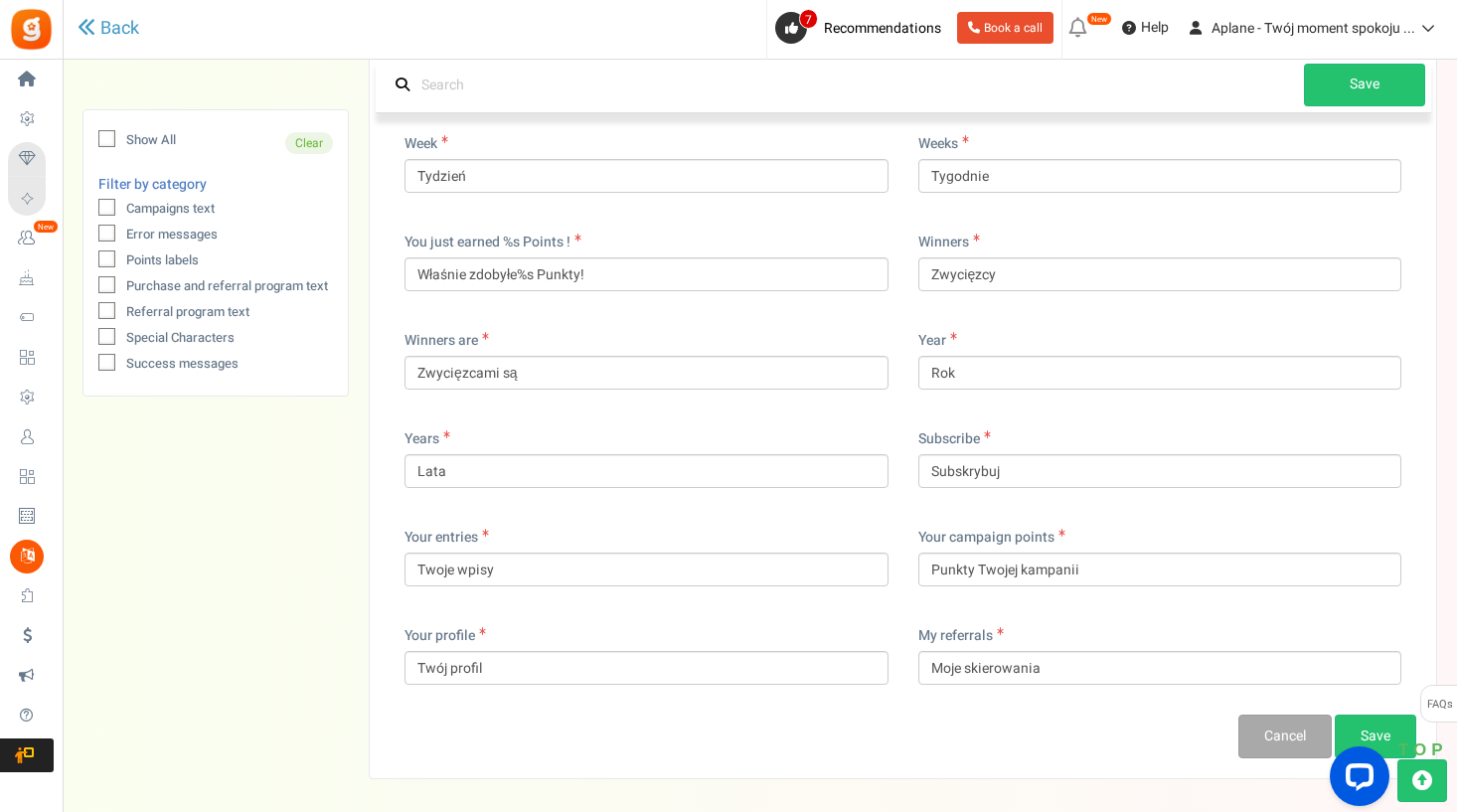click on "Save" at bounding box center (1376, 736) 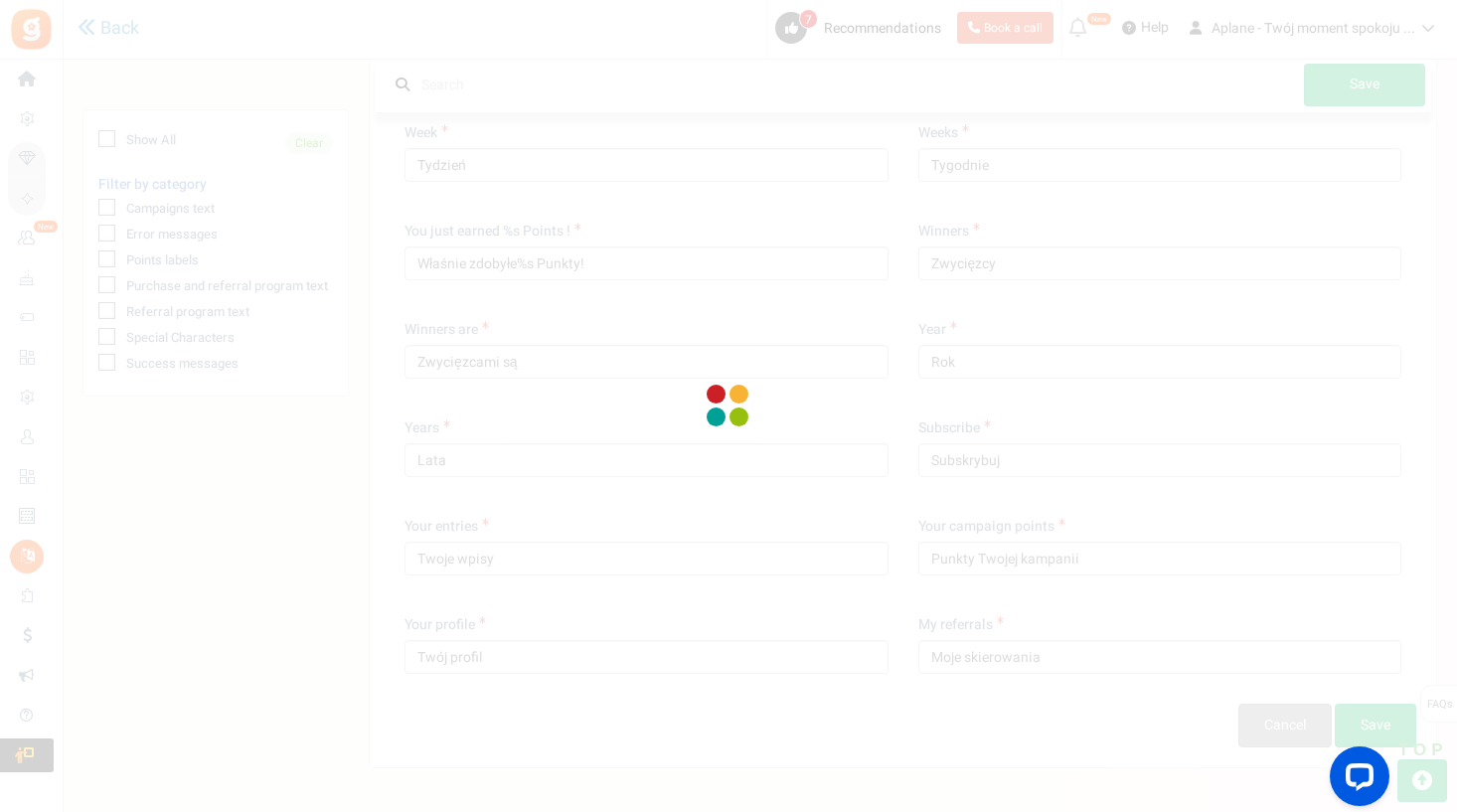 scroll, scrollTop: 16291, scrollLeft: 0, axis: vertical 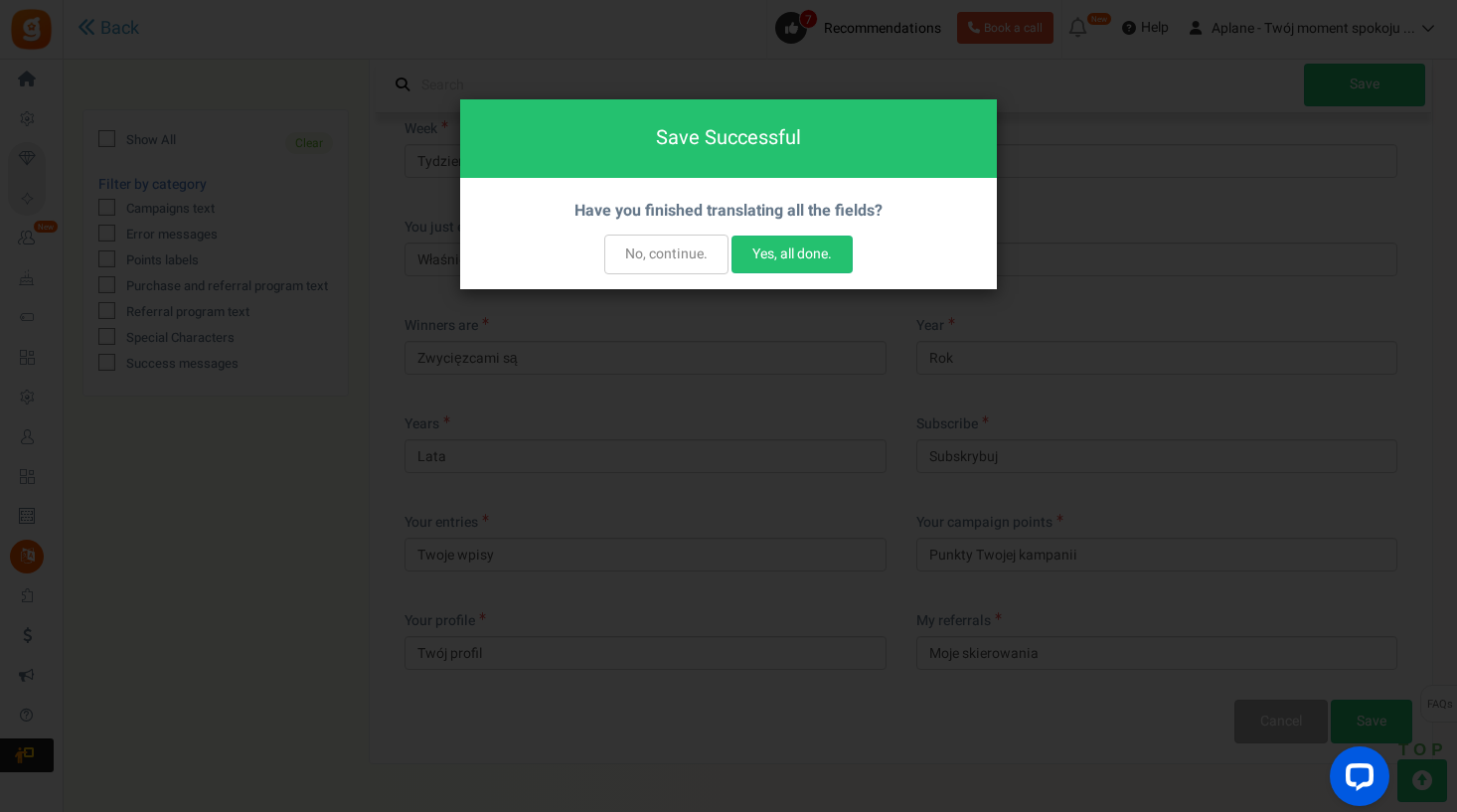 click on "Yes, all done." at bounding box center [792, 254] 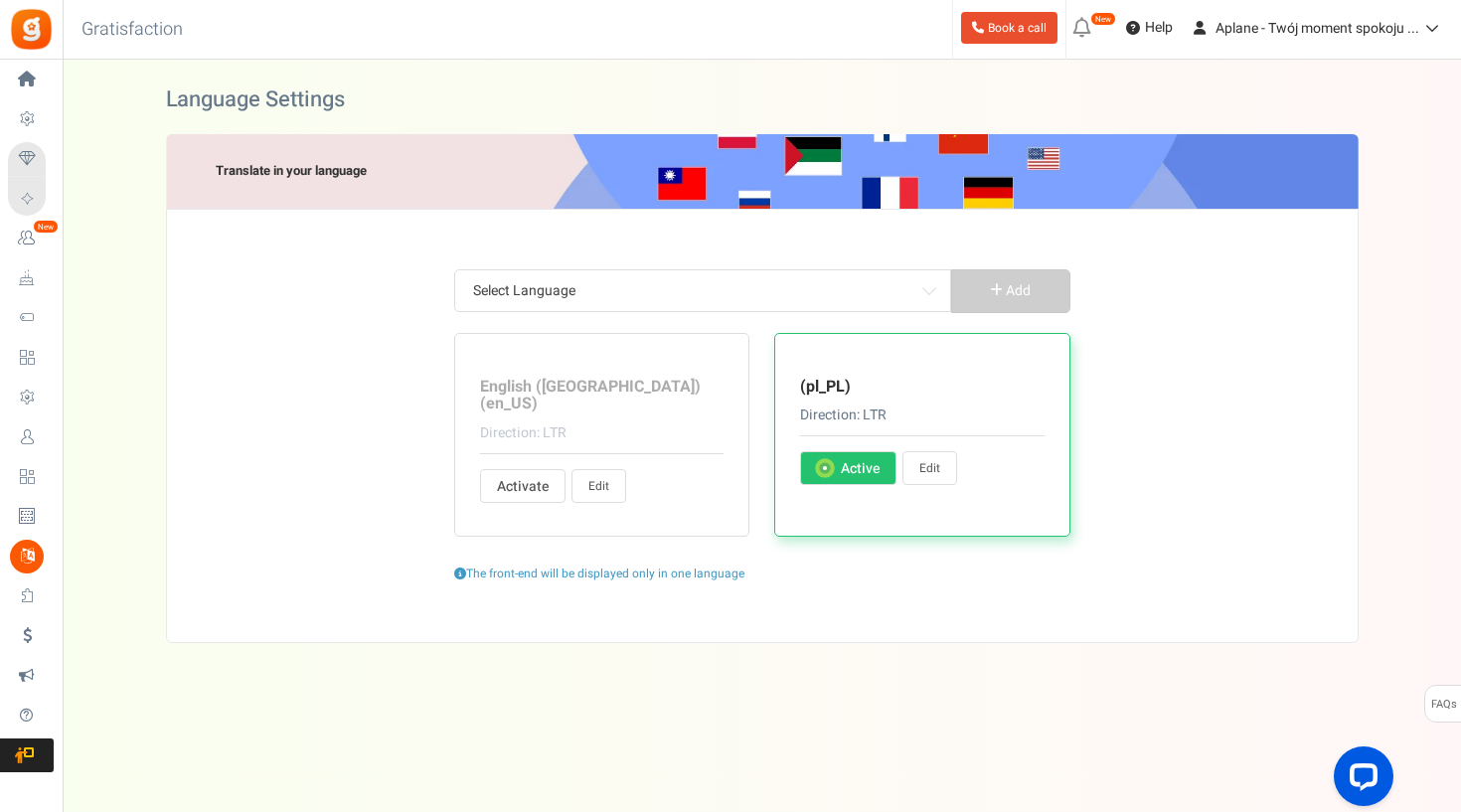 click on "Edit" at bounding box center [929, 468] 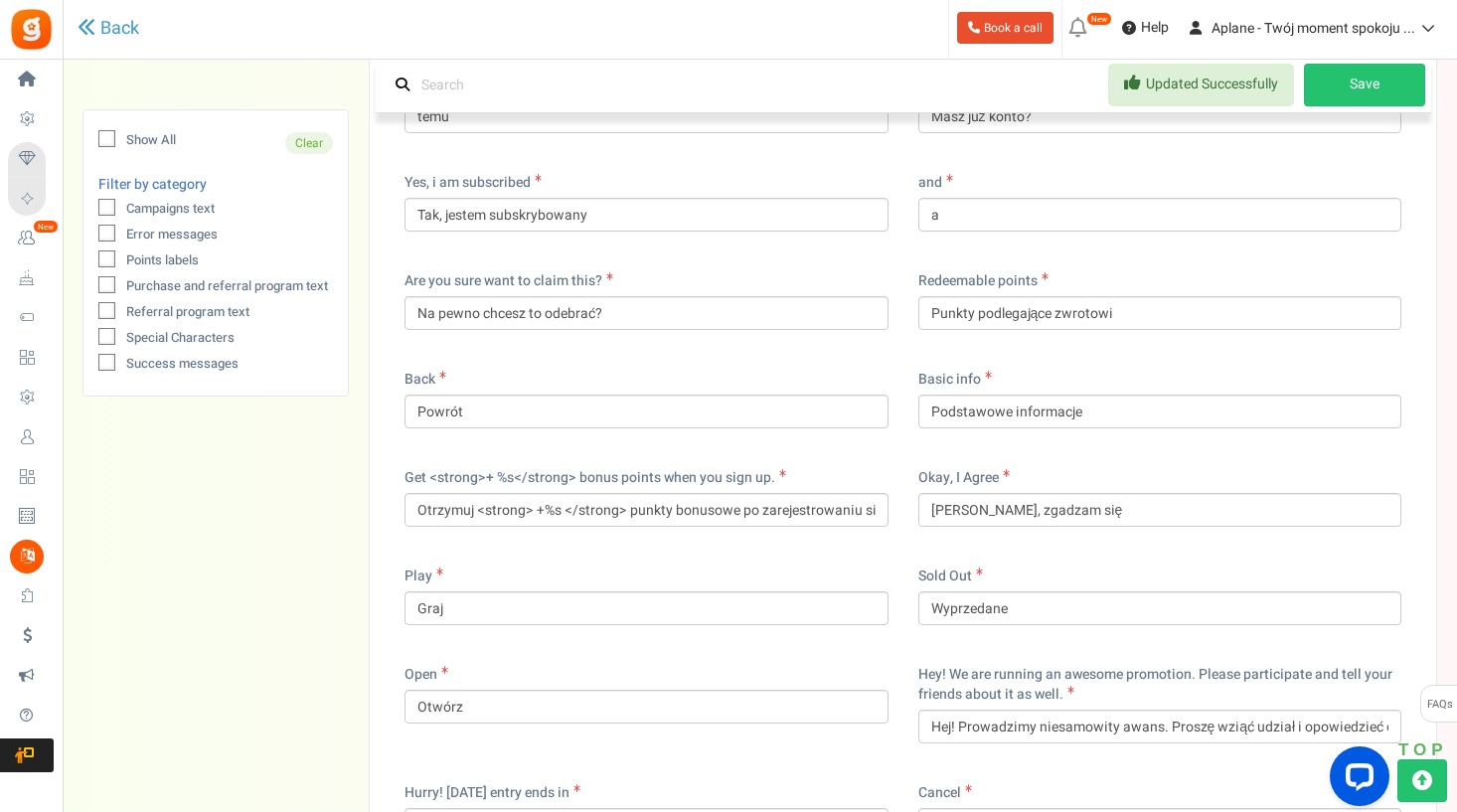 scroll, scrollTop: 196, scrollLeft: 0, axis: vertical 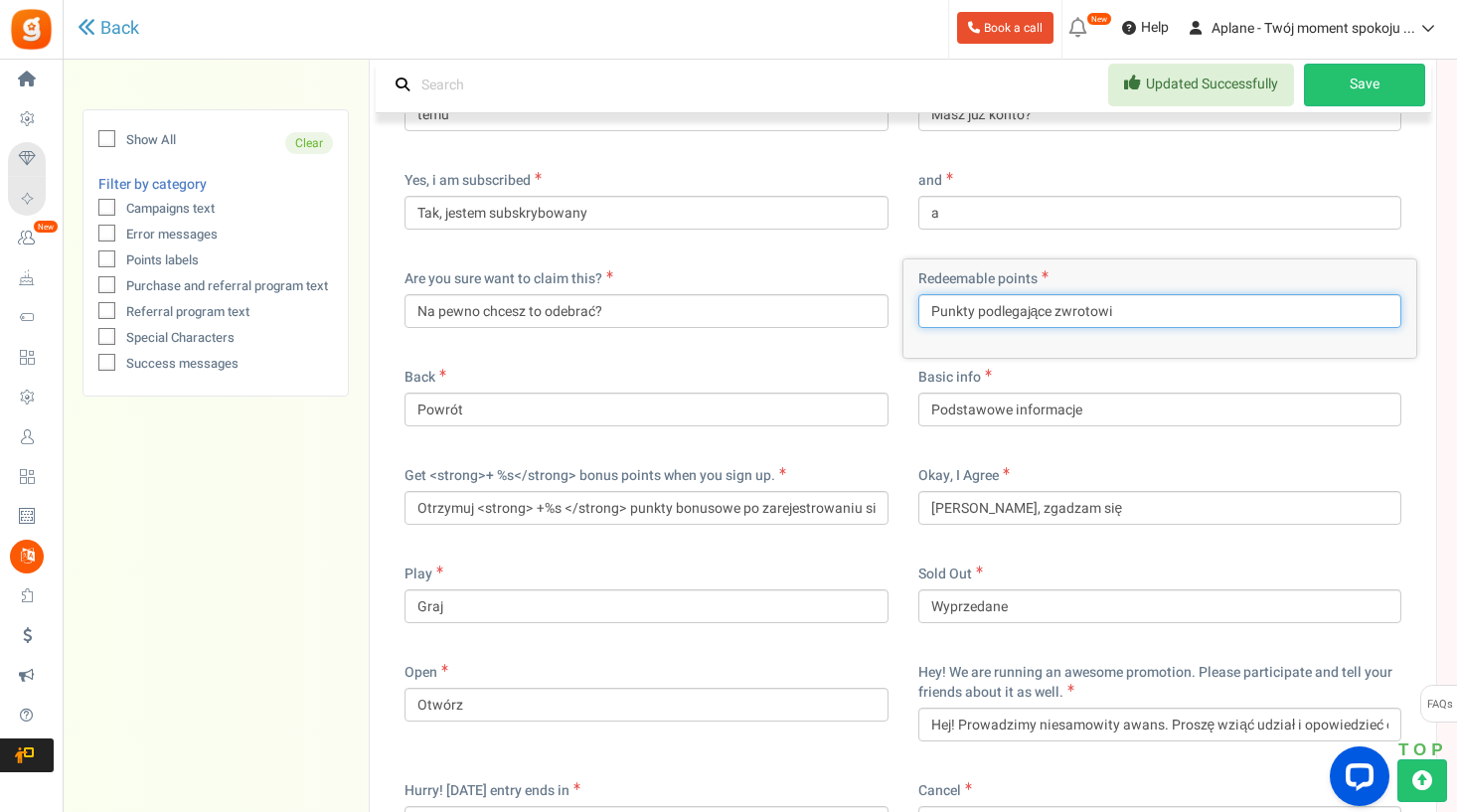 click on "Punkty podlegające zwrotowi" at bounding box center [1160, 311] 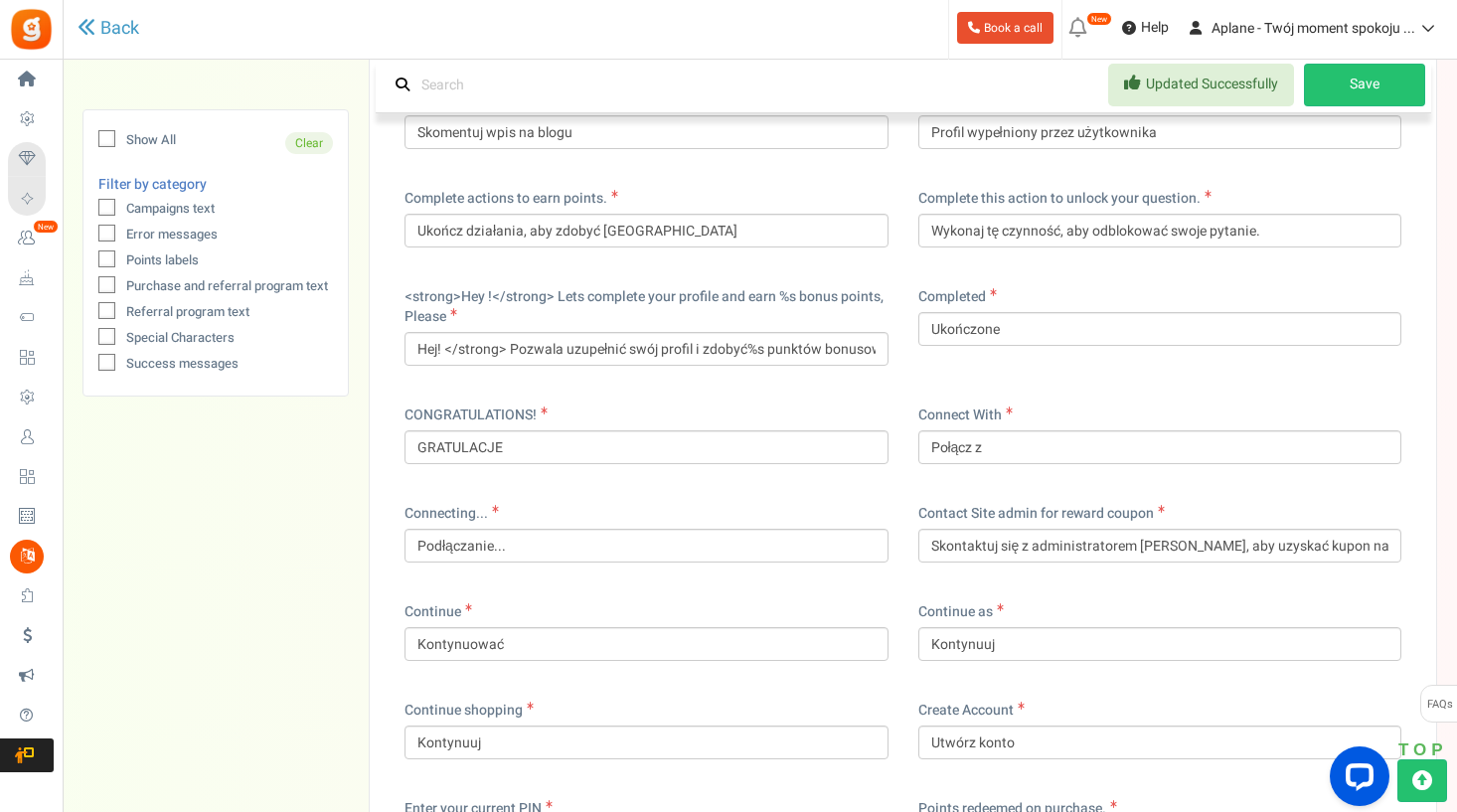 scroll, scrollTop: 1376, scrollLeft: 0, axis: vertical 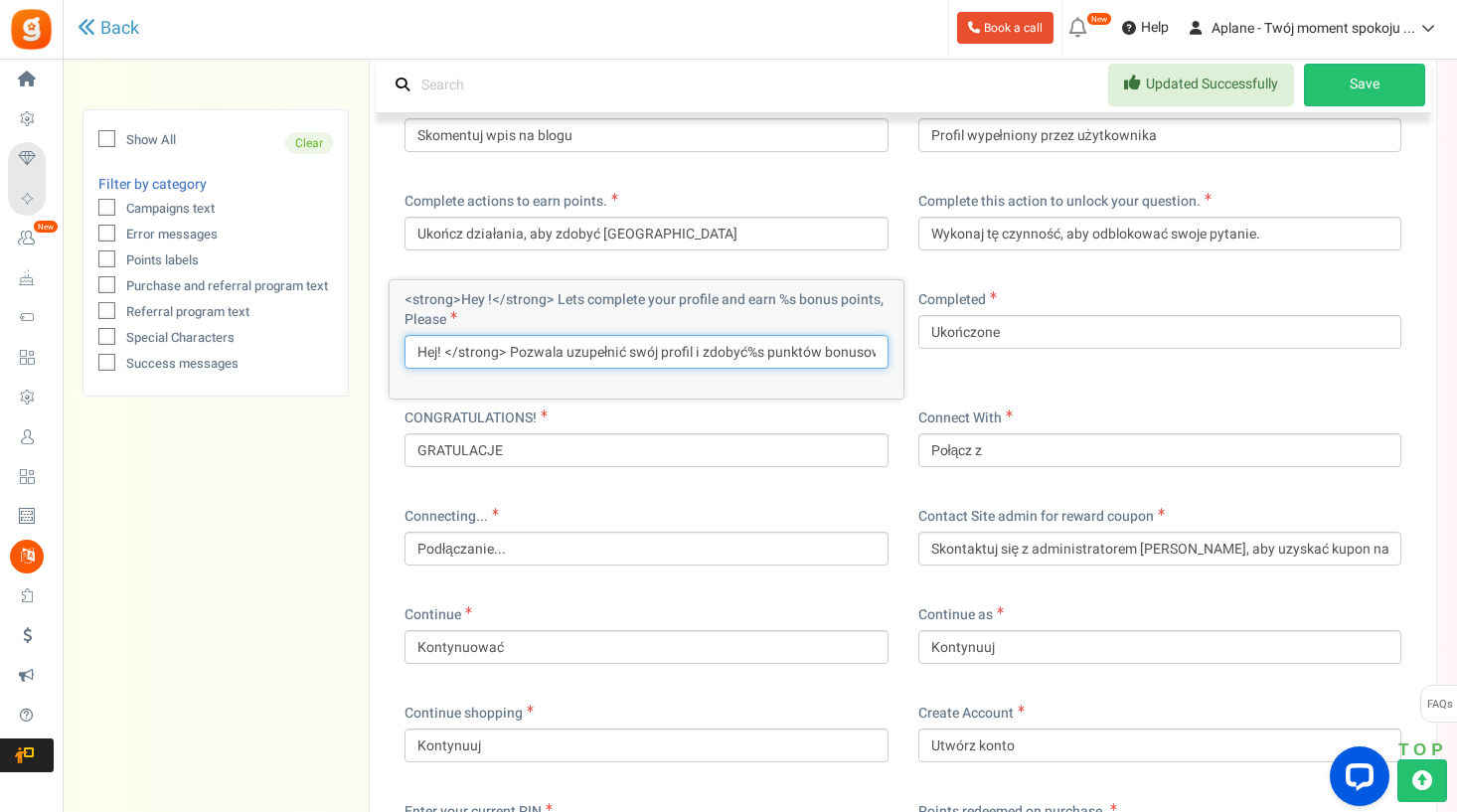 click on "Hej! </strong> Pozwala uzupełnić swój profil i zdobyć%s punktów bonusowych," at bounding box center [646, 352] 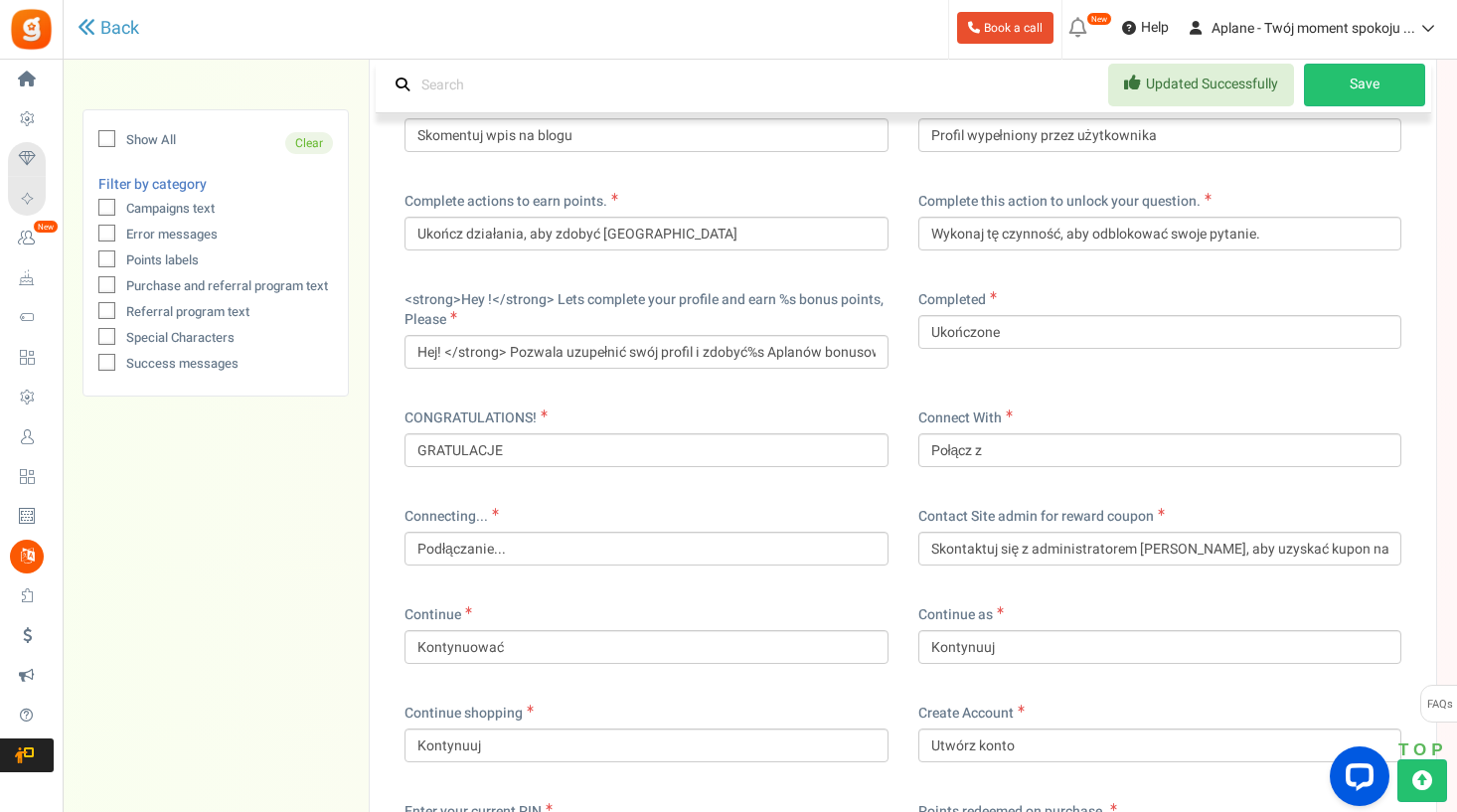 click on "CONGRATULATIONS!
GRATULACJE" at bounding box center (646, 437) 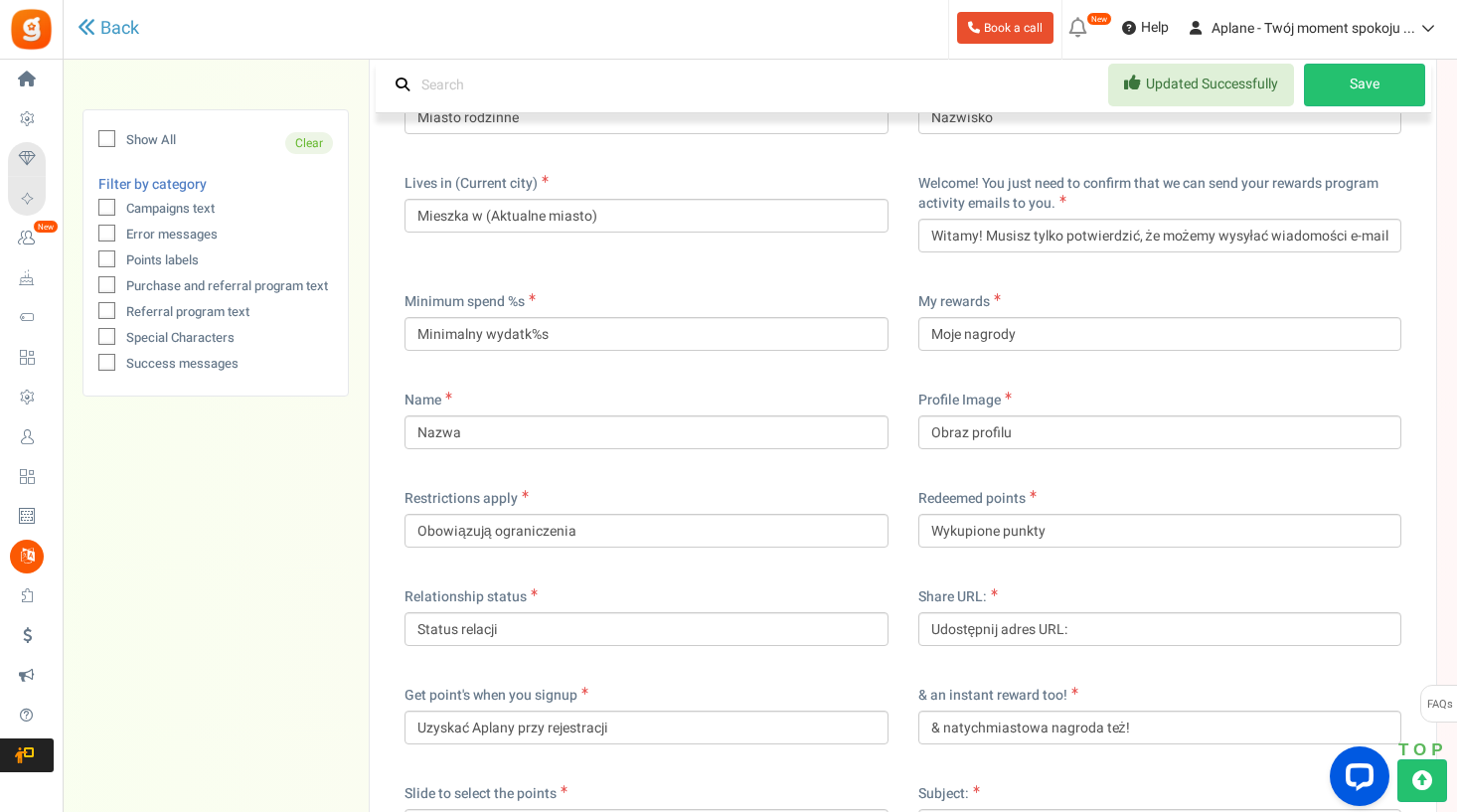 scroll, scrollTop: 8542, scrollLeft: 0, axis: vertical 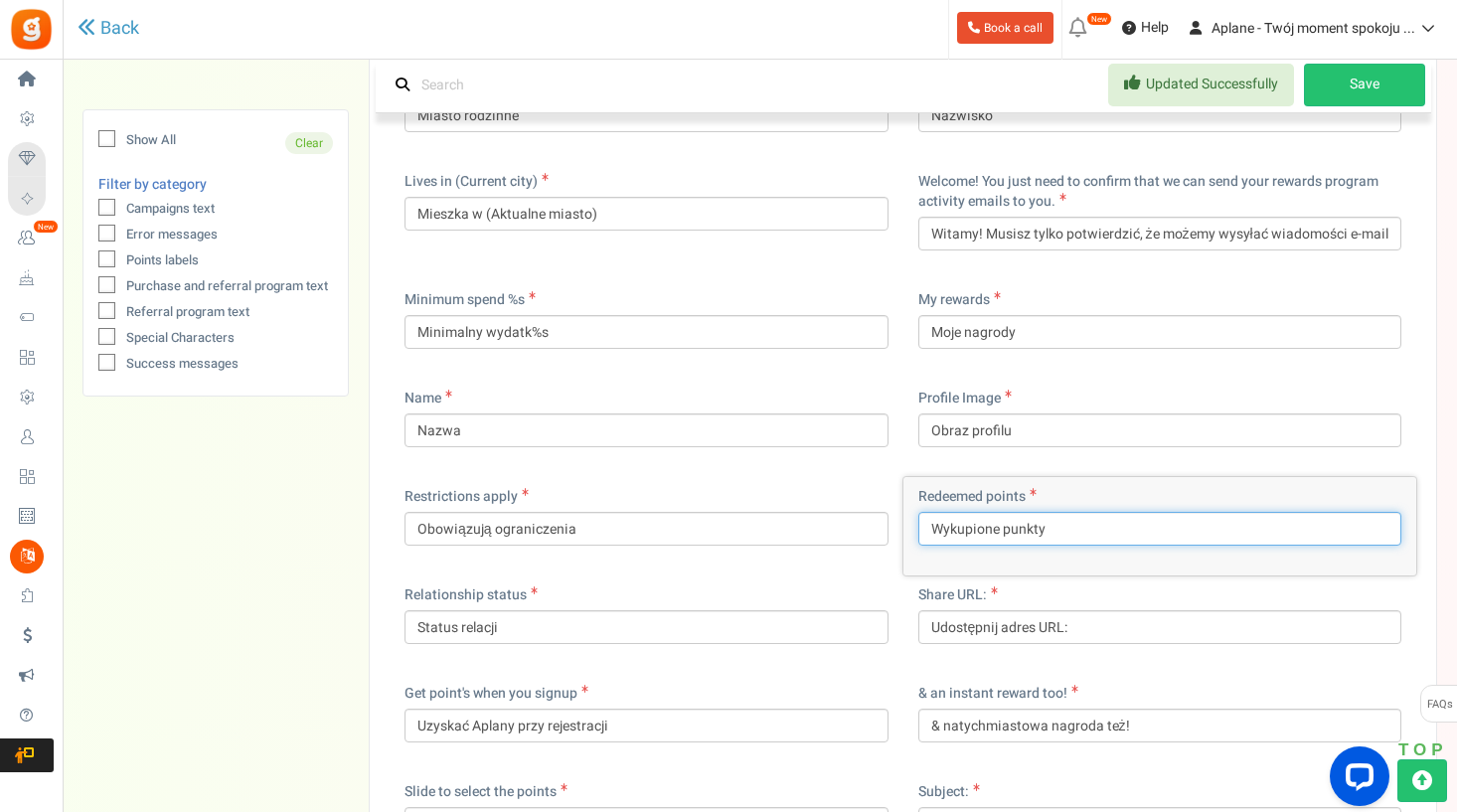 drag, startPoint x: 1046, startPoint y: 509, endPoint x: 996, endPoint y: 515, distance: 50.358713 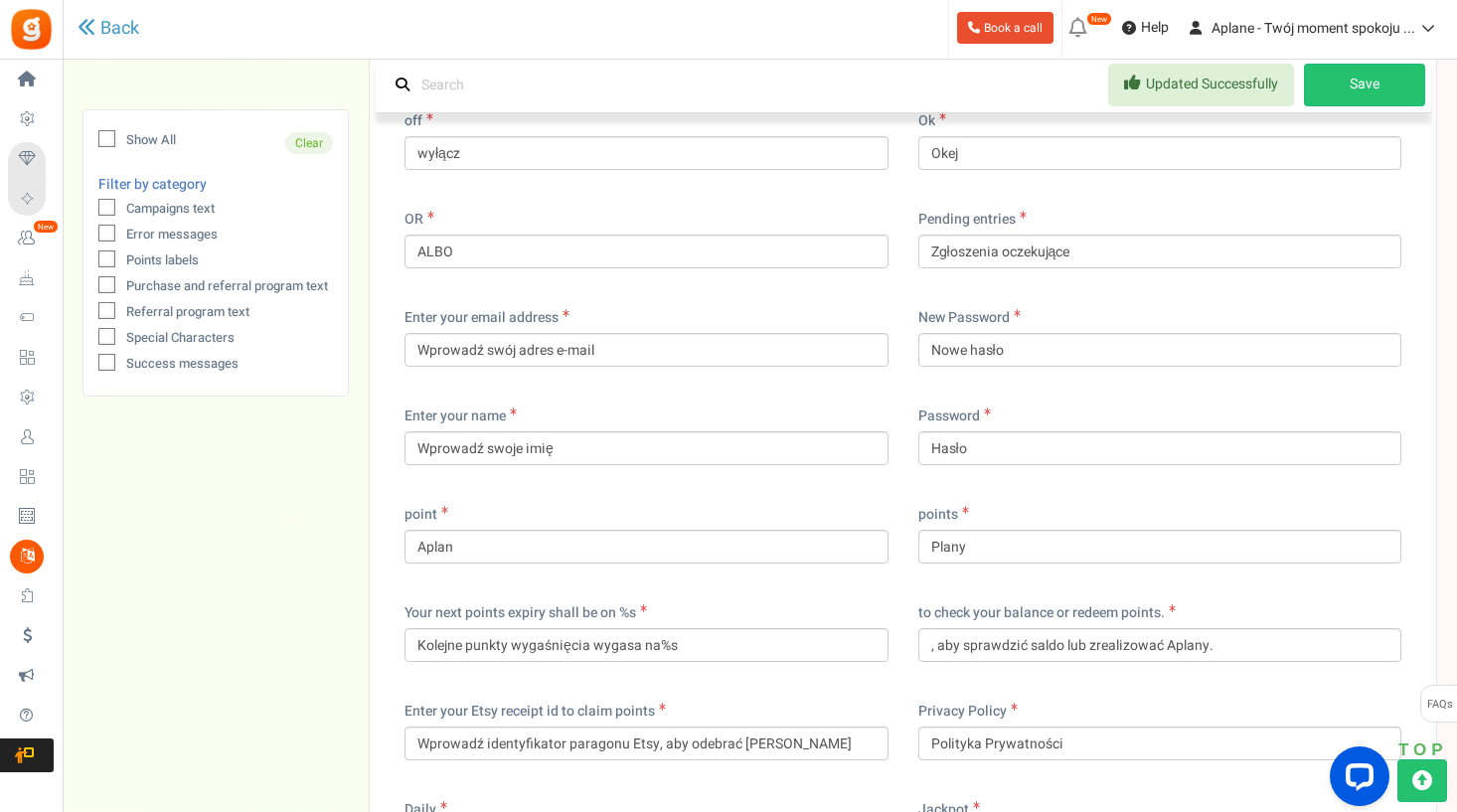 scroll, scrollTop: 11597, scrollLeft: 0, axis: vertical 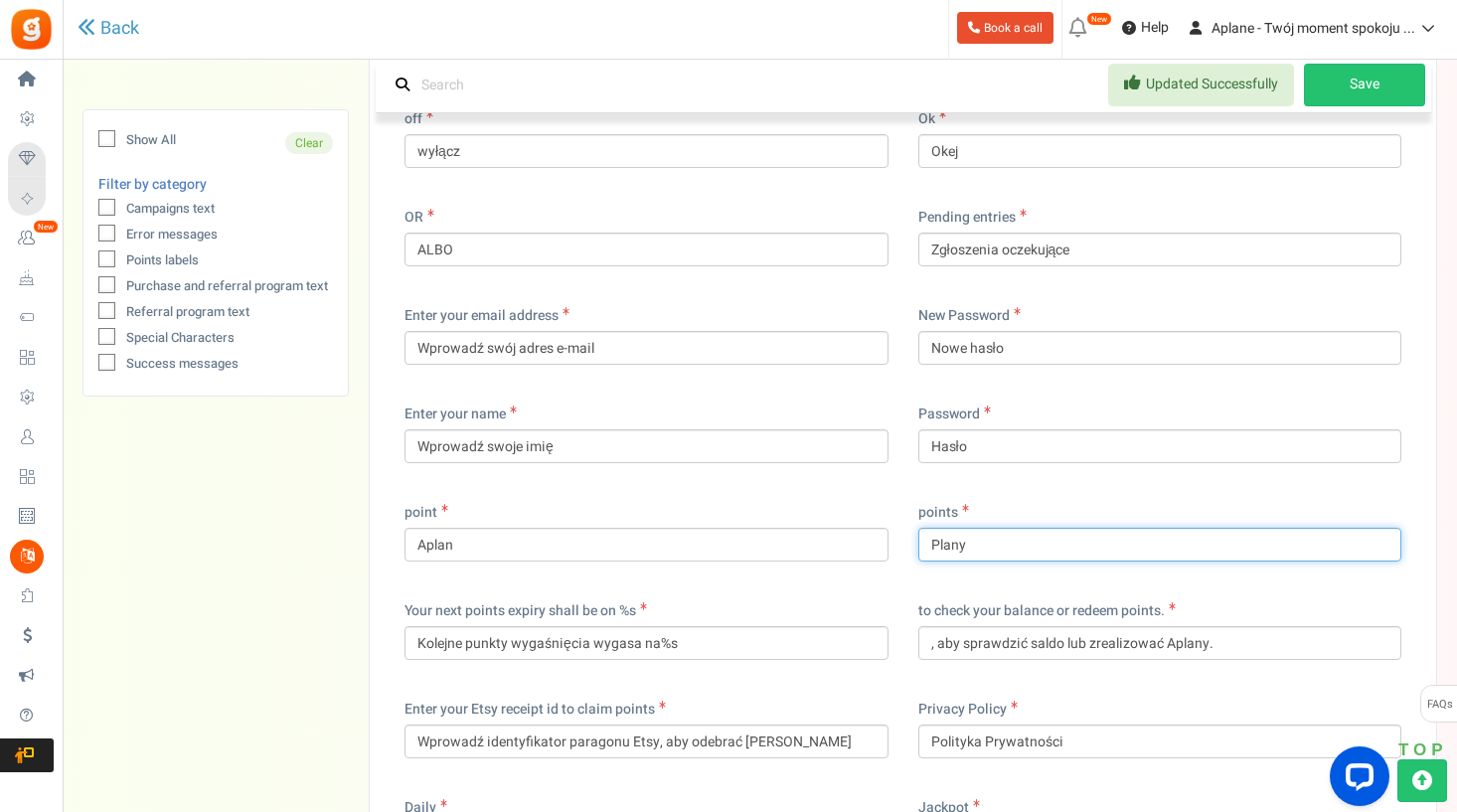 click on "Plany" at bounding box center [1160, 545] 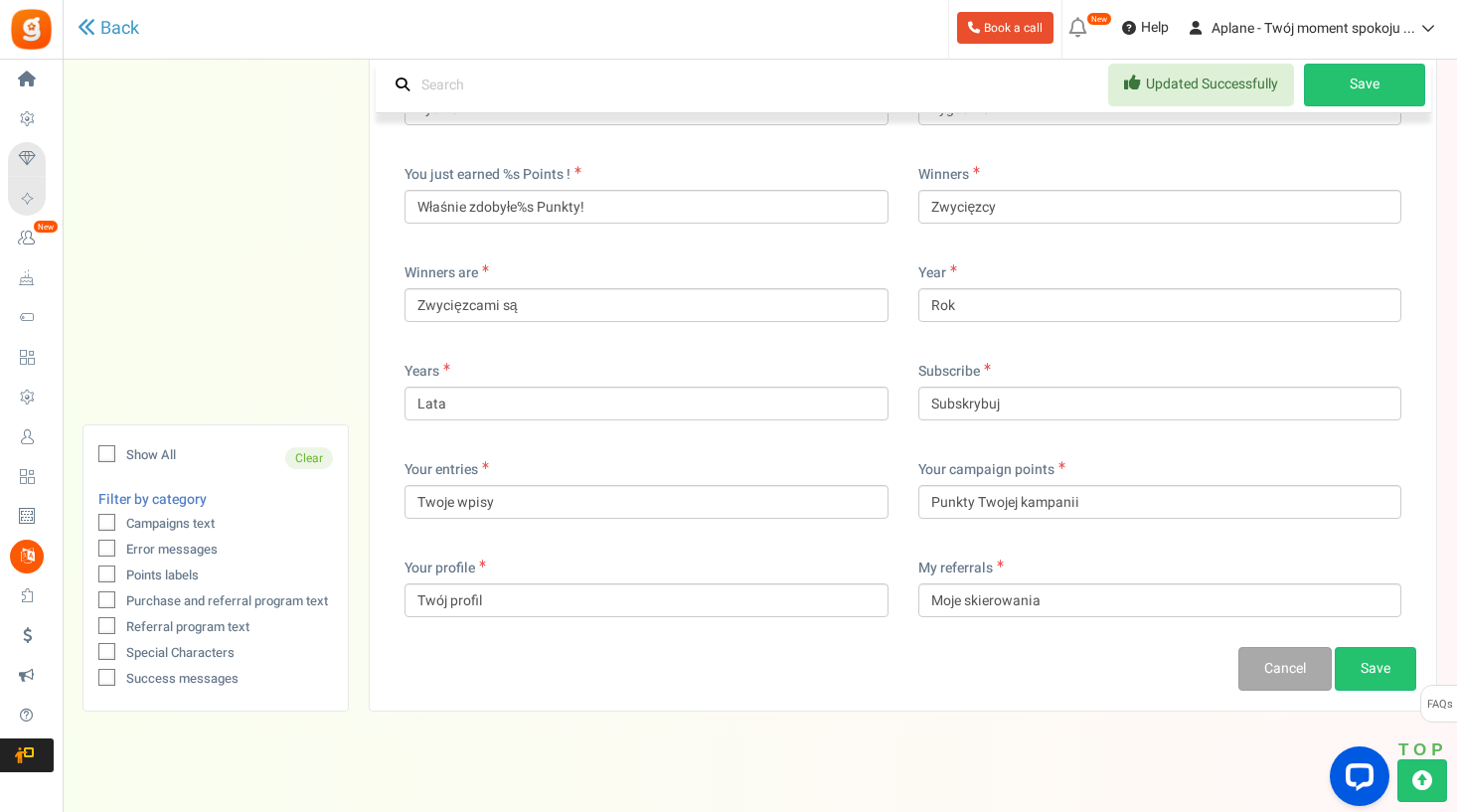 scroll, scrollTop: 16342, scrollLeft: 0, axis: vertical 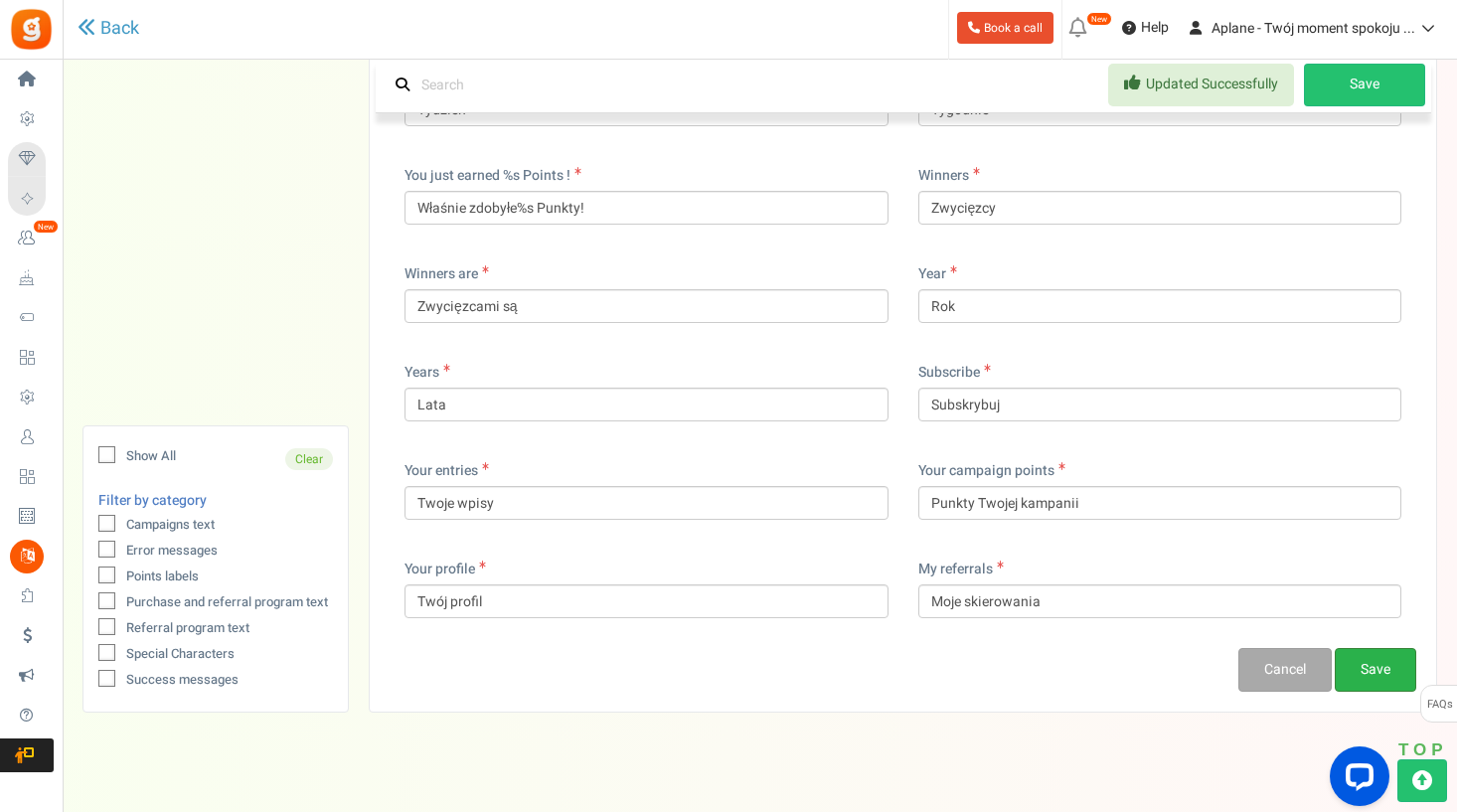 click on "Save" at bounding box center [1376, 670] 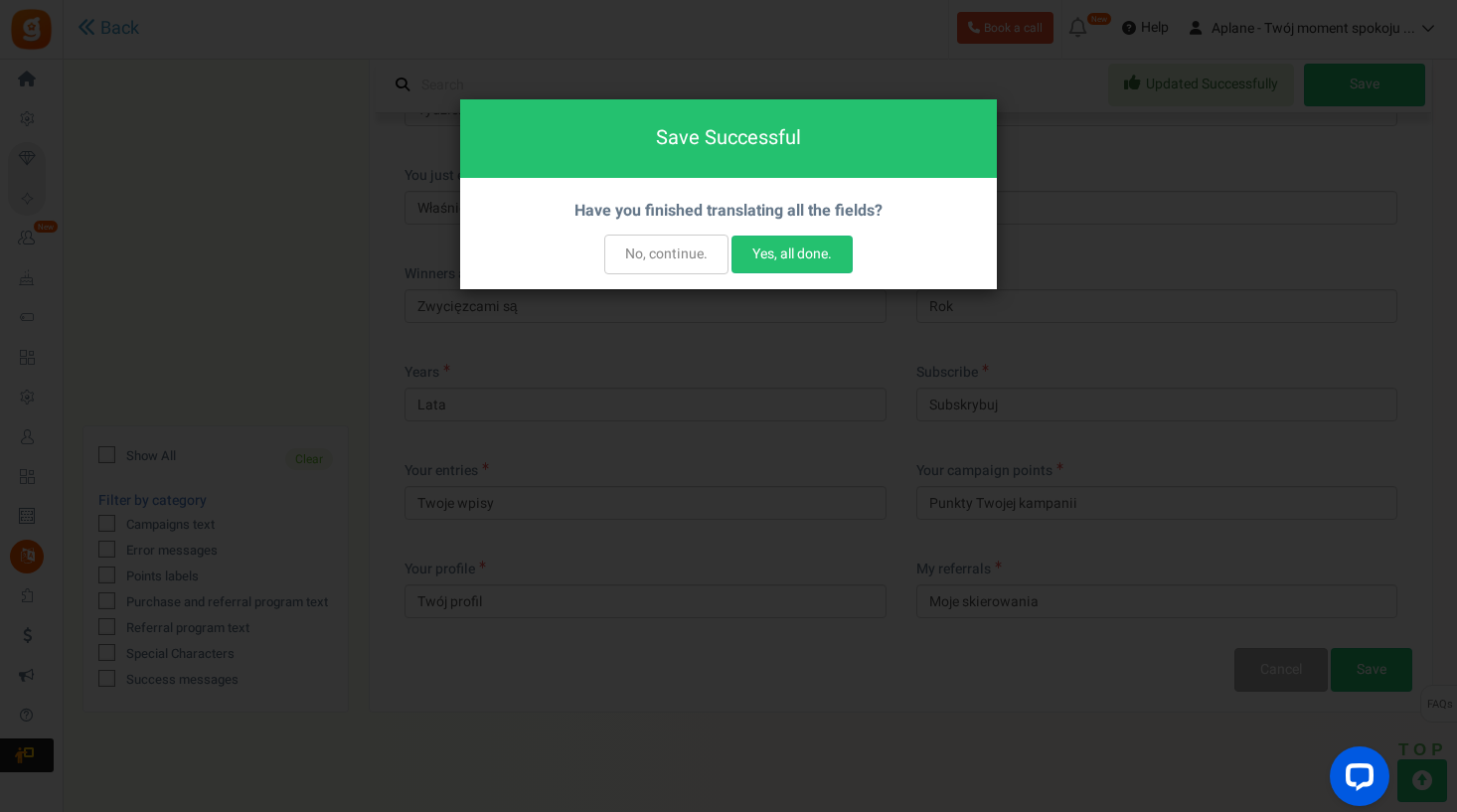 click on "Yes, all done." at bounding box center (792, 254) 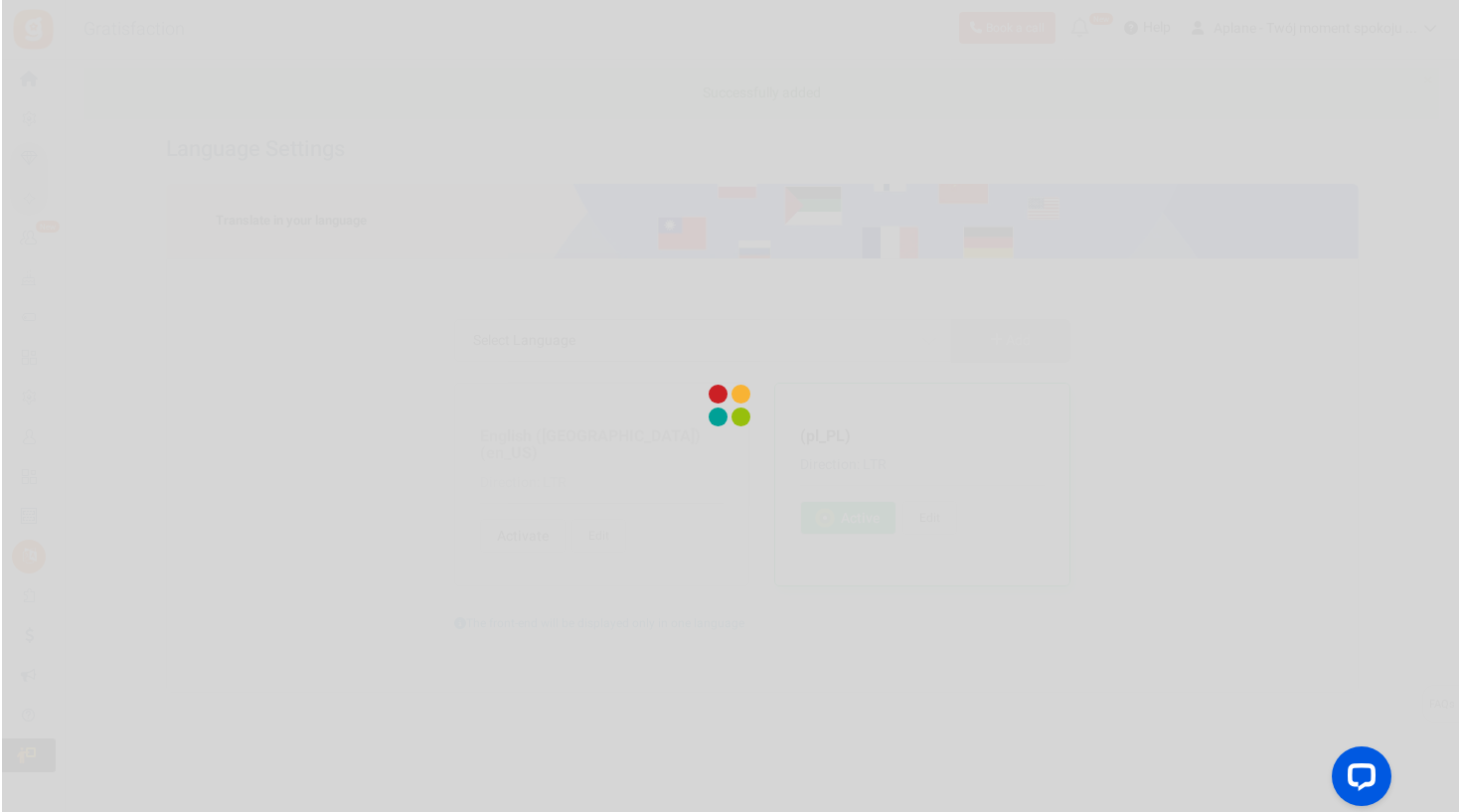 scroll, scrollTop: 0, scrollLeft: 0, axis: both 